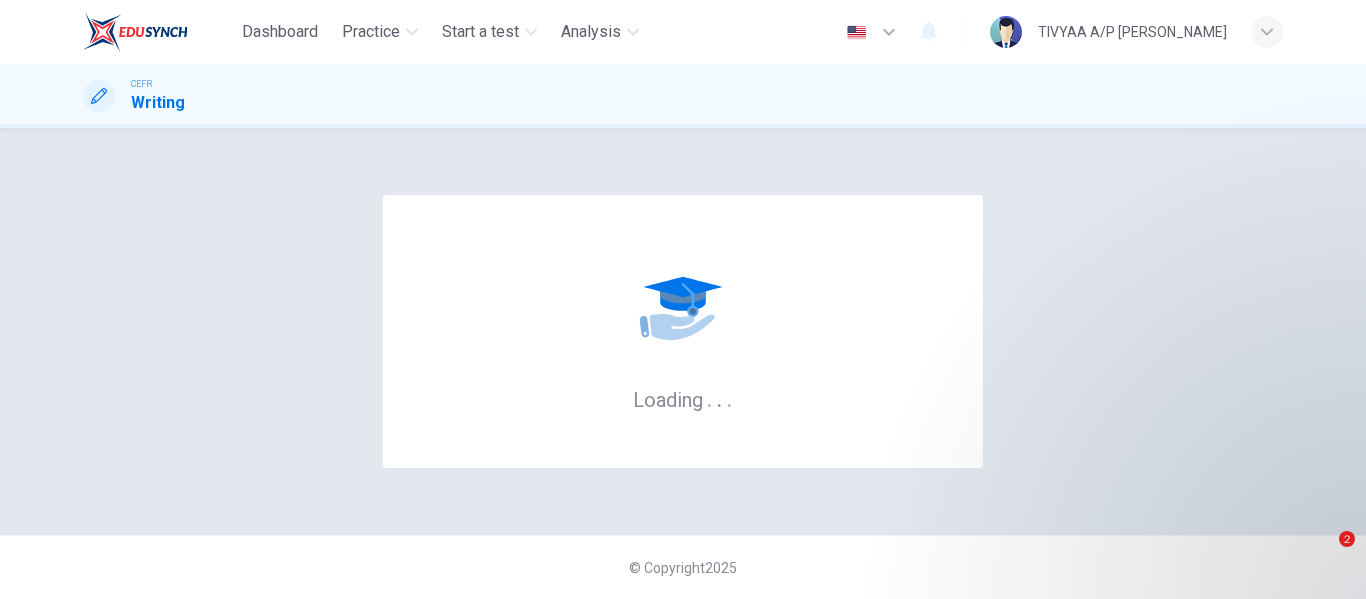 scroll, scrollTop: 0, scrollLeft: 0, axis: both 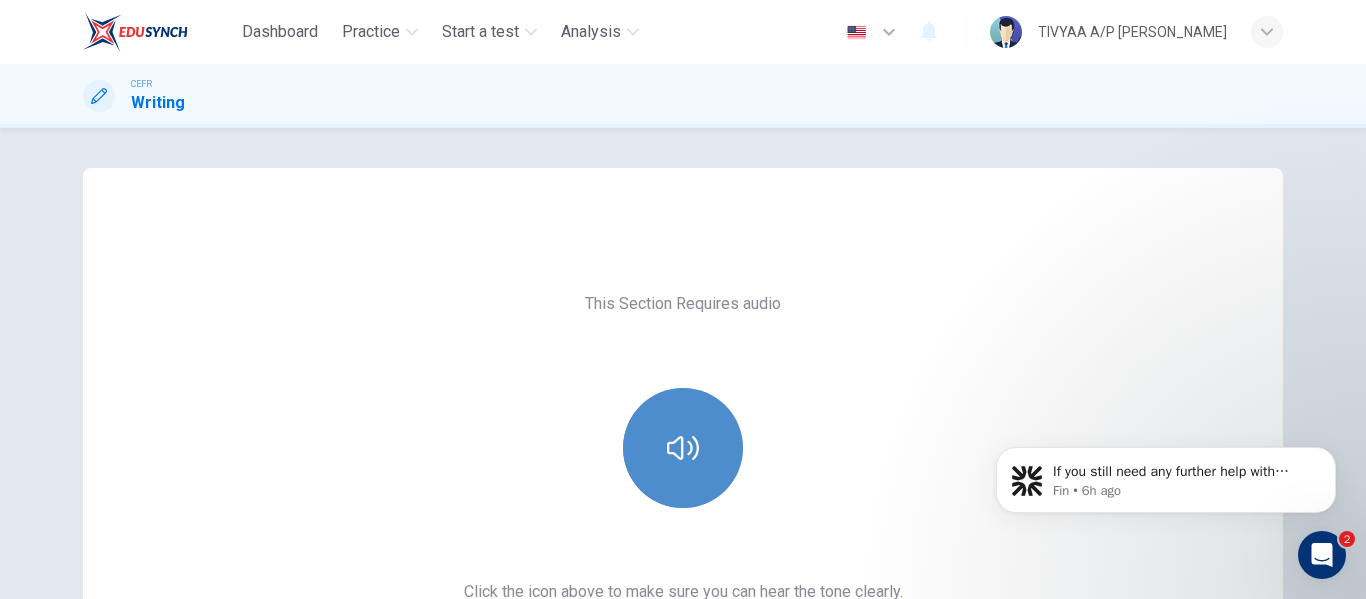 click at bounding box center [683, 448] 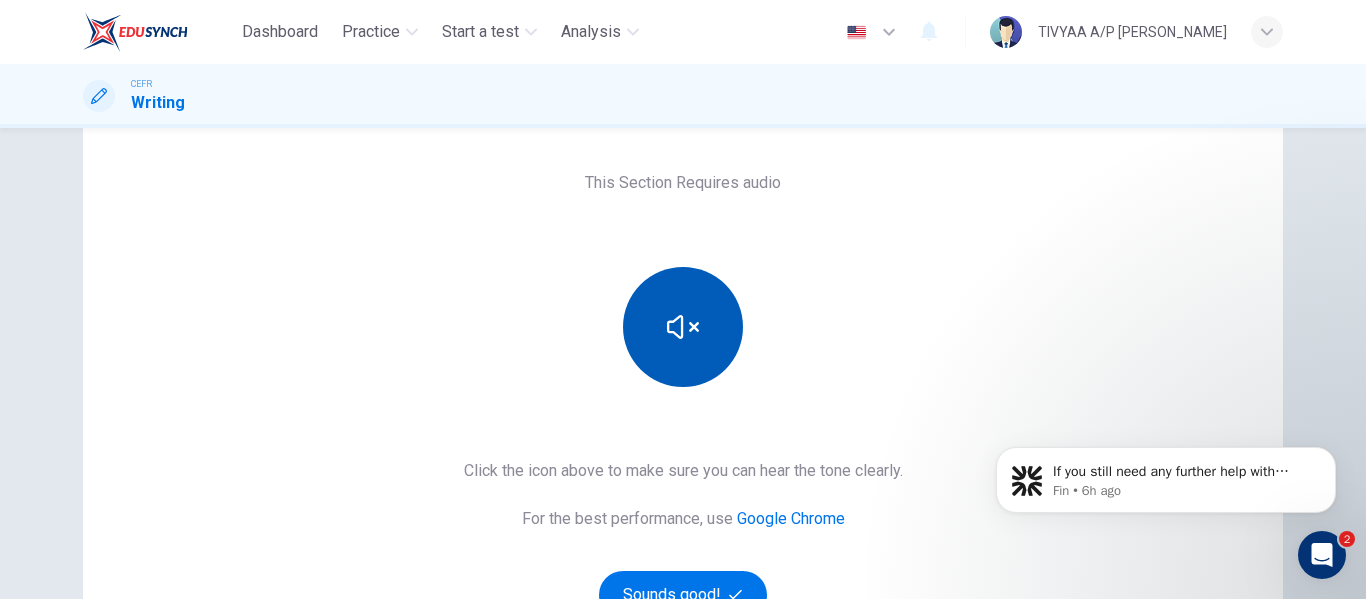 scroll, scrollTop: 143, scrollLeft: 0, axis: vertical 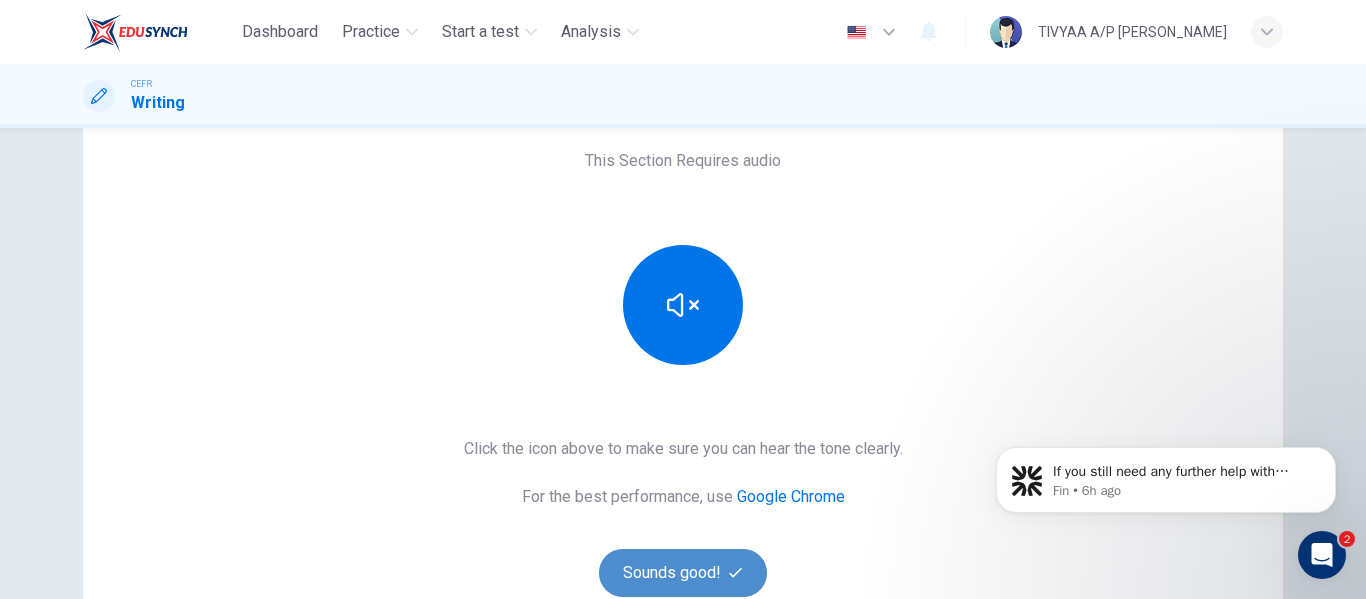 click on "Sounds good!" at bounding box center [683, 573] 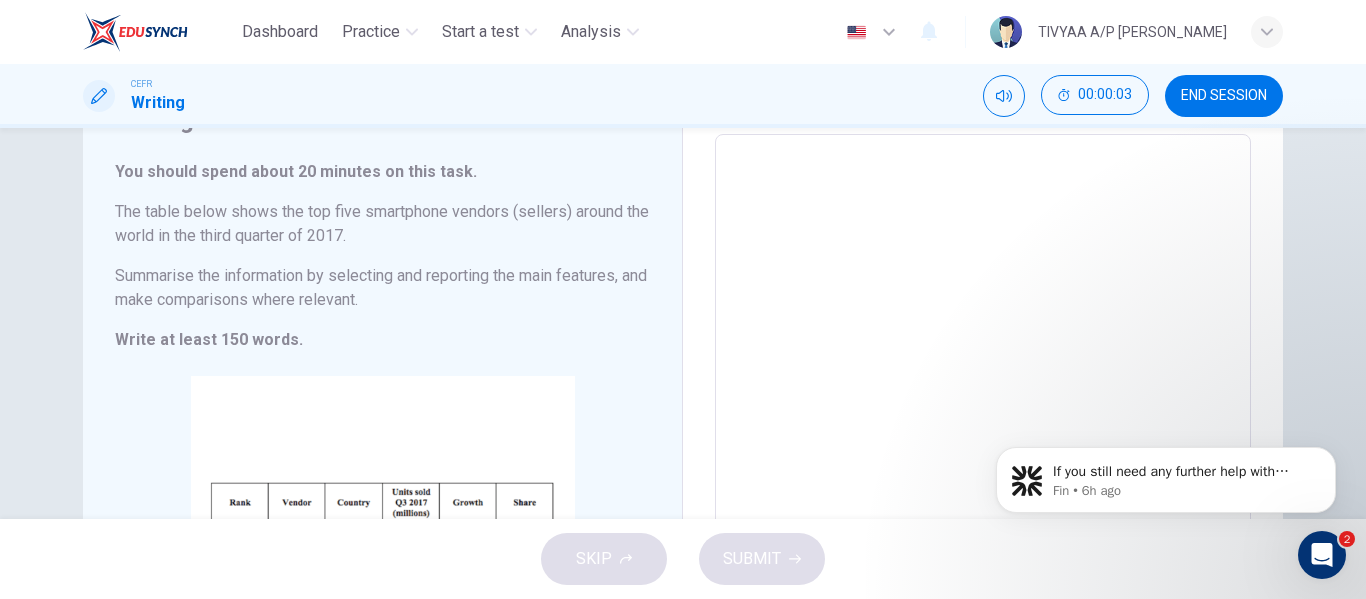 scroll, scrollTop: 0, scrollLeft: 0, axis: both 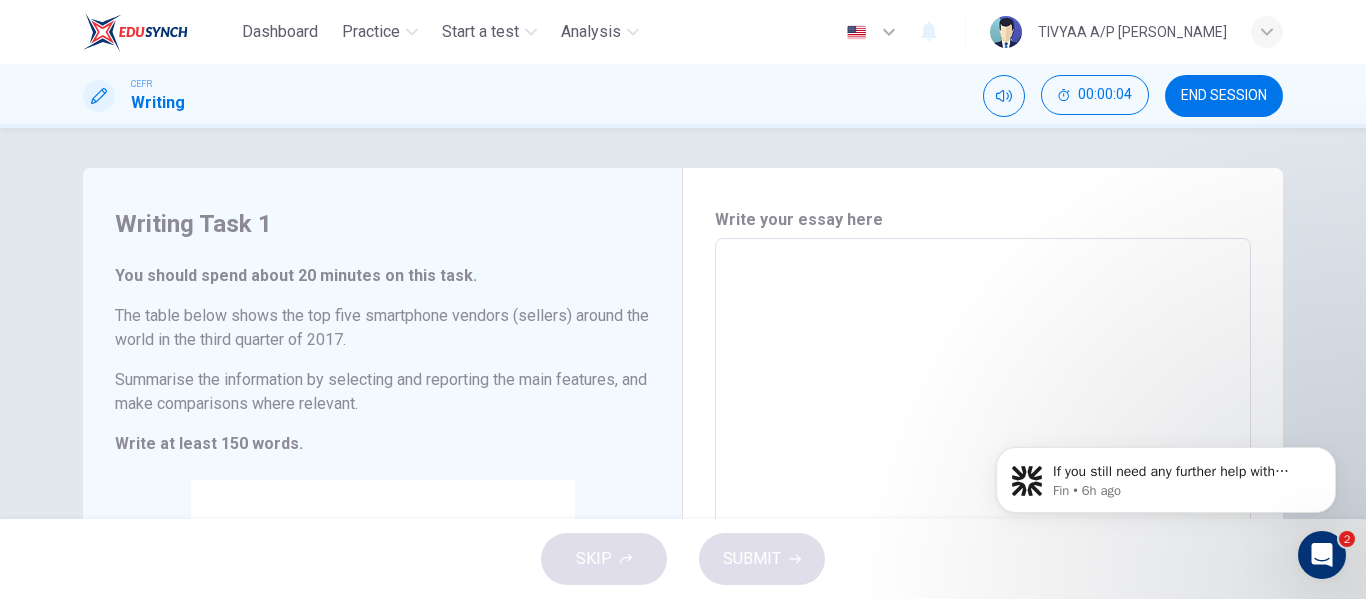 click at bounding box center [983, 534] 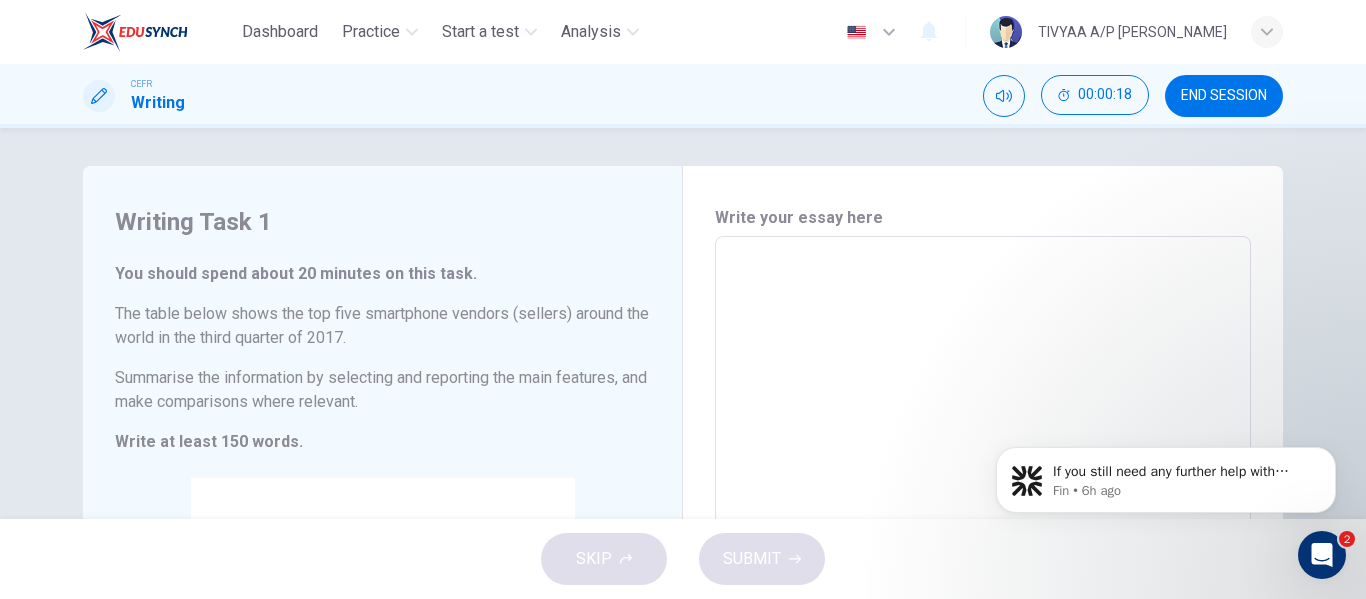 scroll, scrollTop: 0, scrollLeft: 0, axis: both 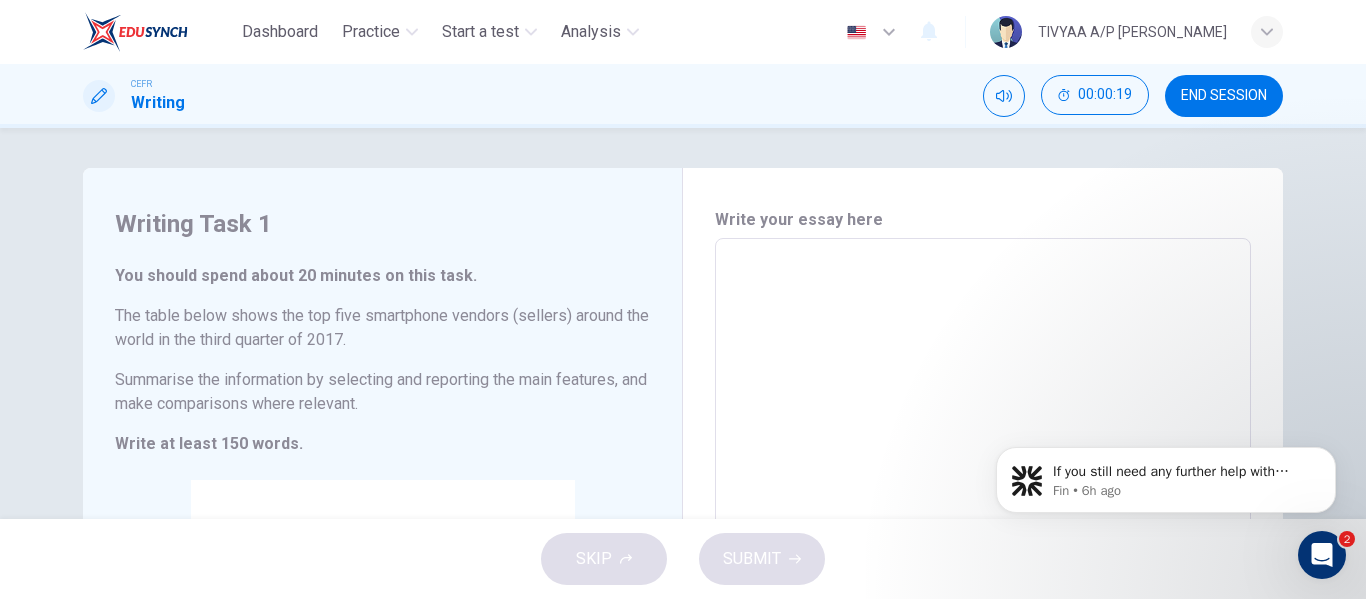 type 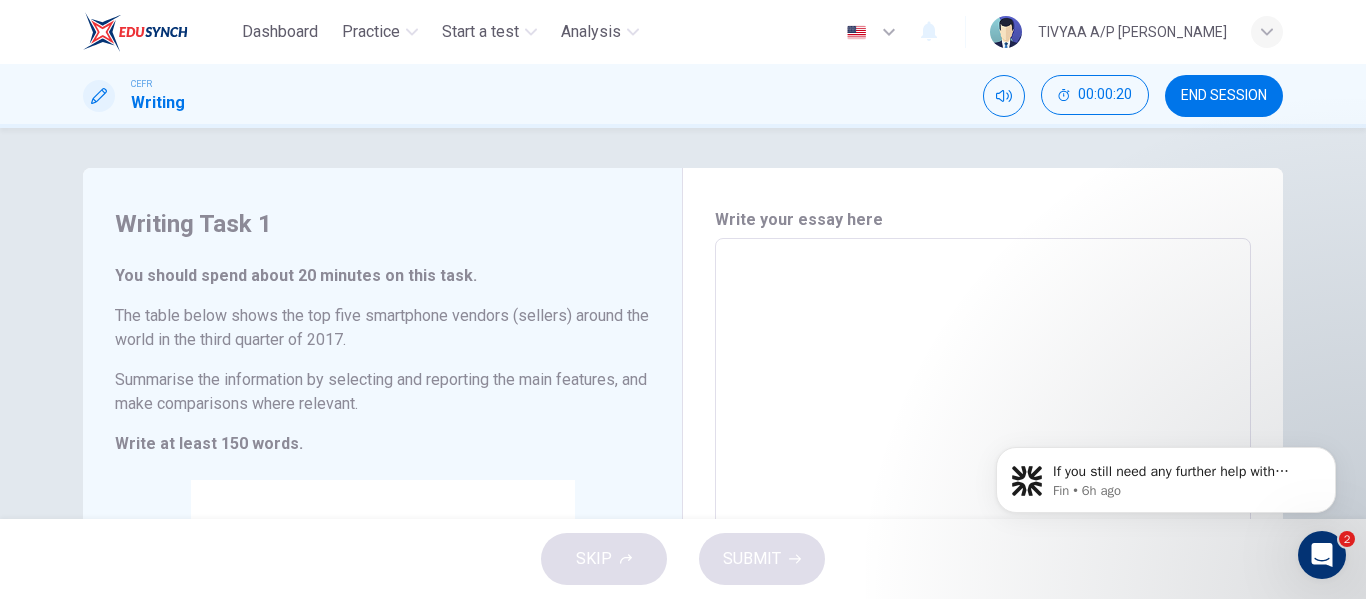 type on "N" 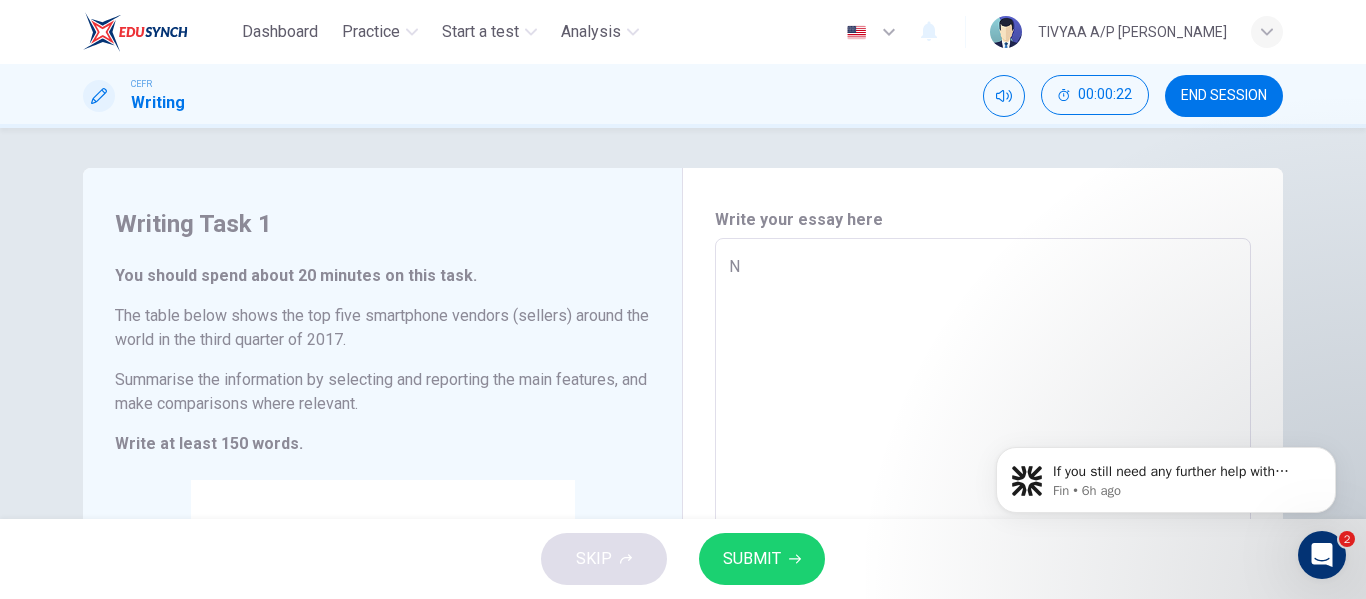 type on "N" 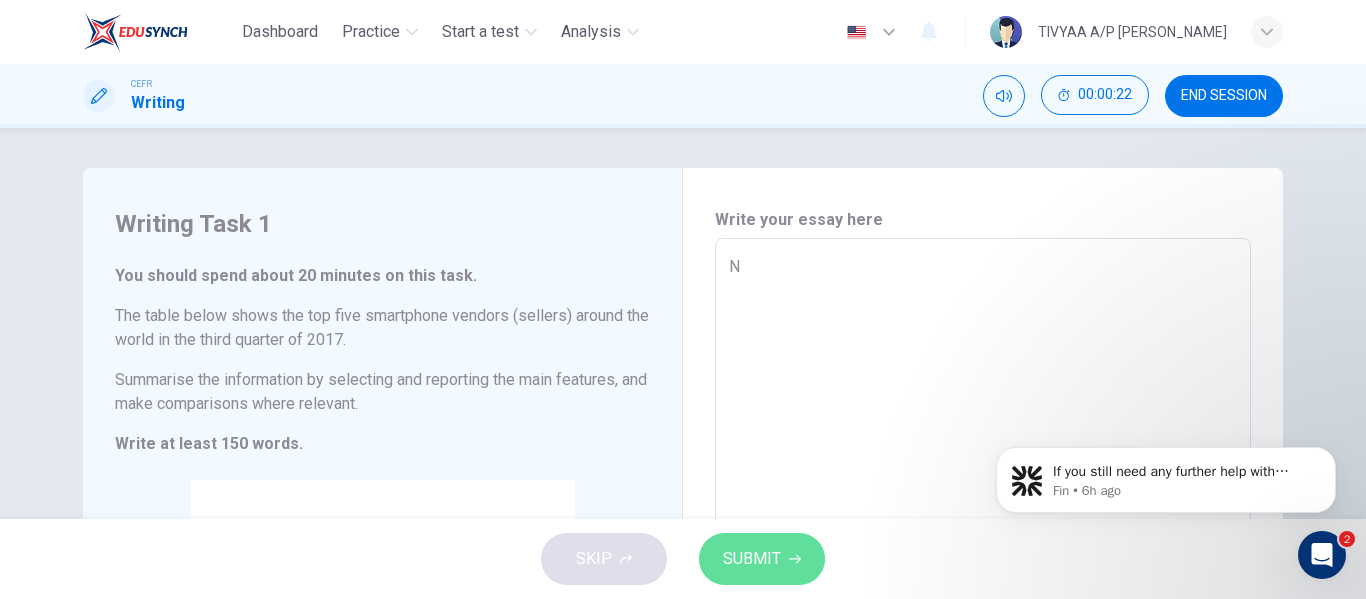 click on "SUBMIT" at bounding box center [752, 559] 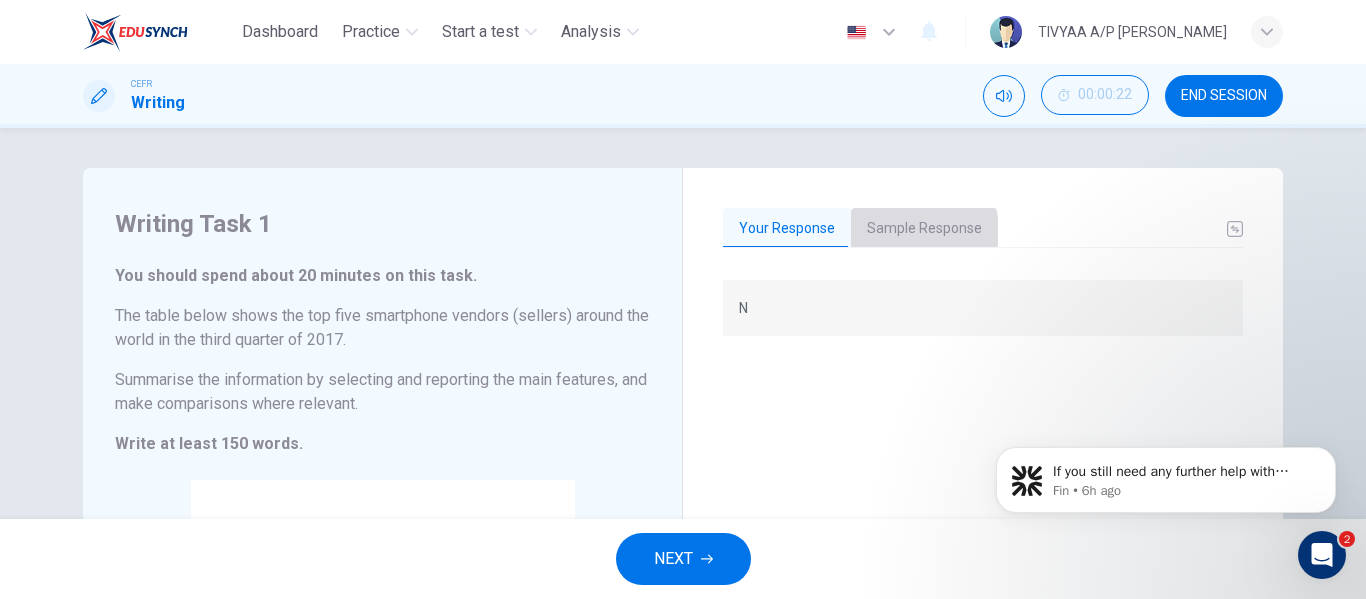 click on "Sample Response" at bounding box center (924, 229) 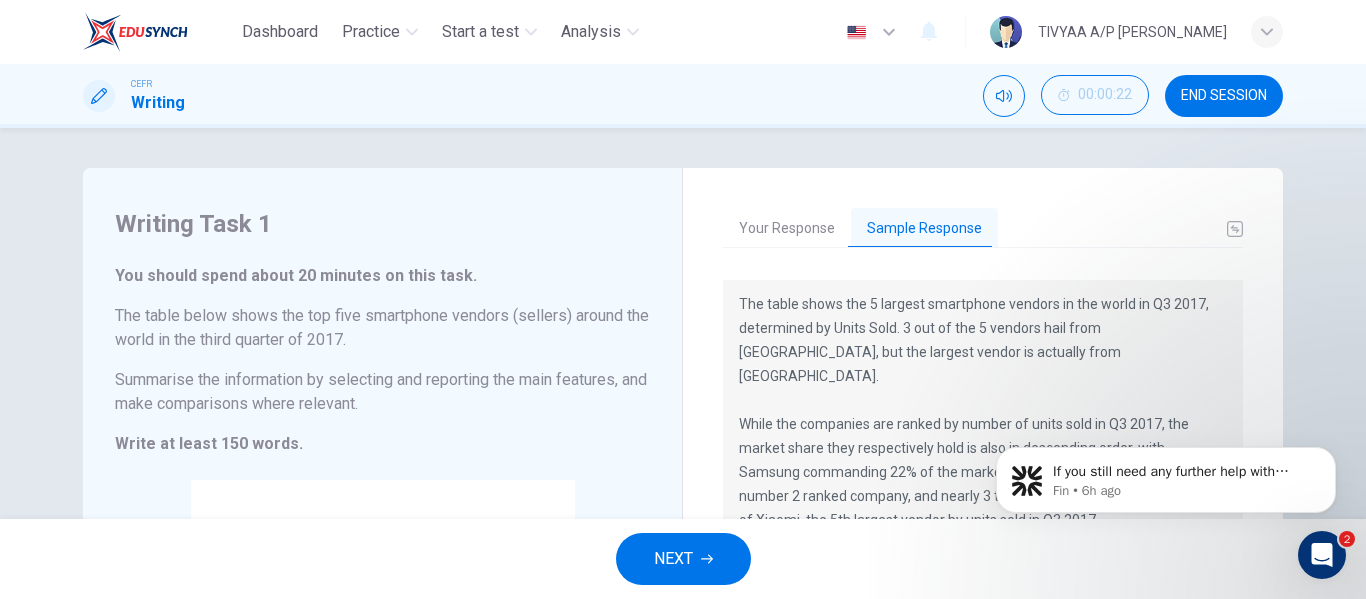 scroll, scrollTop: 0, scrollLeft: 0, axis: both 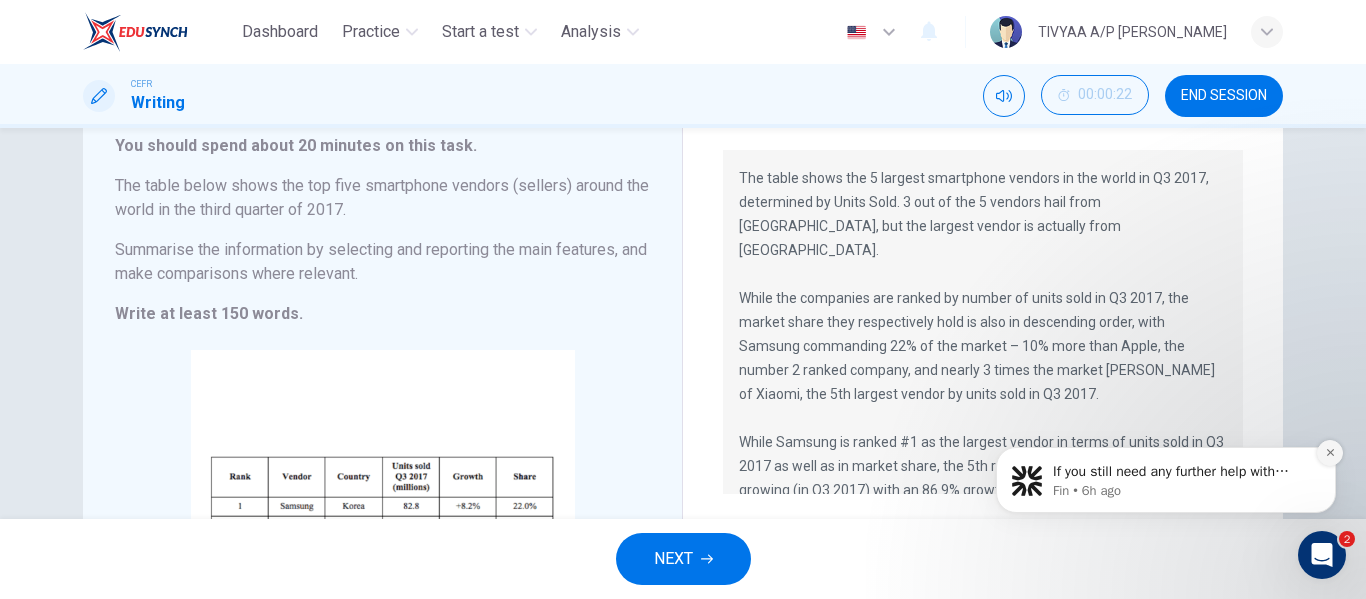 click 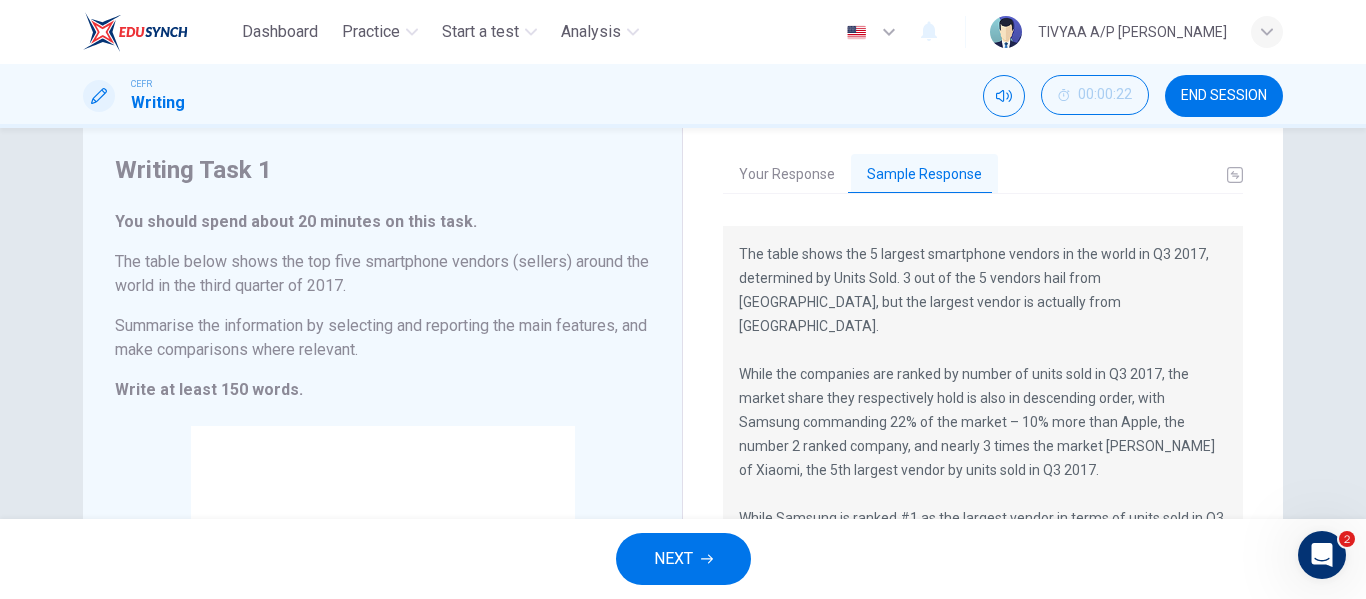 scroll, scrollTop: 53, scrollLeft: 0, axis: vertical 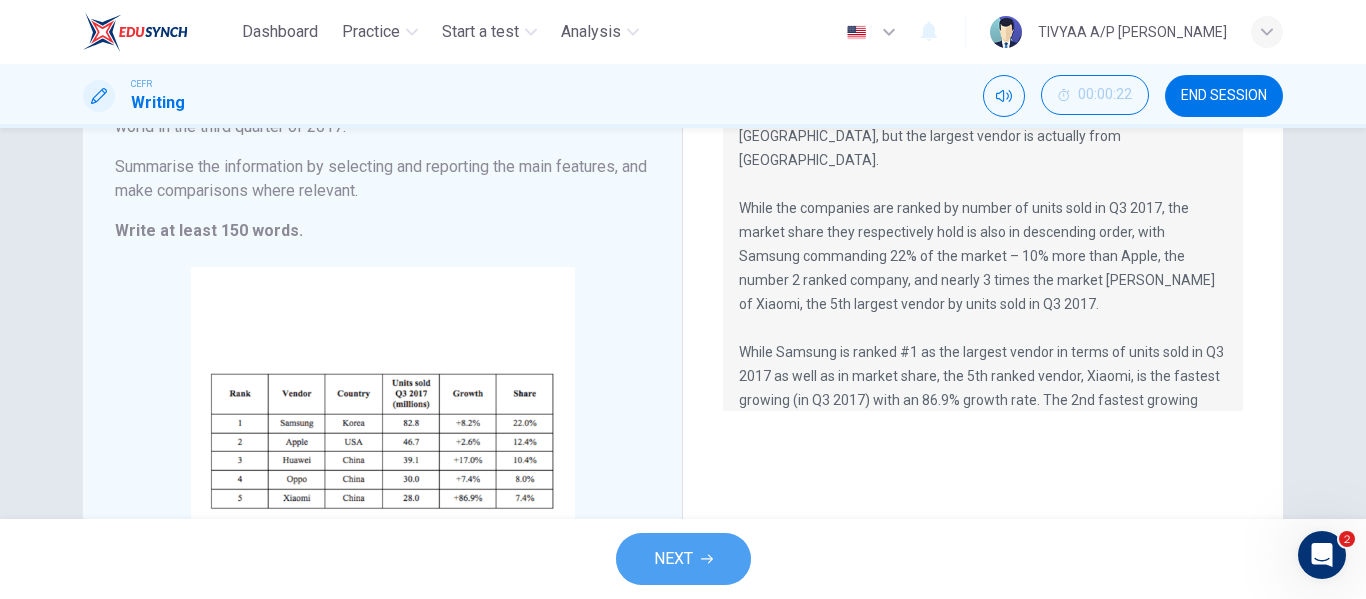 click on "NEXT" at bounding box center (683, 559) 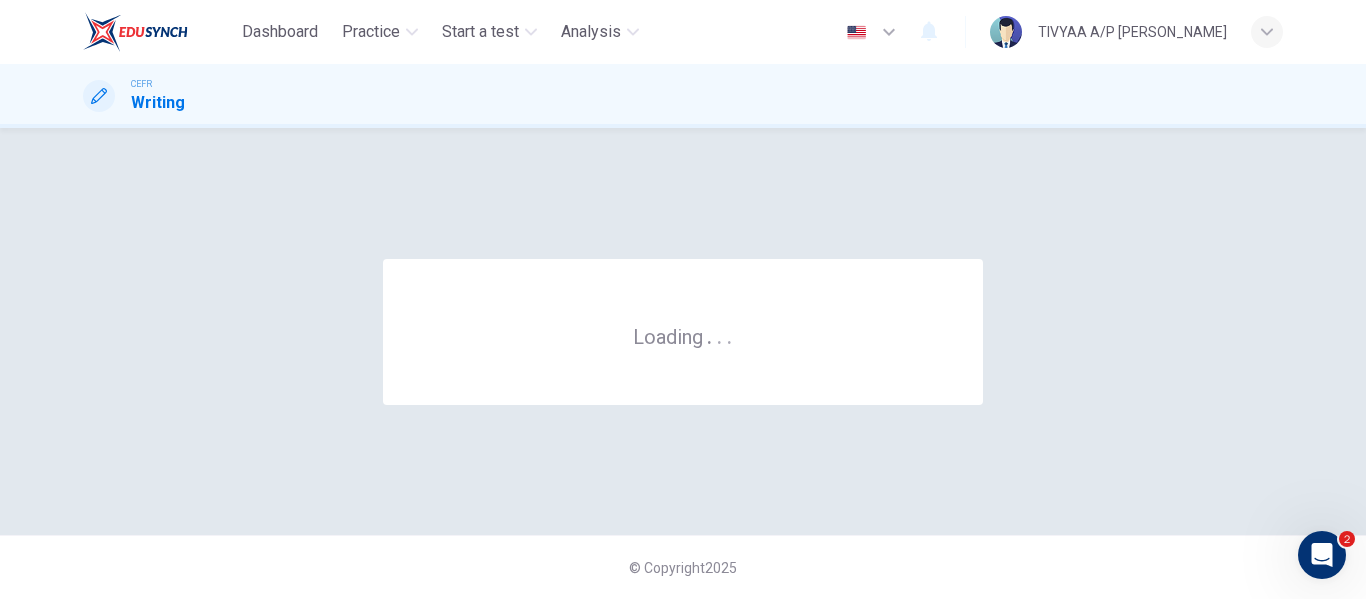 scroll, scrollTop: 0, scrollLeft: 0, axis: both 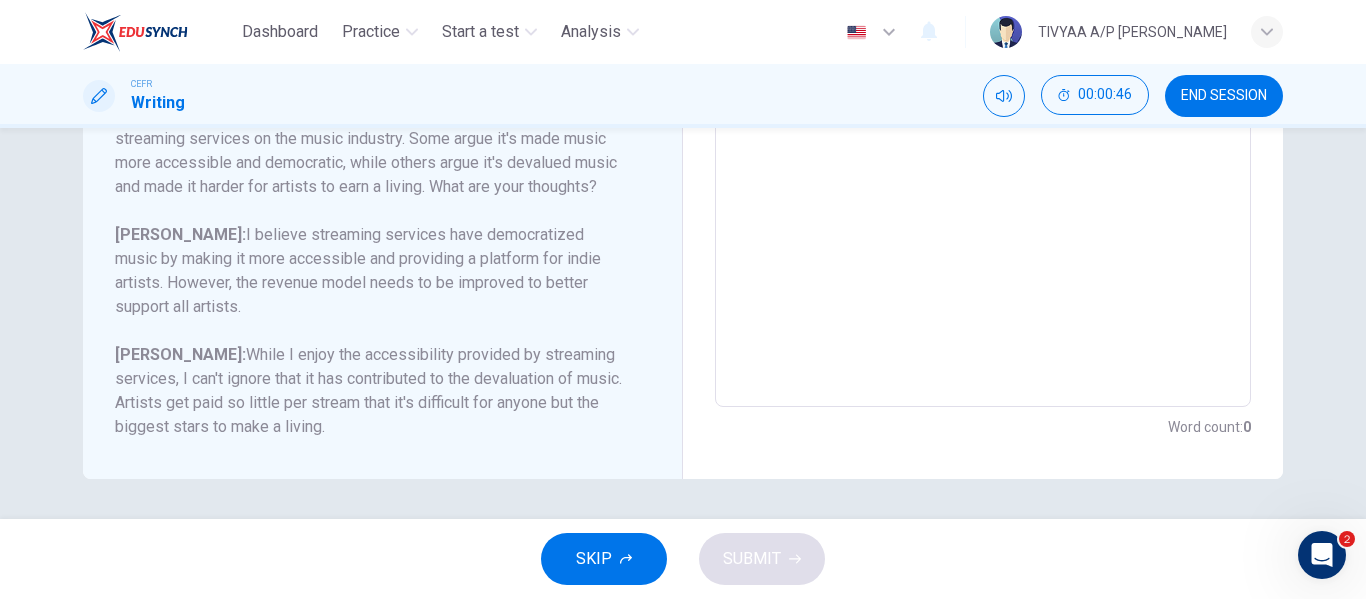 drag, startPoint x: 416, startPoint y: 436, endPoint x: 310, endPoint y: 362, distance: 129.2749 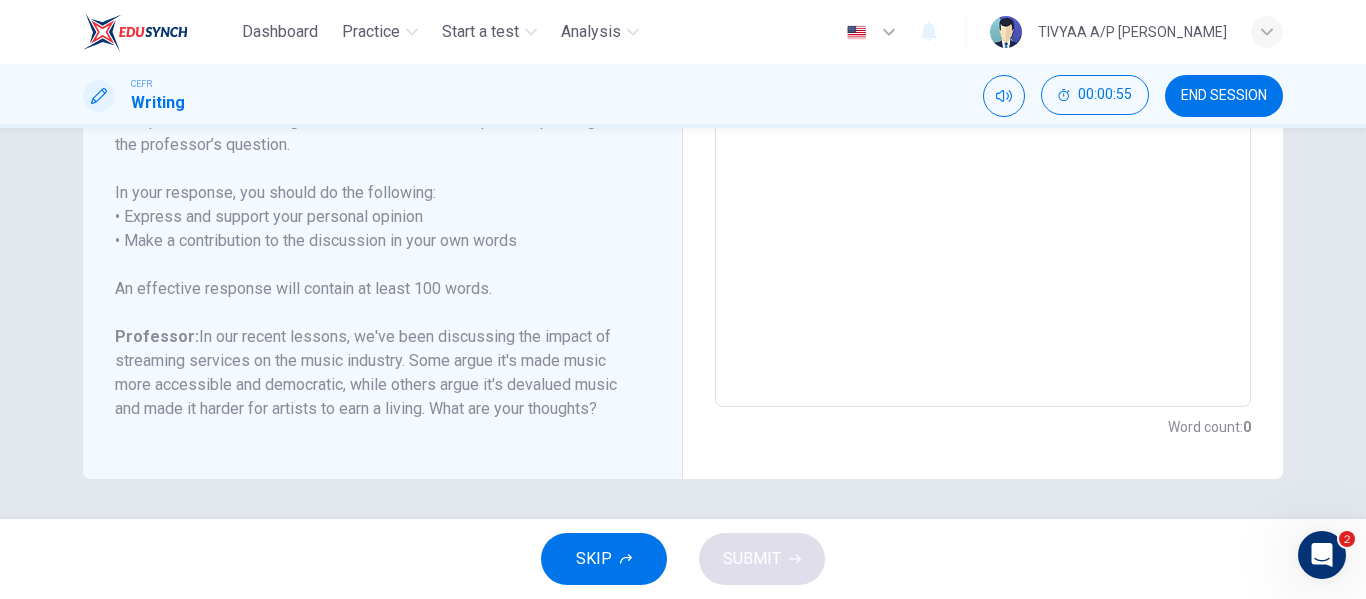 scroll, scrollTop: 47, scrollLeft: 0, axis: vertical 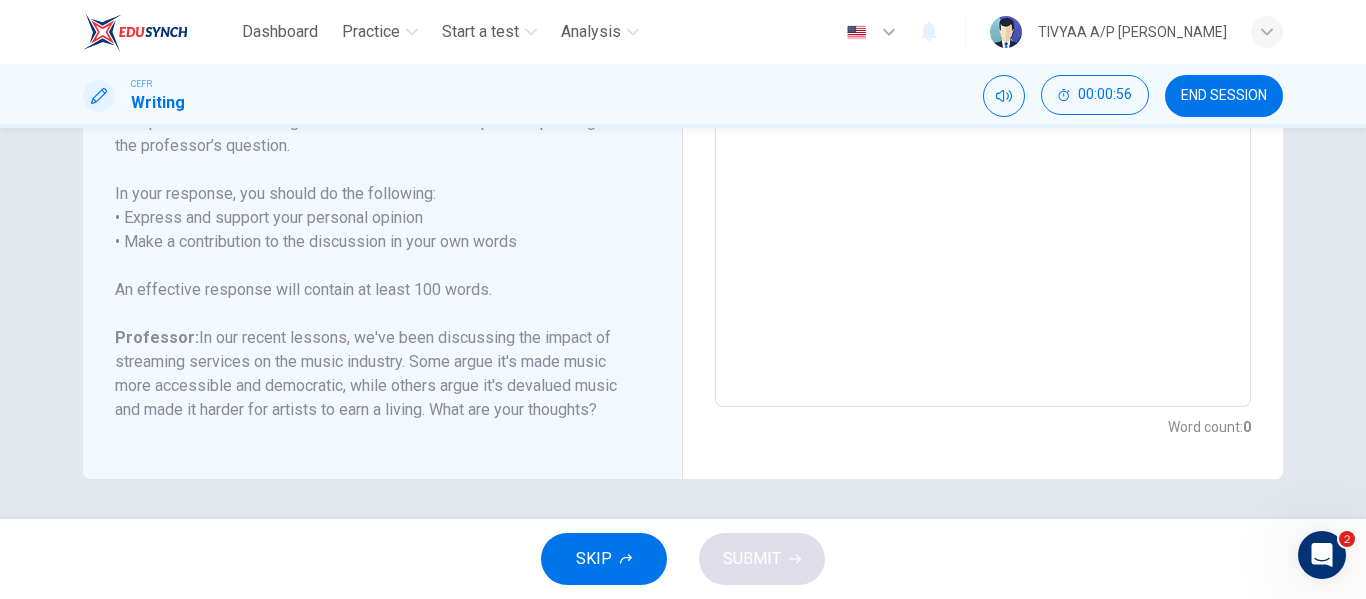 drag, startPoint x: 375, startPoint y: 229, endPoint x: 445, endPoint y: 254, distance: 74.330345 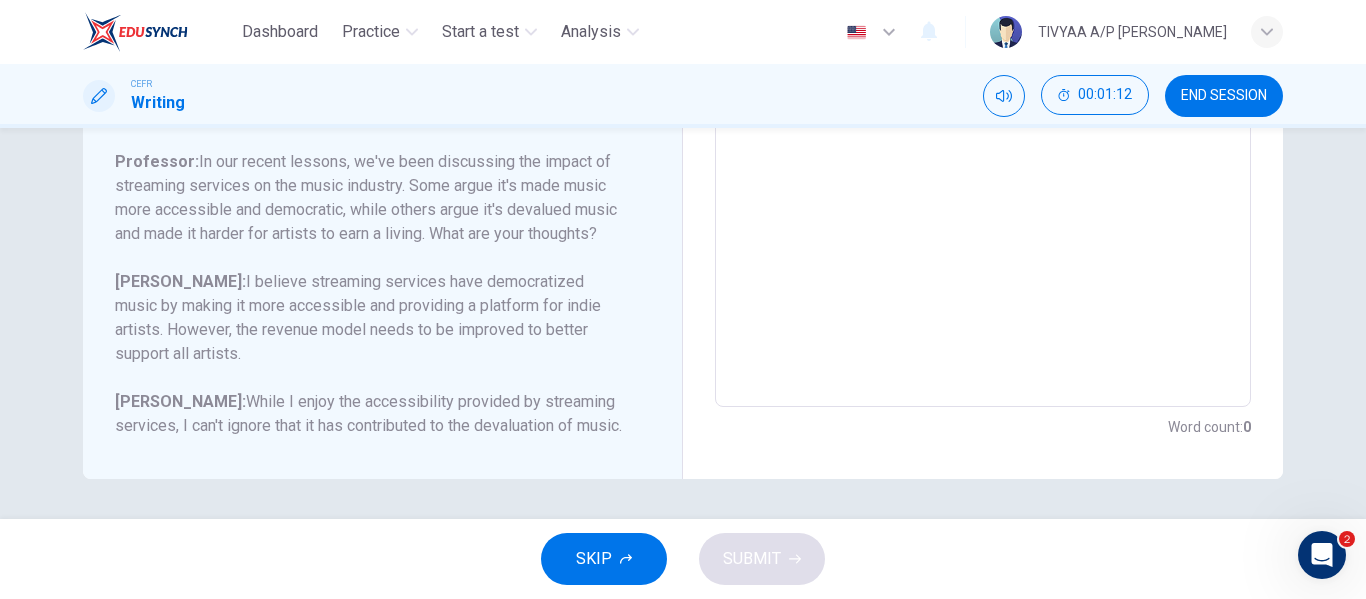 scroll, scrollTop: 224, scrollLeft: 0, axis: vertical 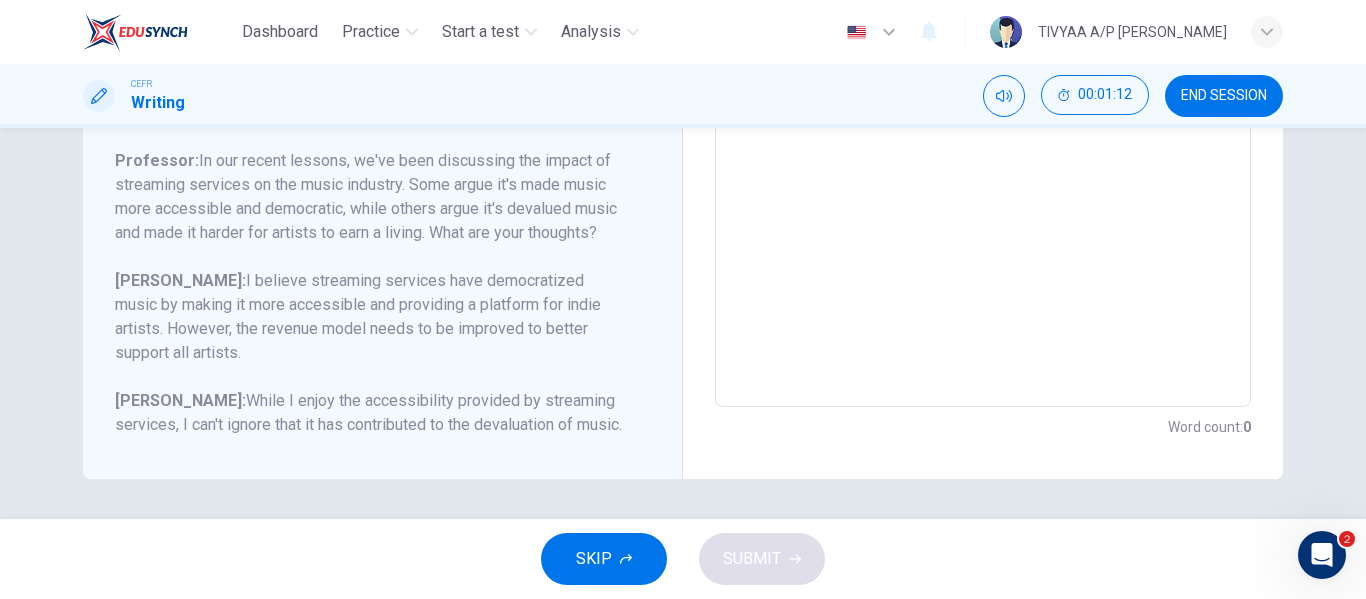 click at bounding box center [983, 73] 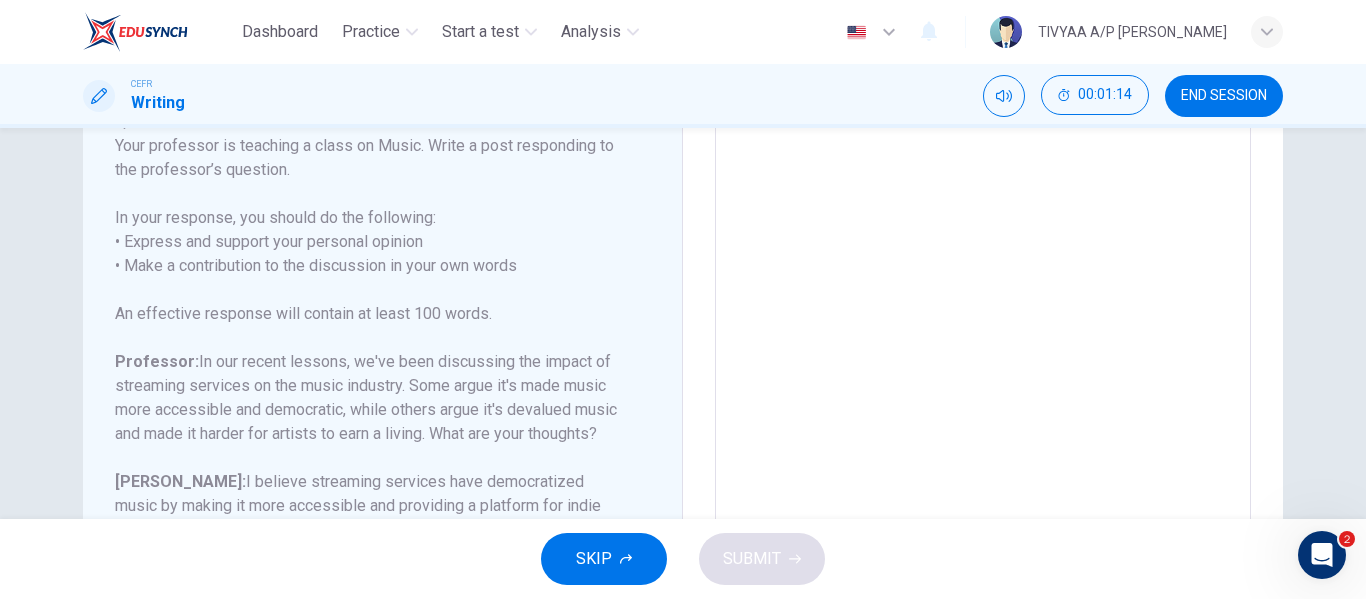 scroll, scrollTop: 297, scrollLeft: 0, axis: vertical 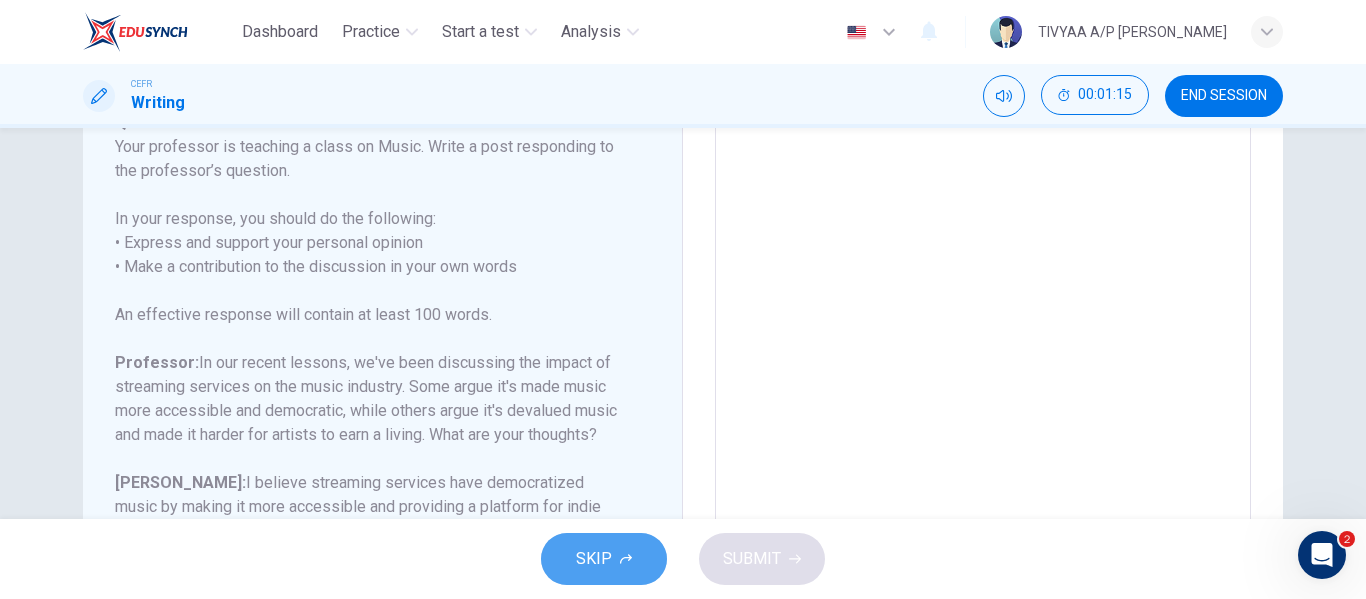 click on "SKIP" at bounding box center [594, 559] 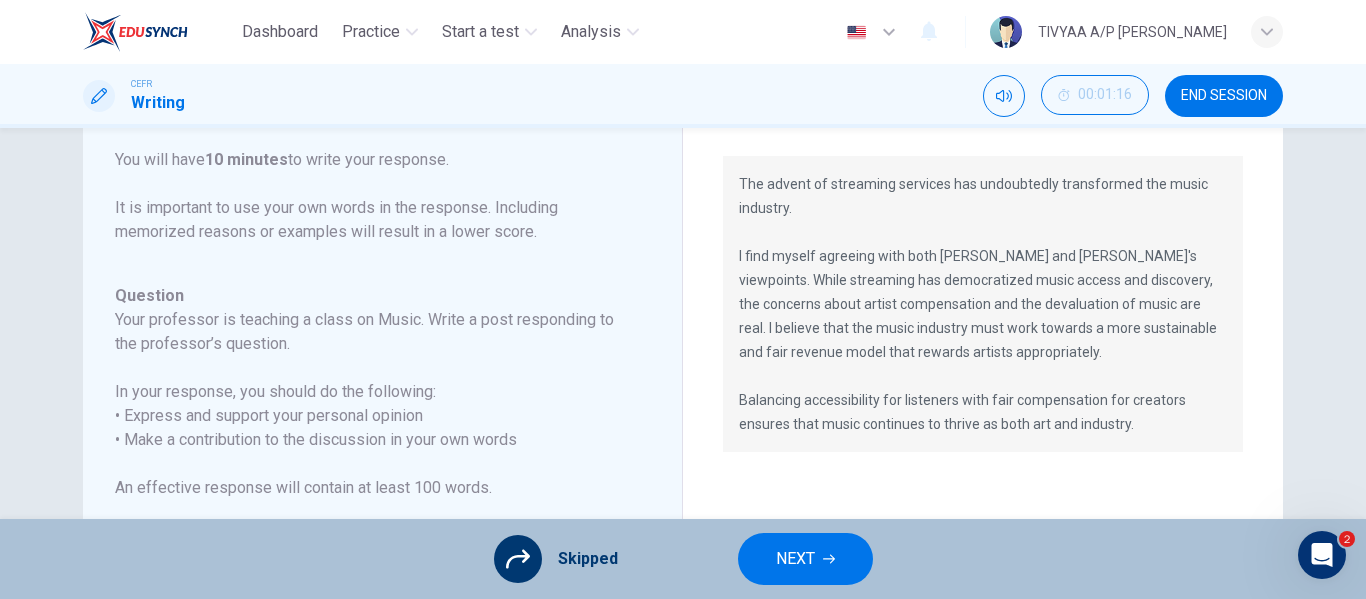 scroll, scrollTop: 125, scrollLeft: 0, axis: vertical 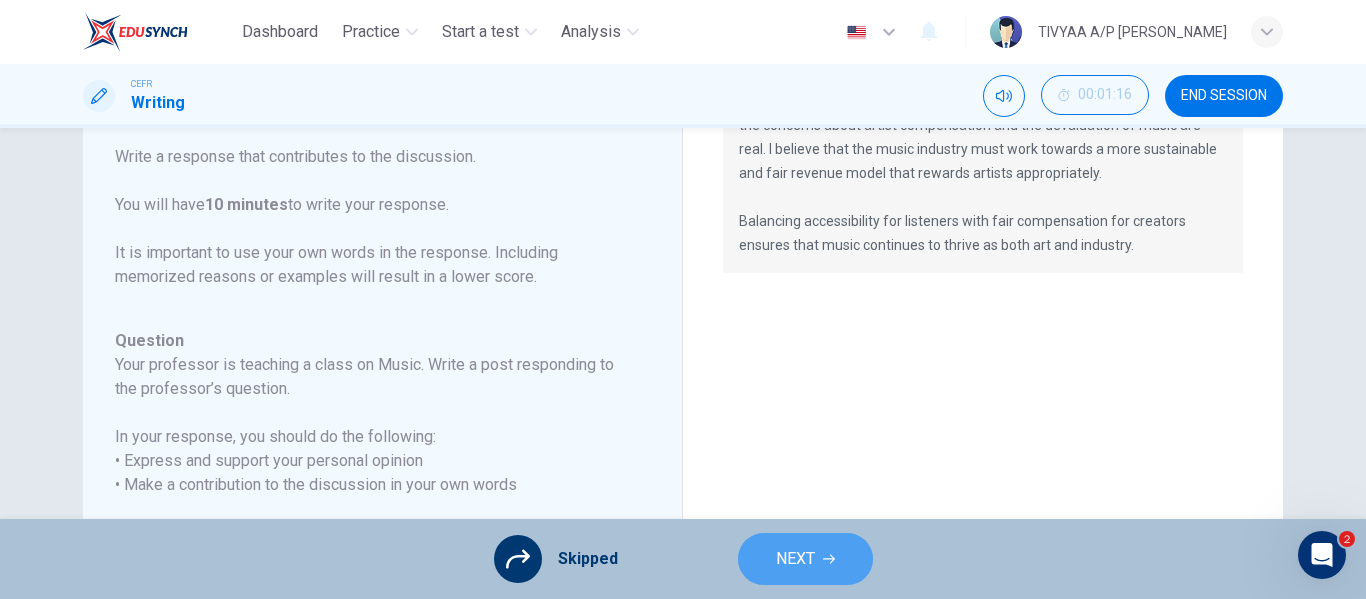click on "NEXT" at bounding box center (805, 559) 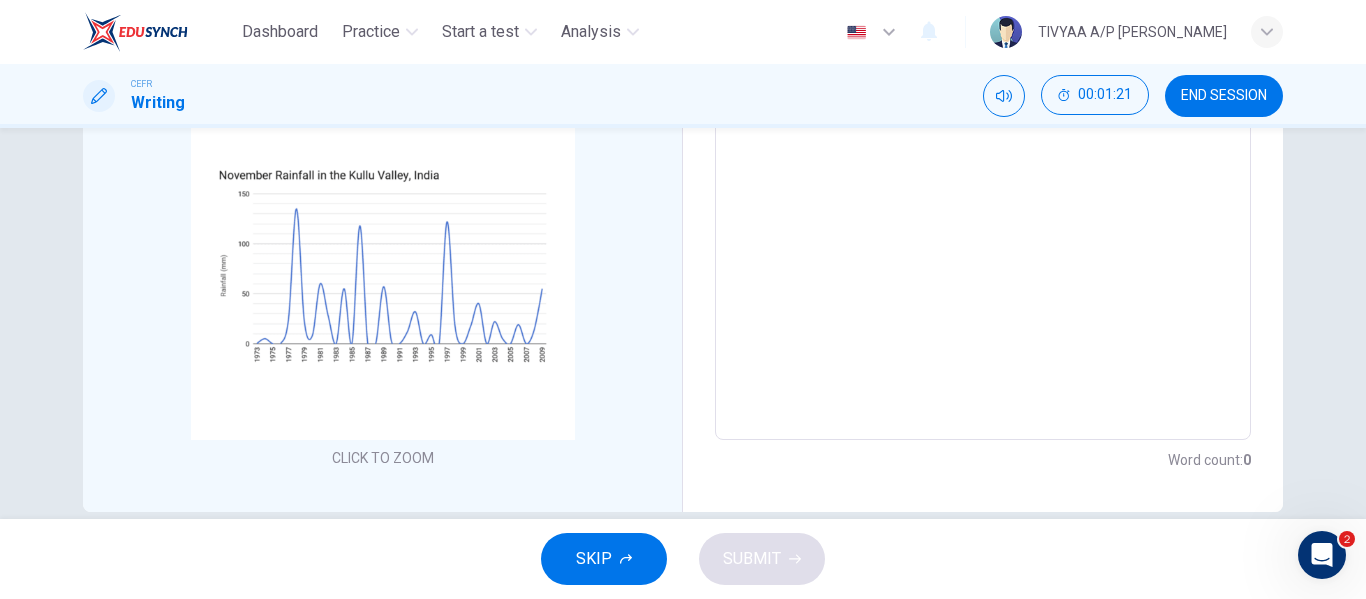 scroll, scrollTop: 0, scrollLeft: 0, axis: both 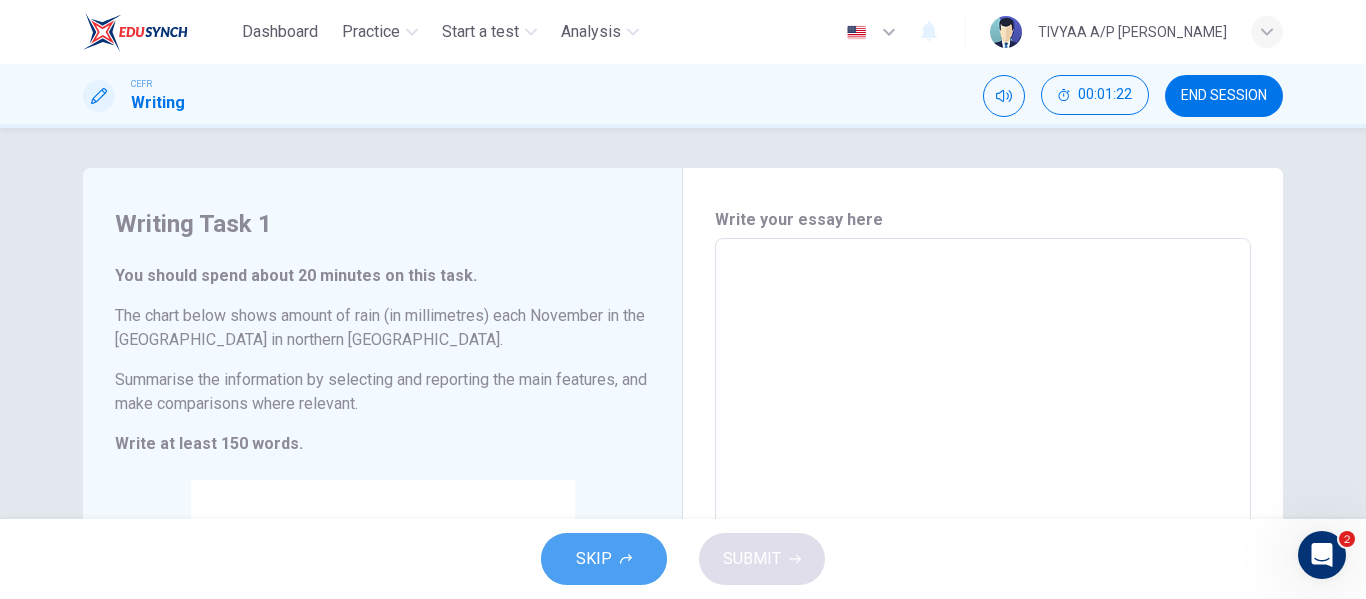 click on "SKIP" at bounding box center (604, 559) 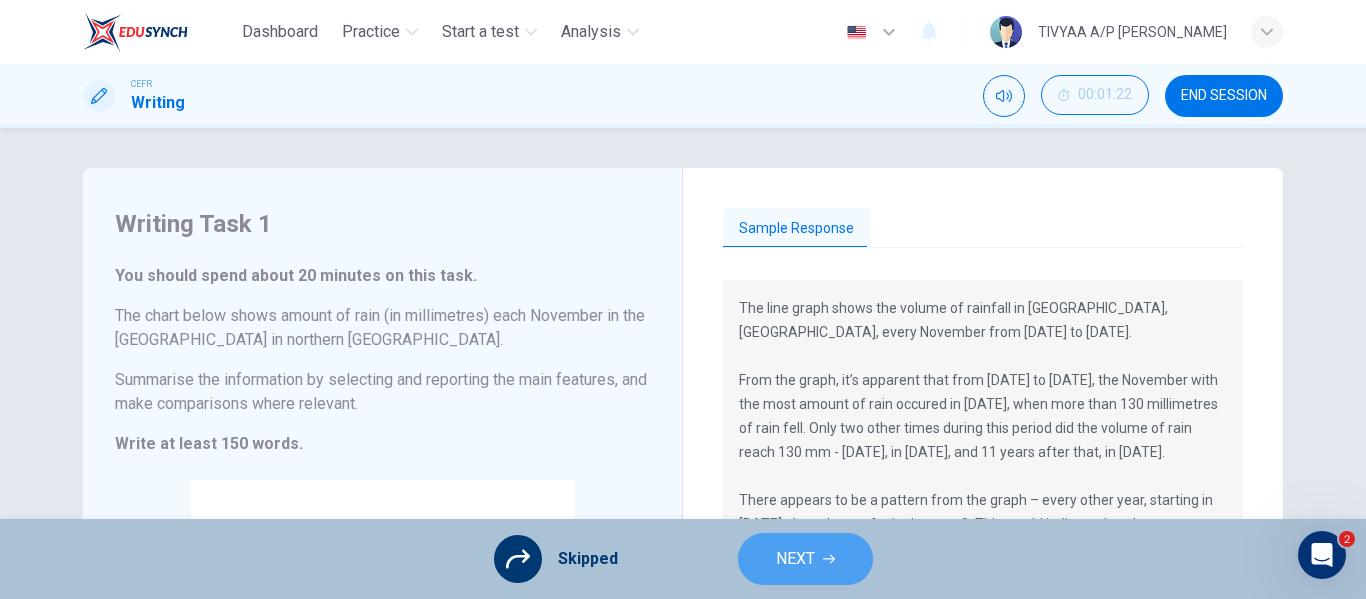 click on "NEXT" at bounding box center [805, 559] 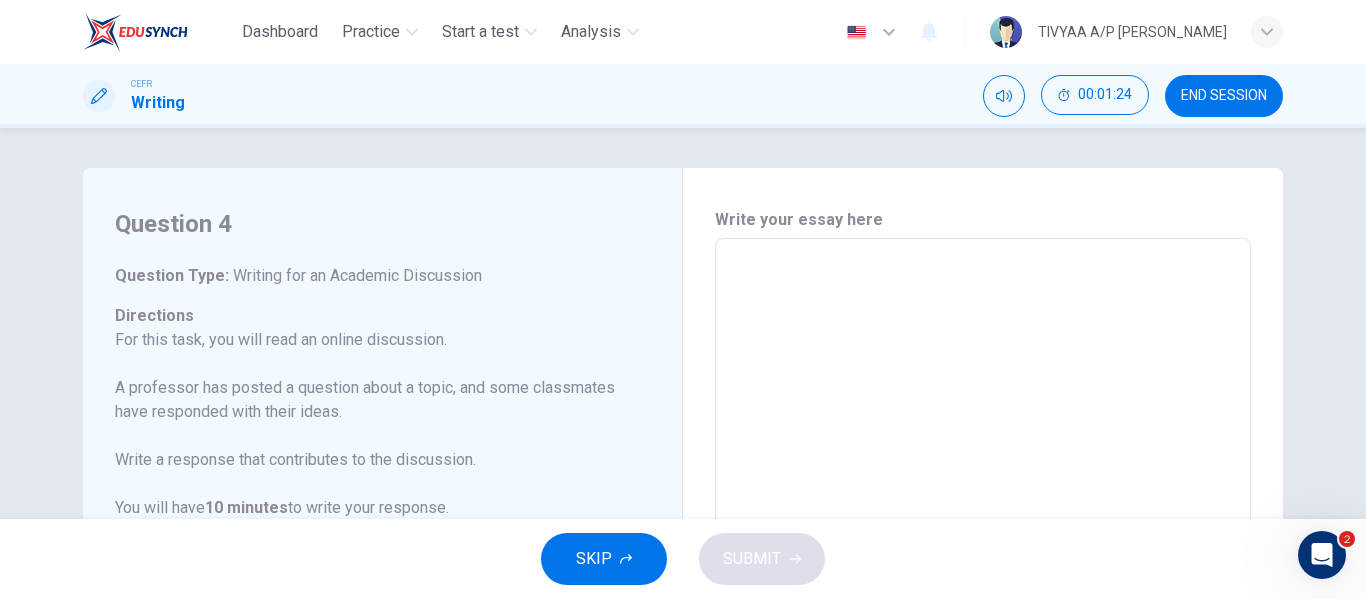 scroll, scrollTop: 150, scrollLeft: 0, axis: vertical 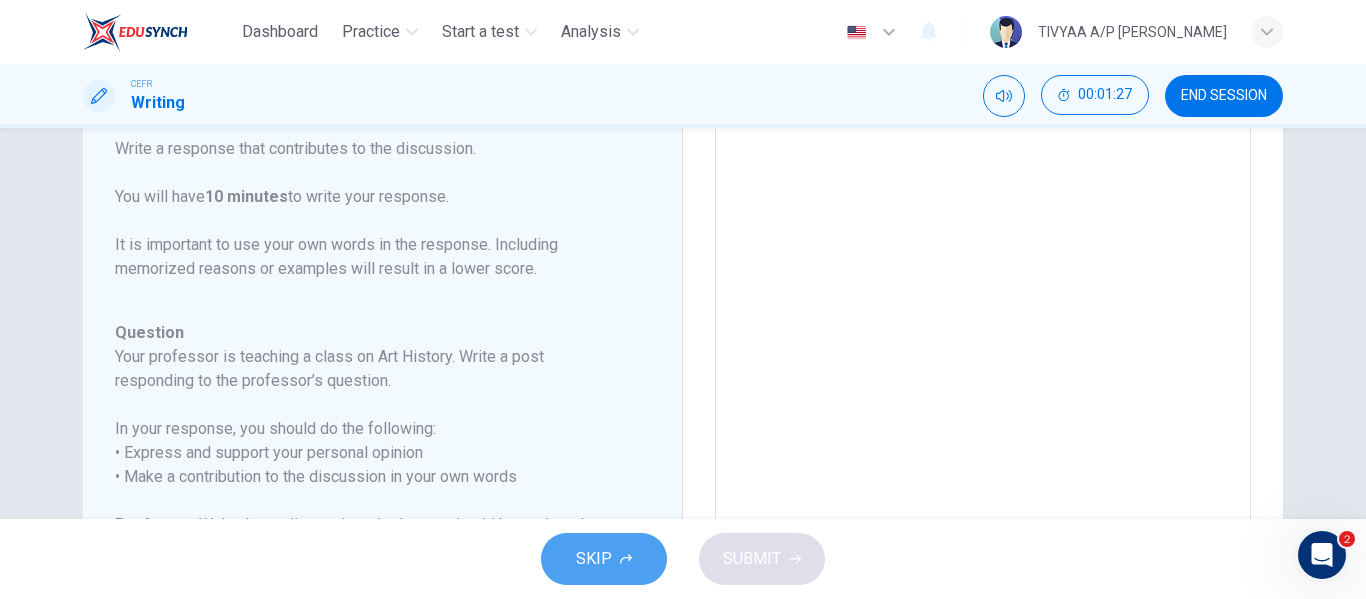 click on "SKIP" at bounding box center [594, 559] 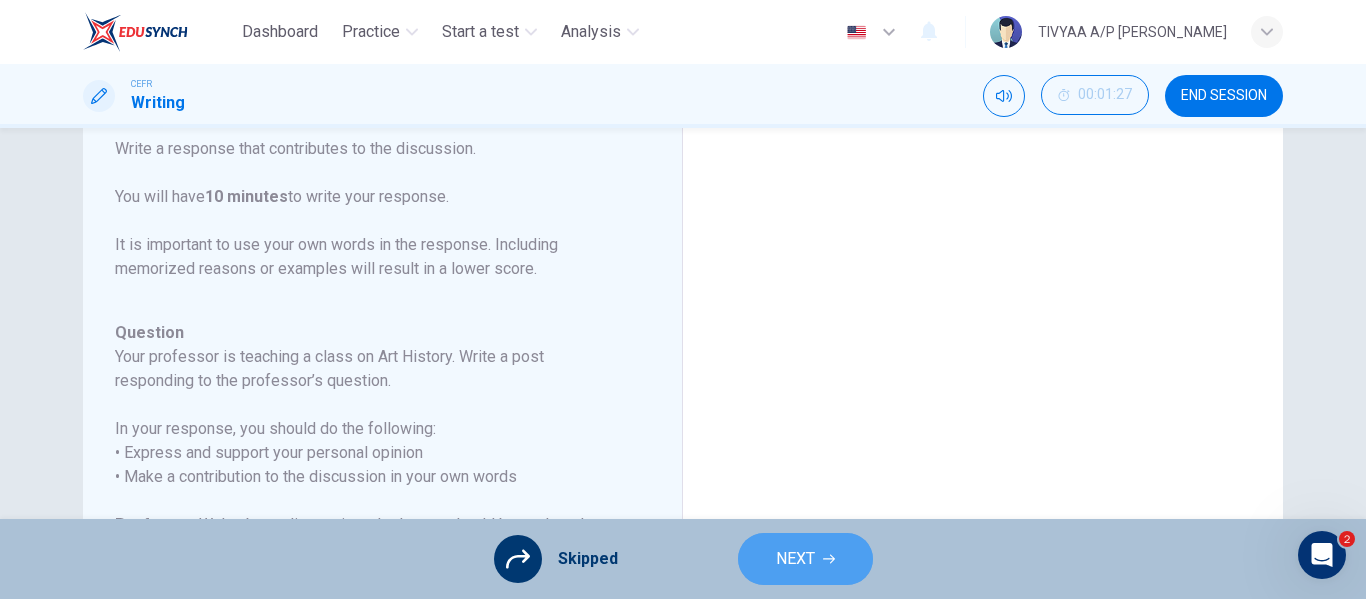 click on "NEXT" at bounding box center [795, 559] 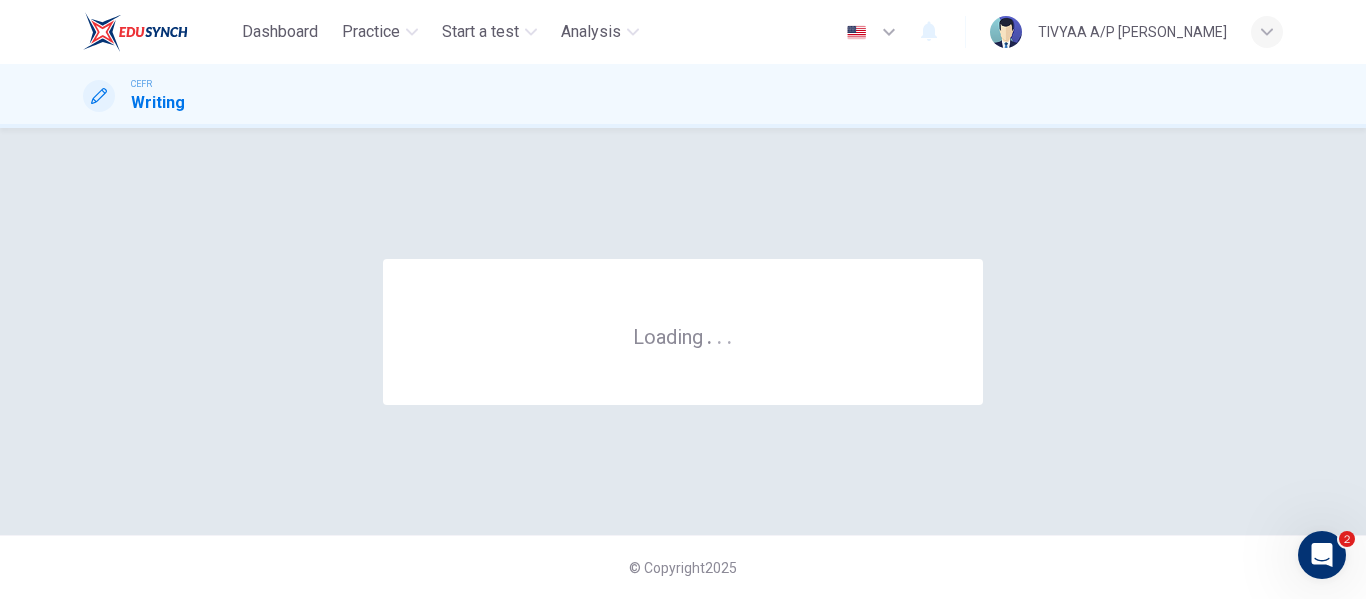 scroll, scrollTop: 0, scrollLeft: 0, axis: both 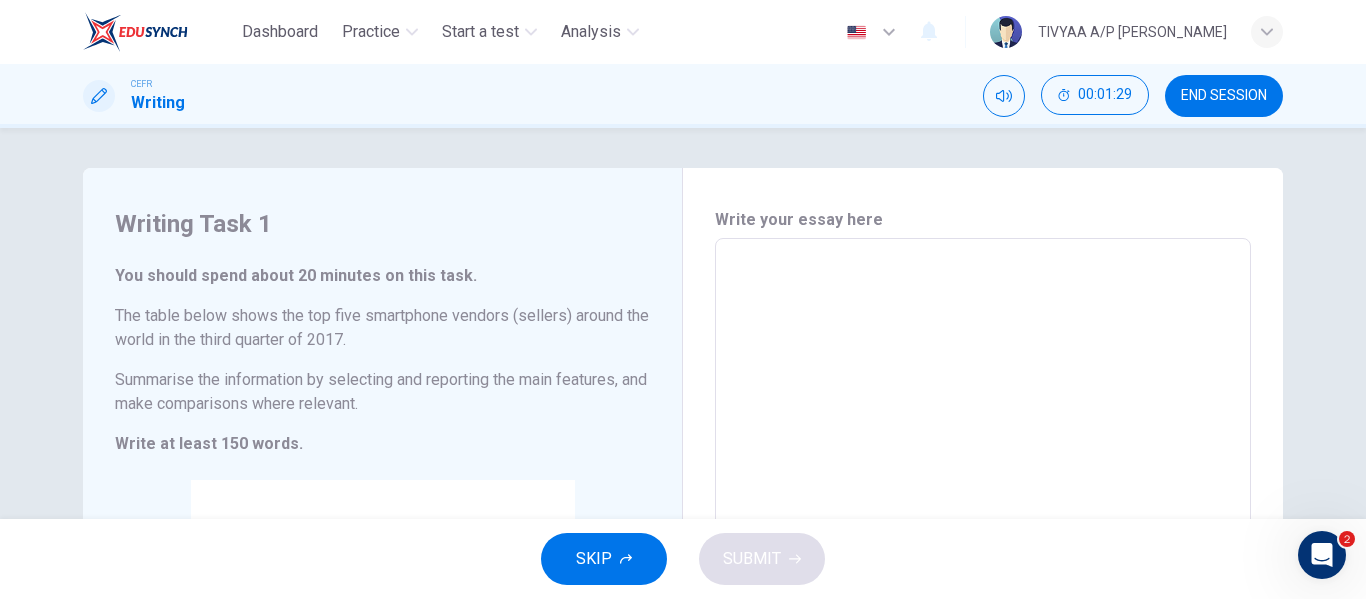 click 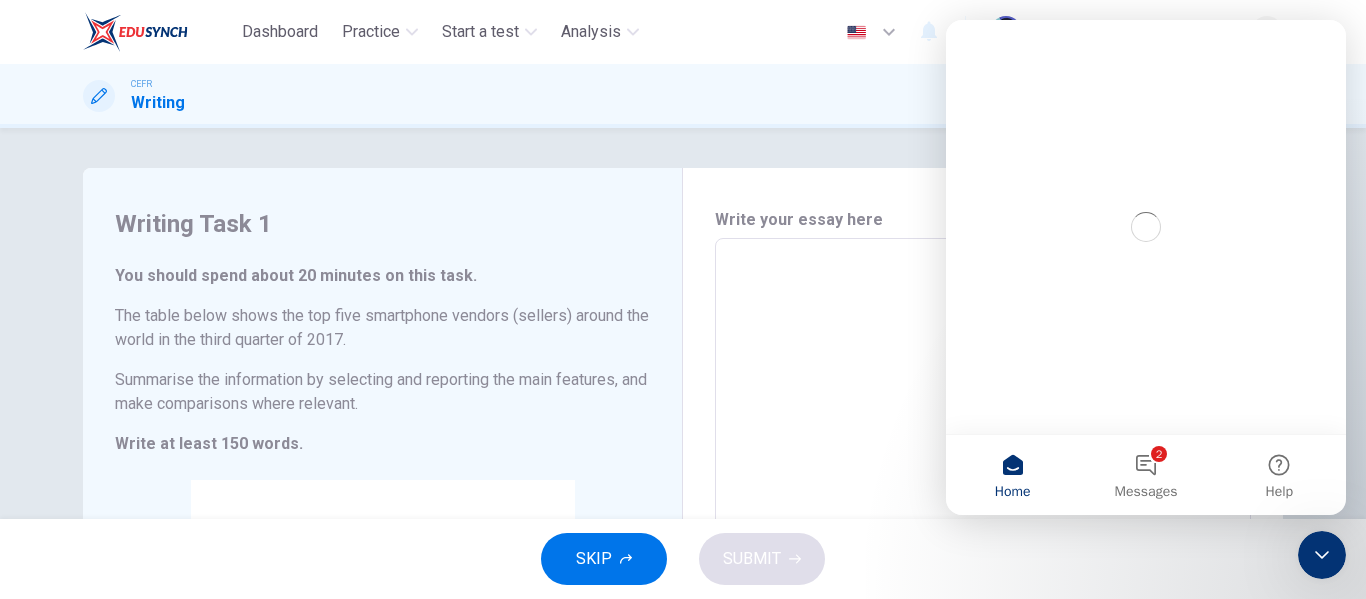 scroll, scrollTop: 0, scrollLeft: 0, axis: both 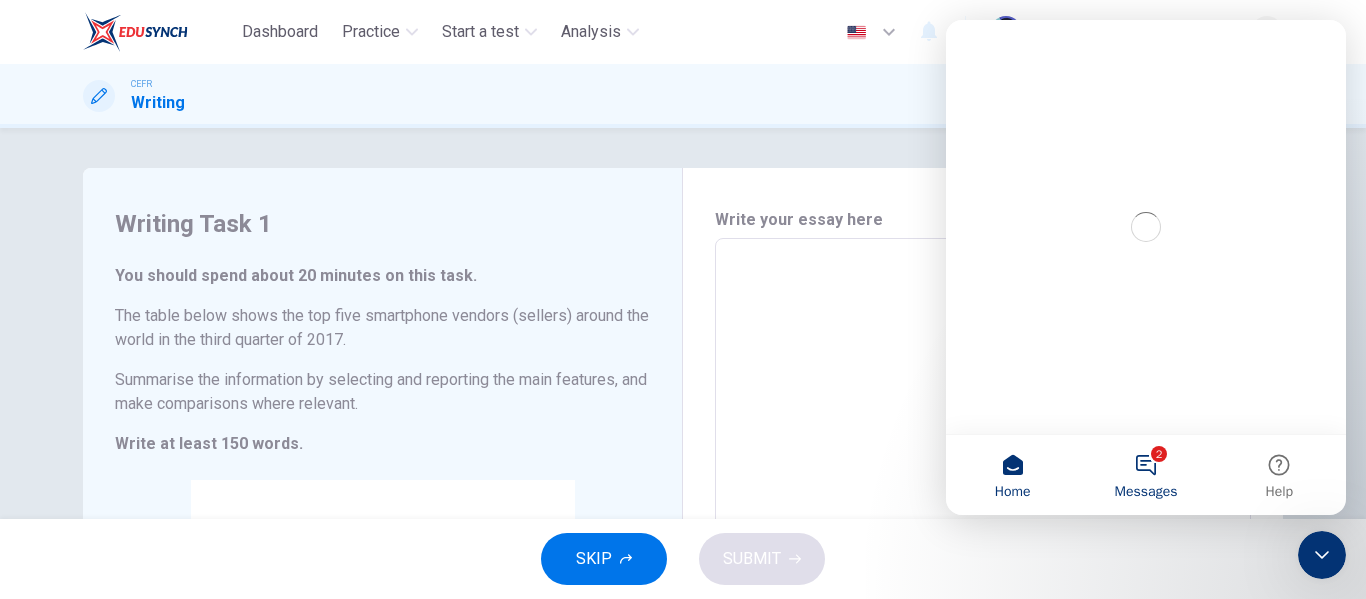 click on "2 Messages" at bounding box center [1145, 475] 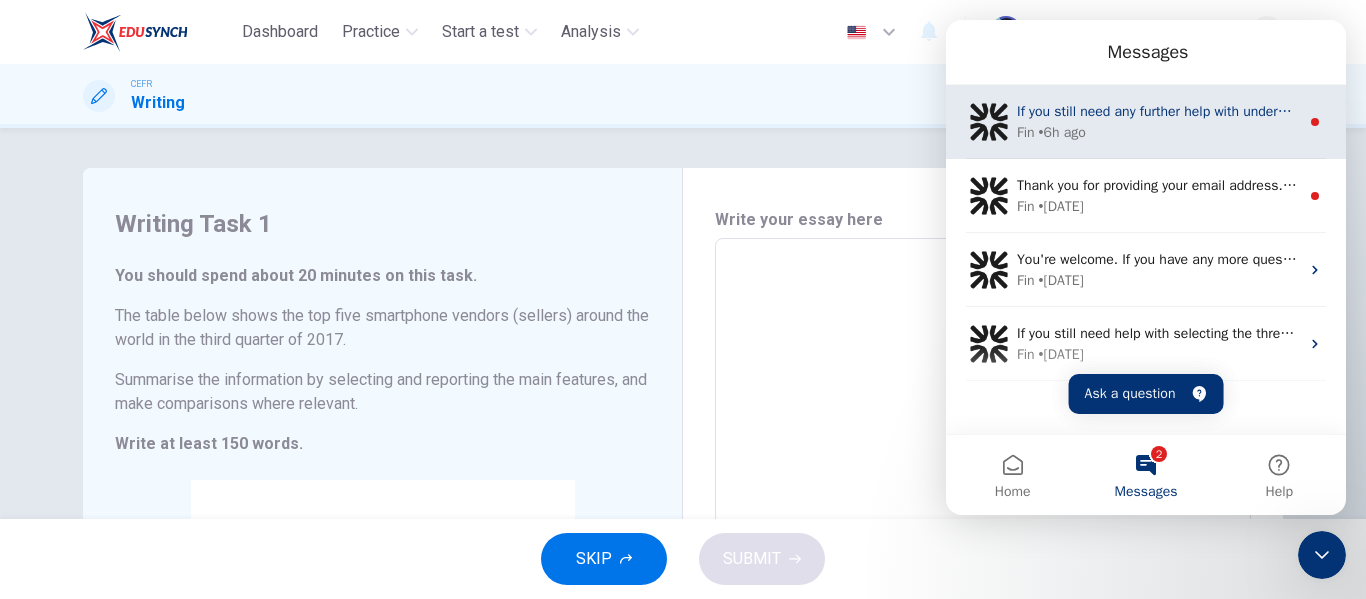 click on "Fin •  6h ago" at bounding box center (1158, 132) 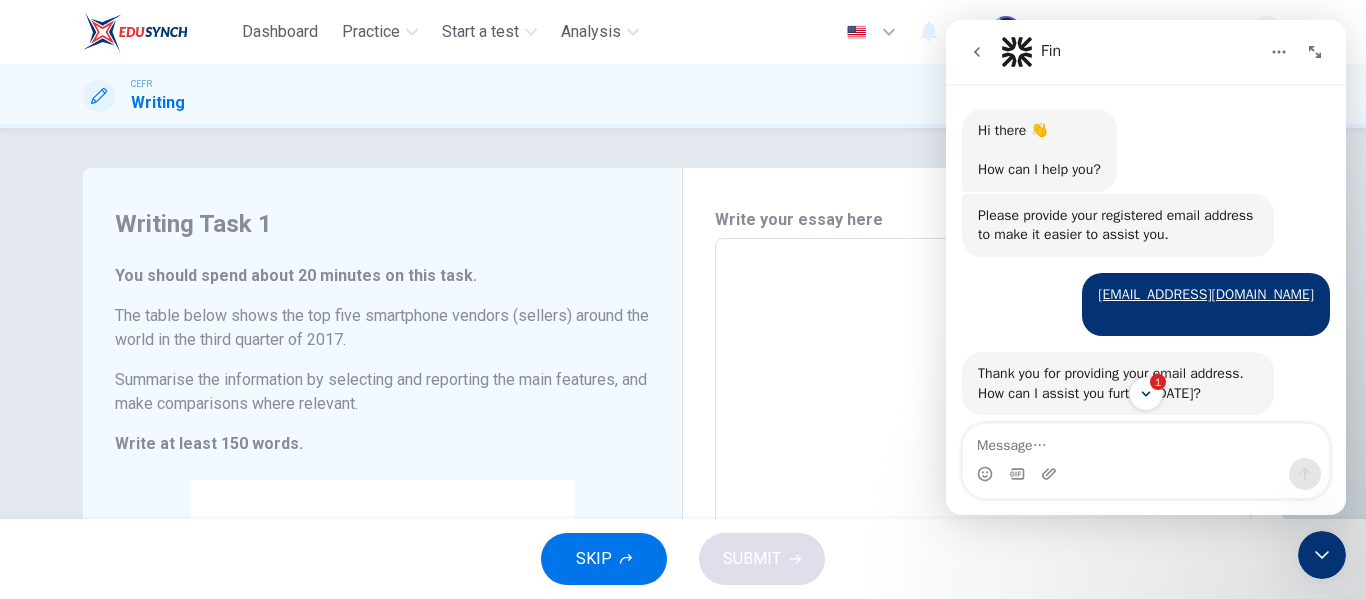 scroll, scrollTop: 3, scrollLeft: 0, axis: vertical 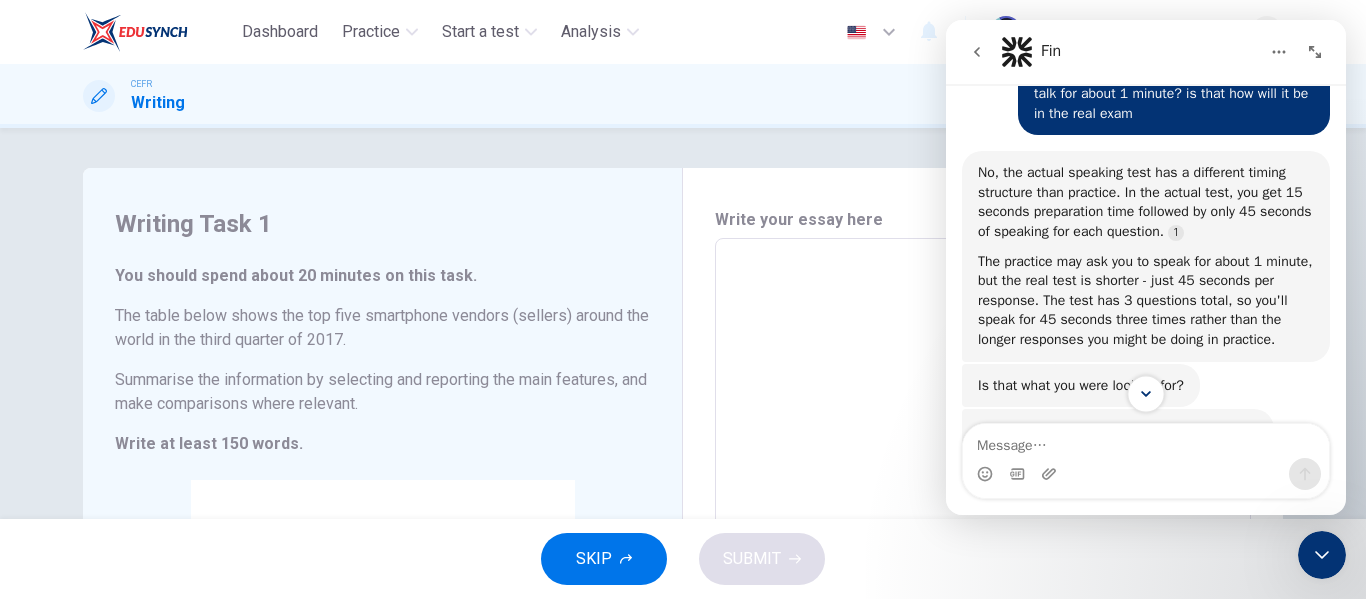 click 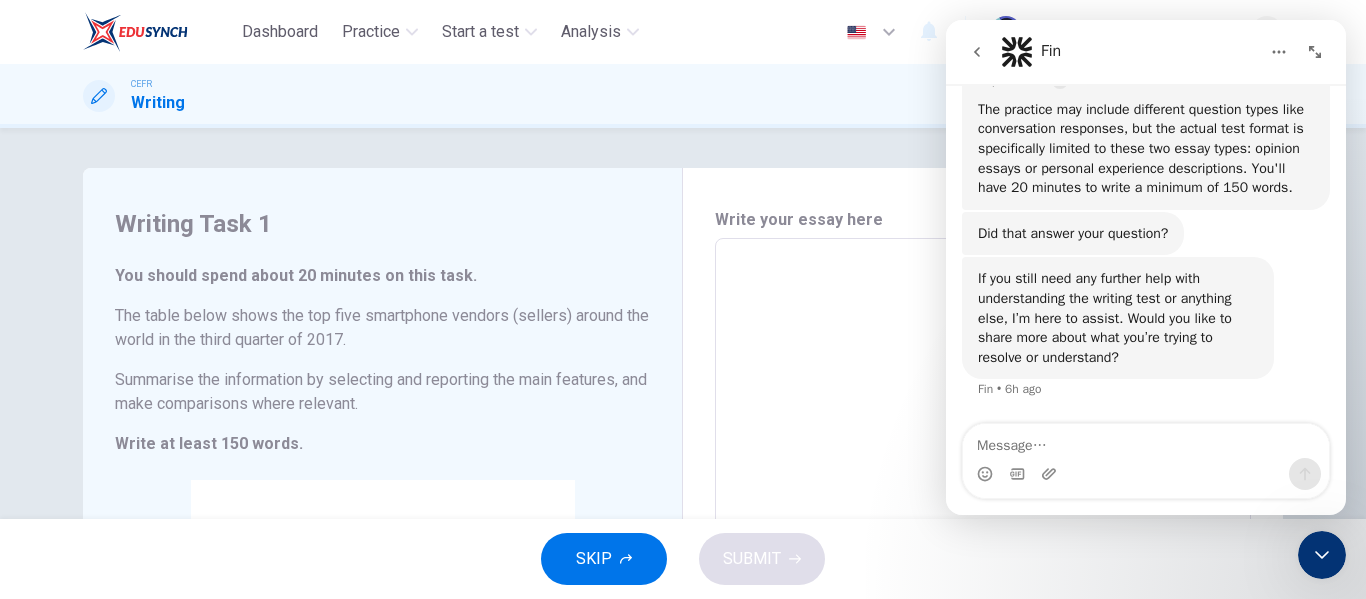 scroll, scrollTop: 11259, scrollLeft: 0, axis: vertical 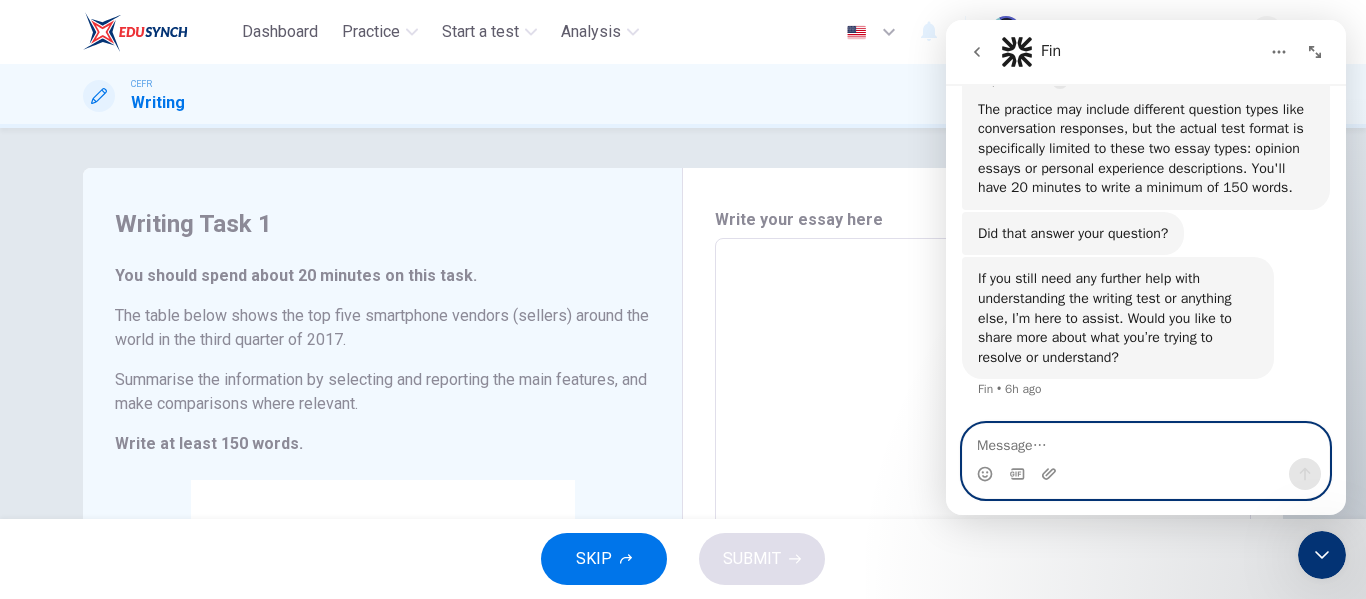 click at bounding box center [1146, 441] 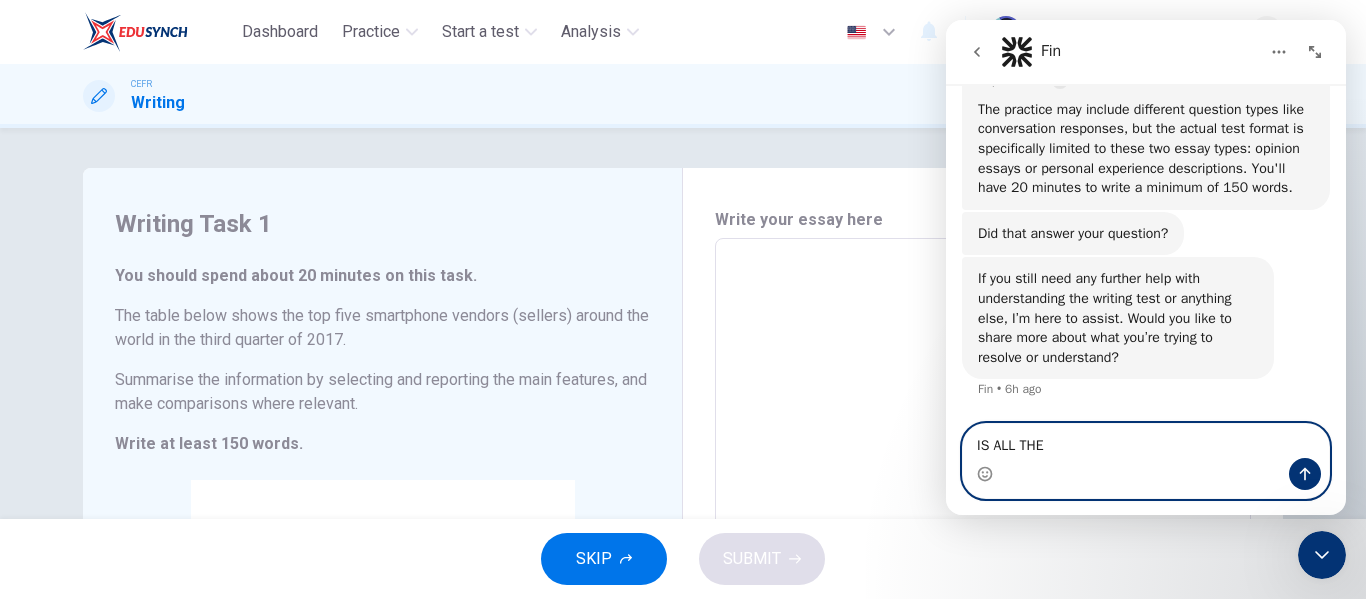 type on "IS ALL THE" 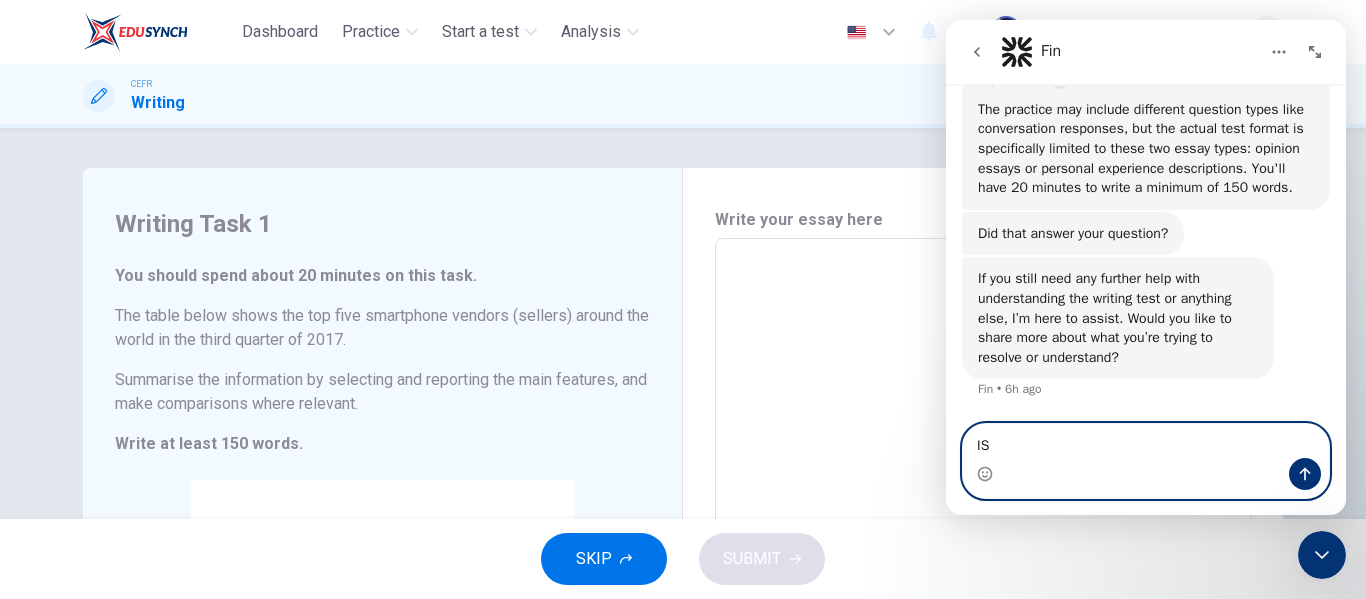 type on "I" 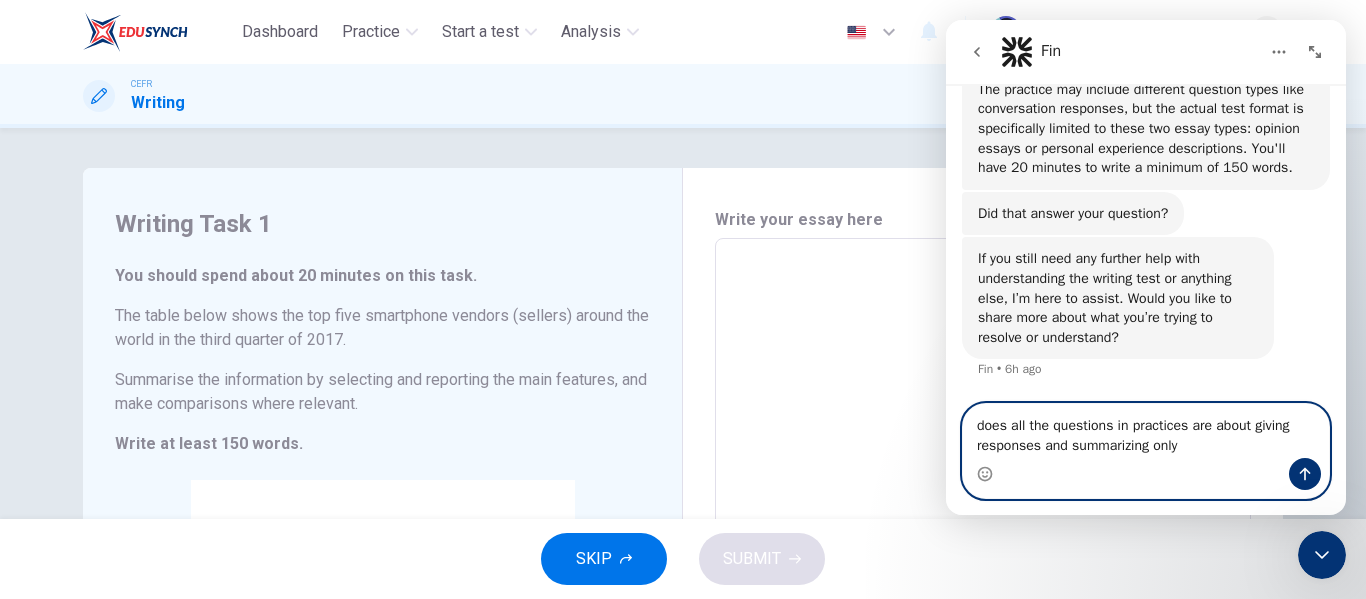 type on "does all the questions in practices are about giving responses and summarizing only?" 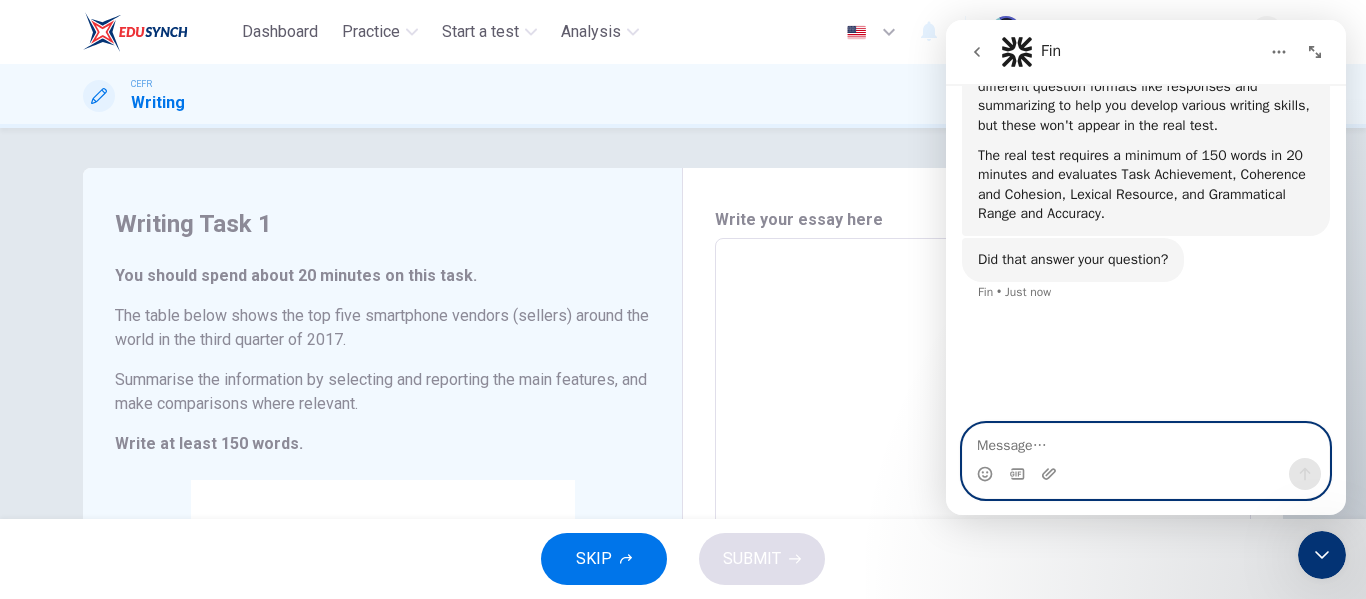 scroll, scrollTop: 11873, scrollLeft: 0, axis: vertical 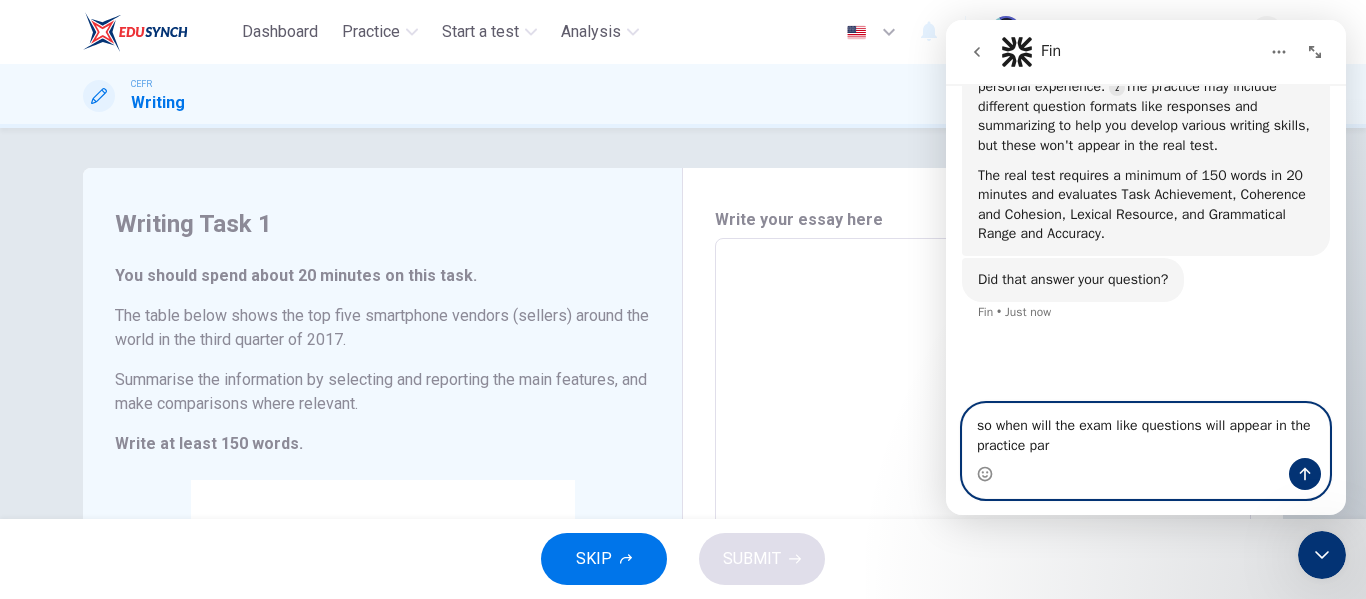 type on "so when will the exam like questions will appear in the practice part" 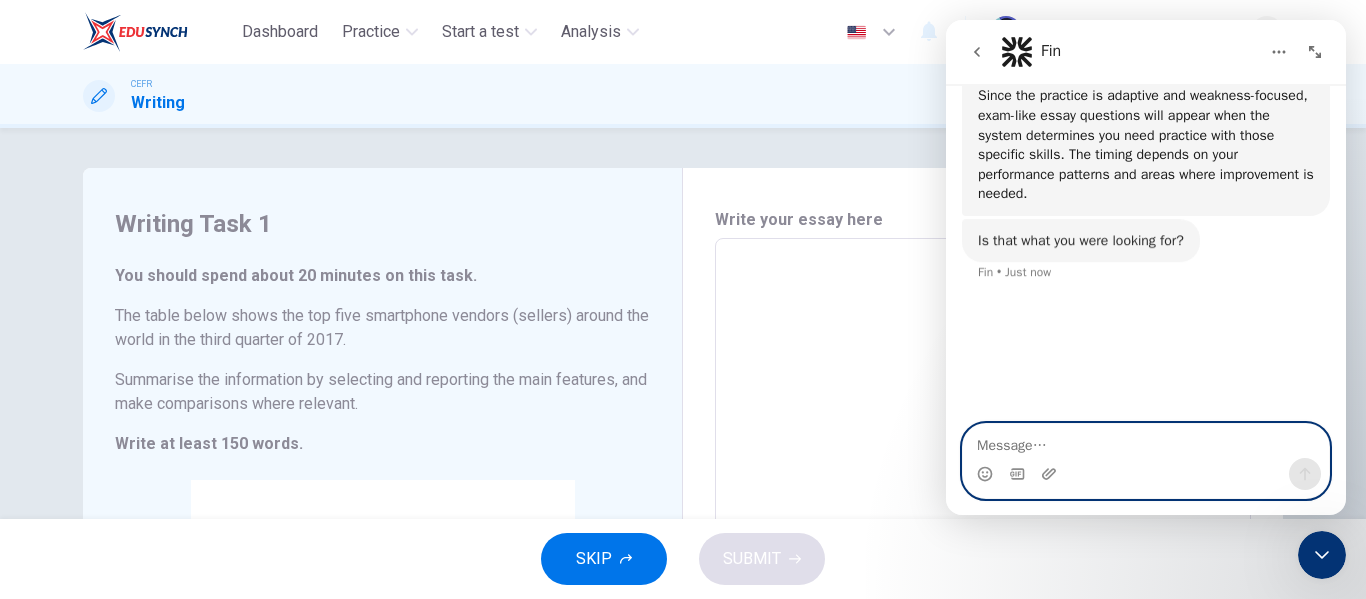 scroll, scrollTop: 12410, scrollLeft: 0, axis: vertical 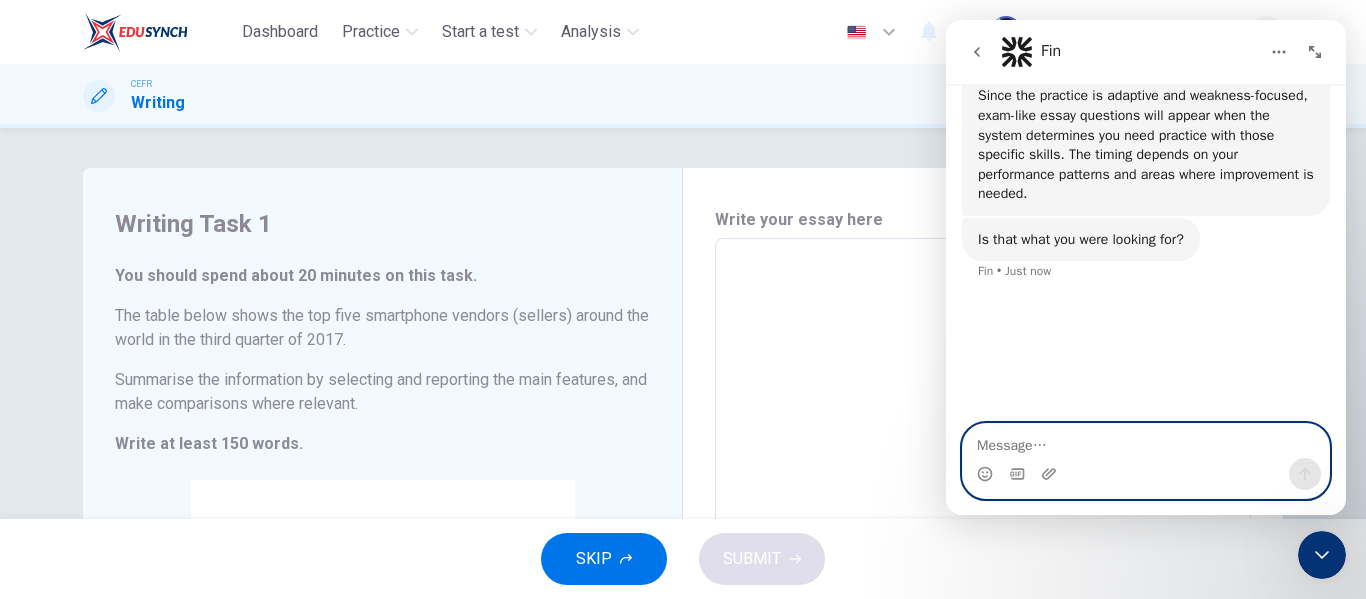 type 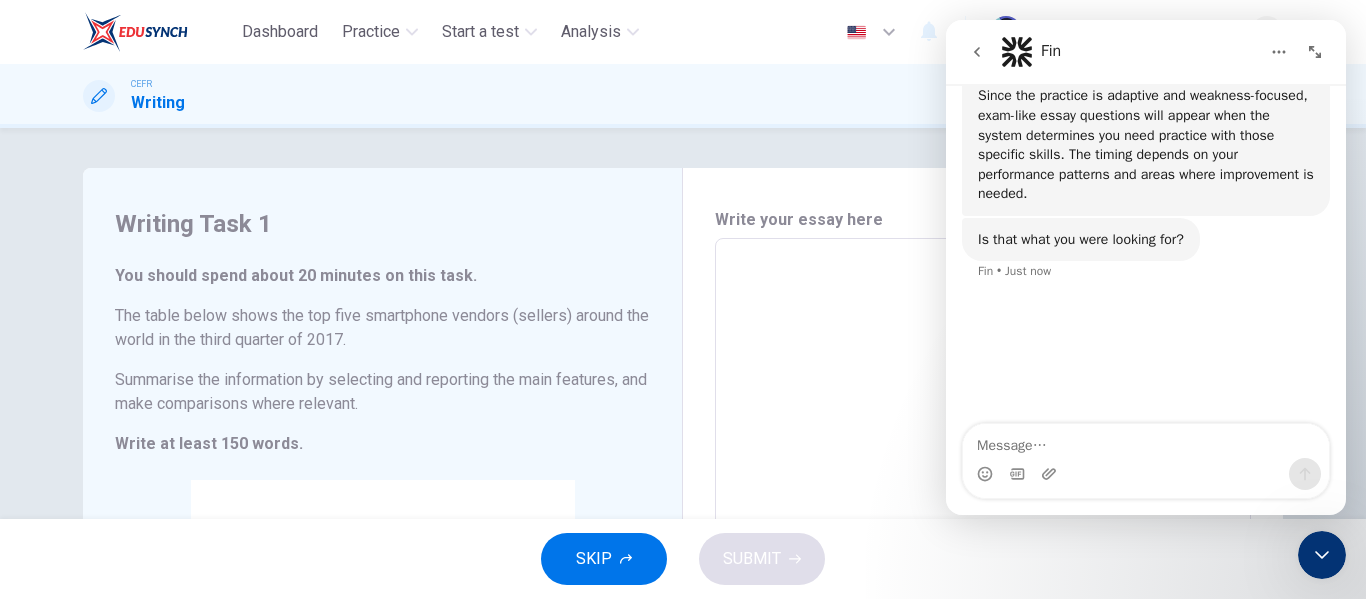click at bounding box center (983, 534) 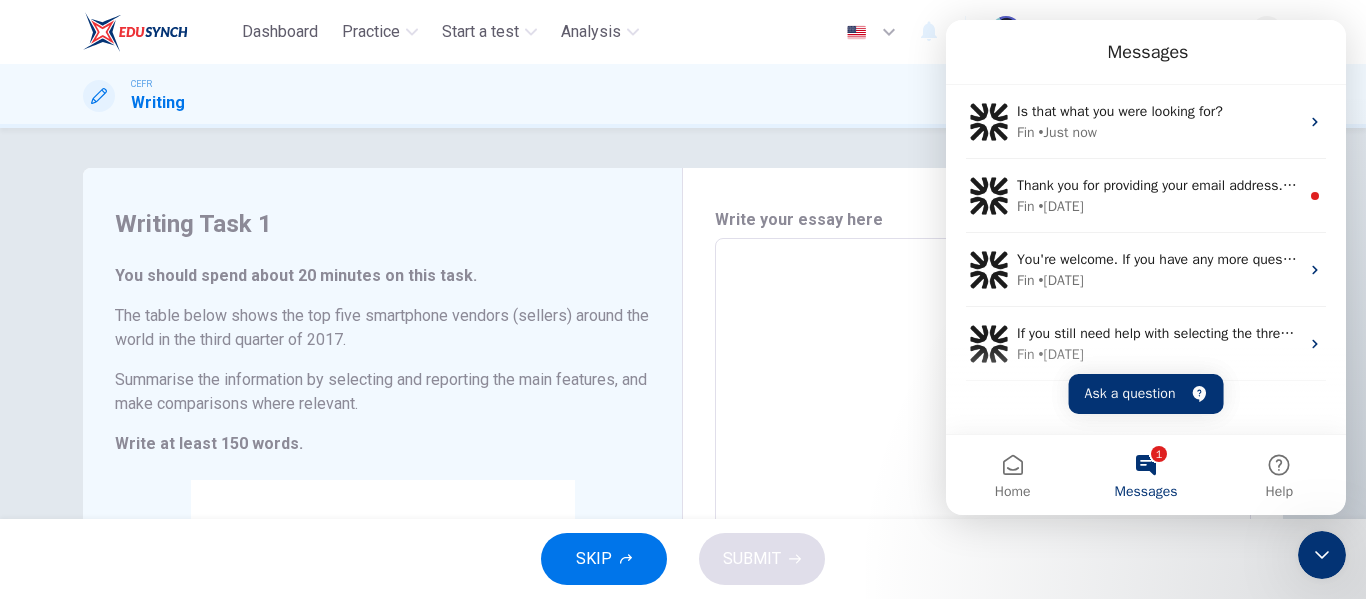 scroll, scrollTop: 12272, scrollLeft: 0, axis: vertical 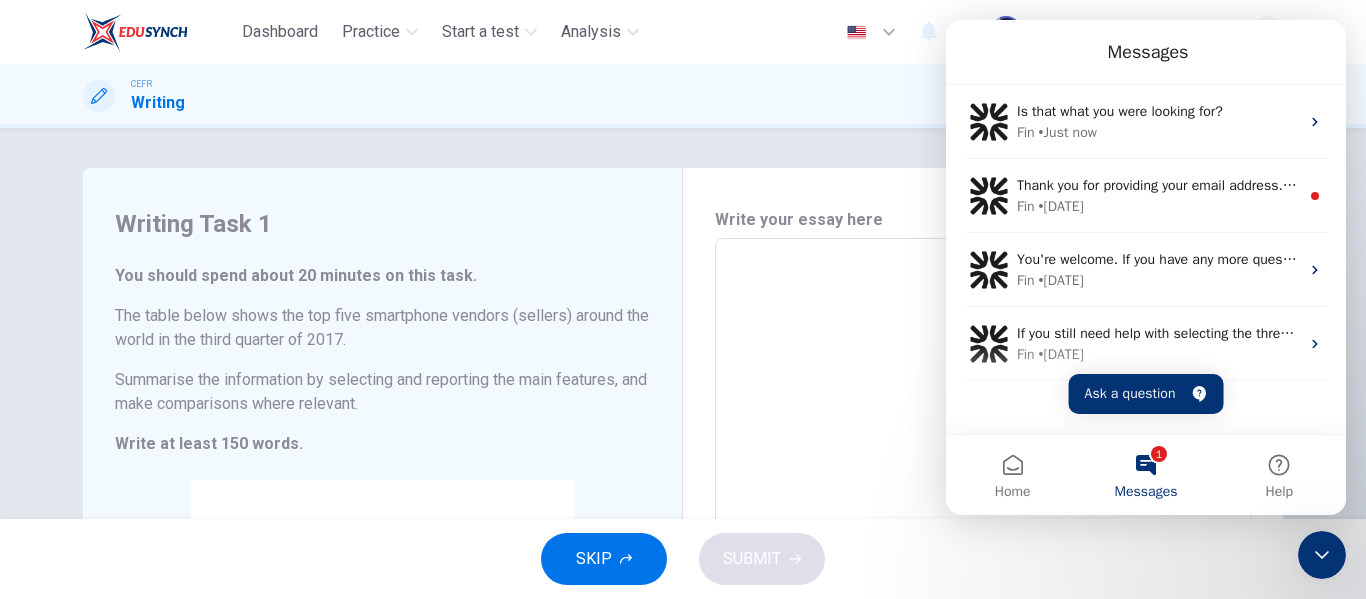 click at bounding box center [983, 534] 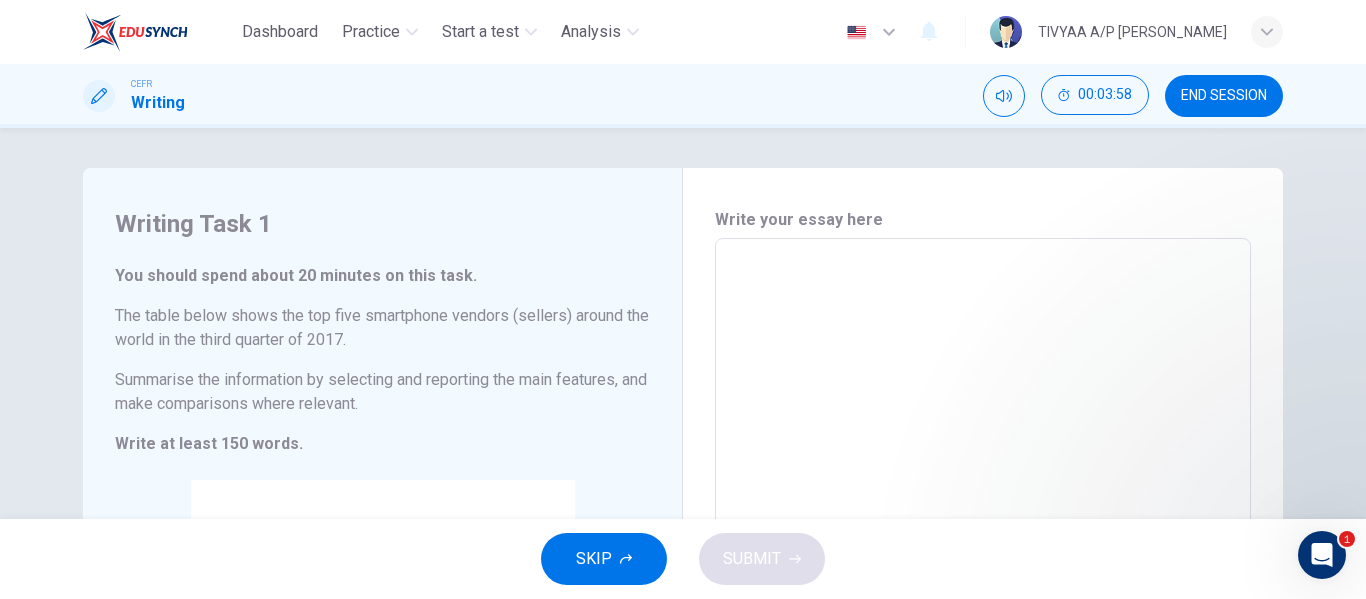 scroll, scrollTop: 0, scrollLeft: 0, axis: both 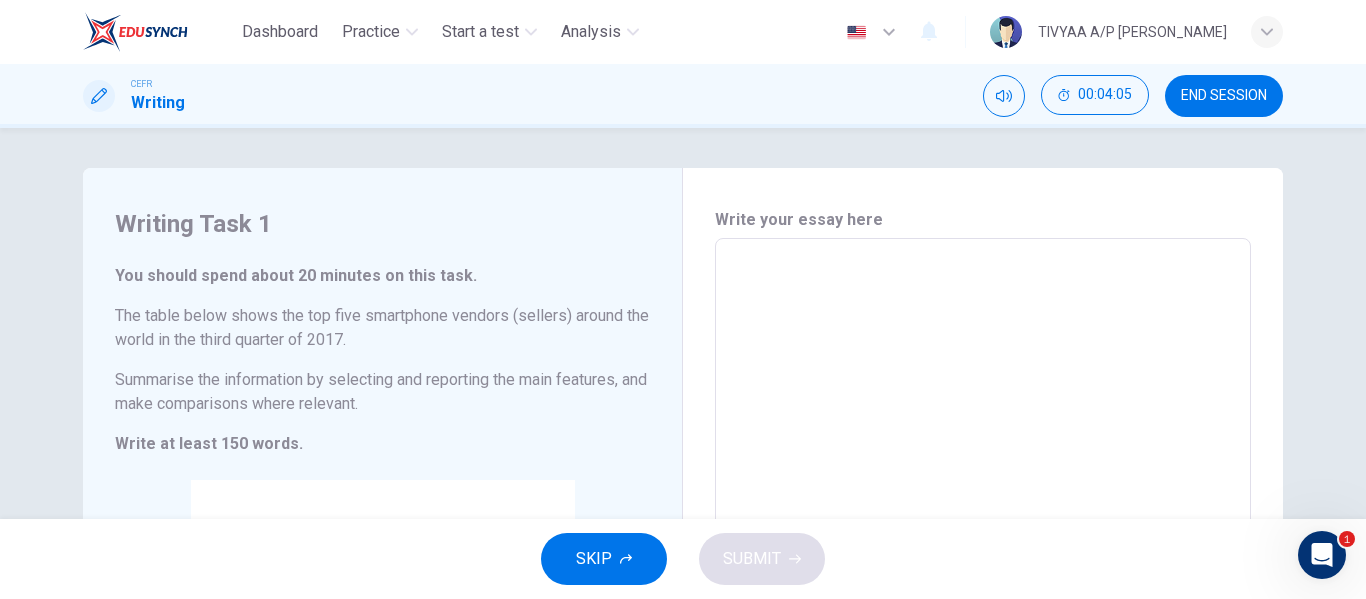 click at bounding box center [983, 534] 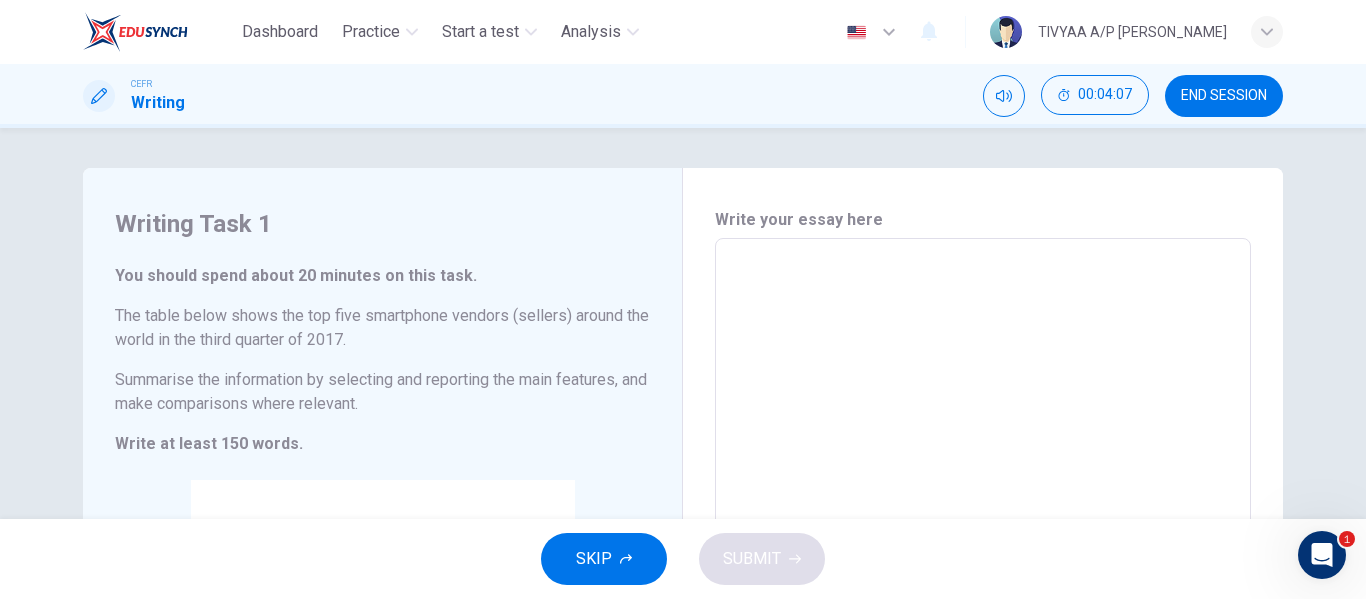 type on "T" 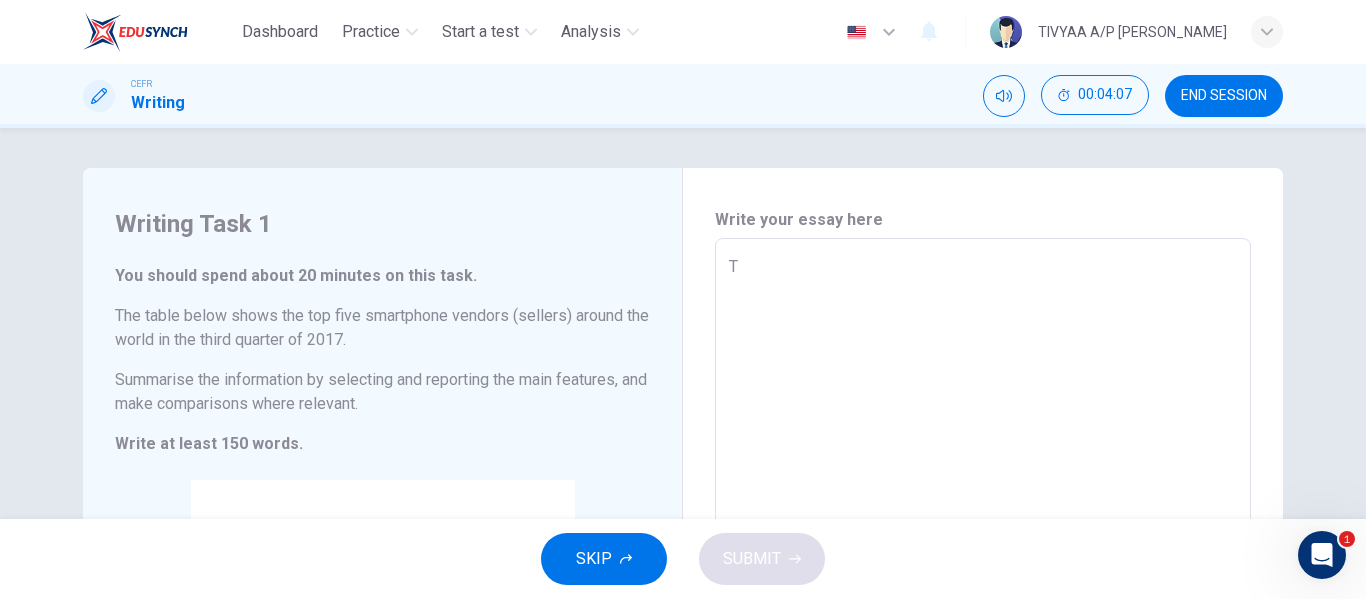 type on "x" 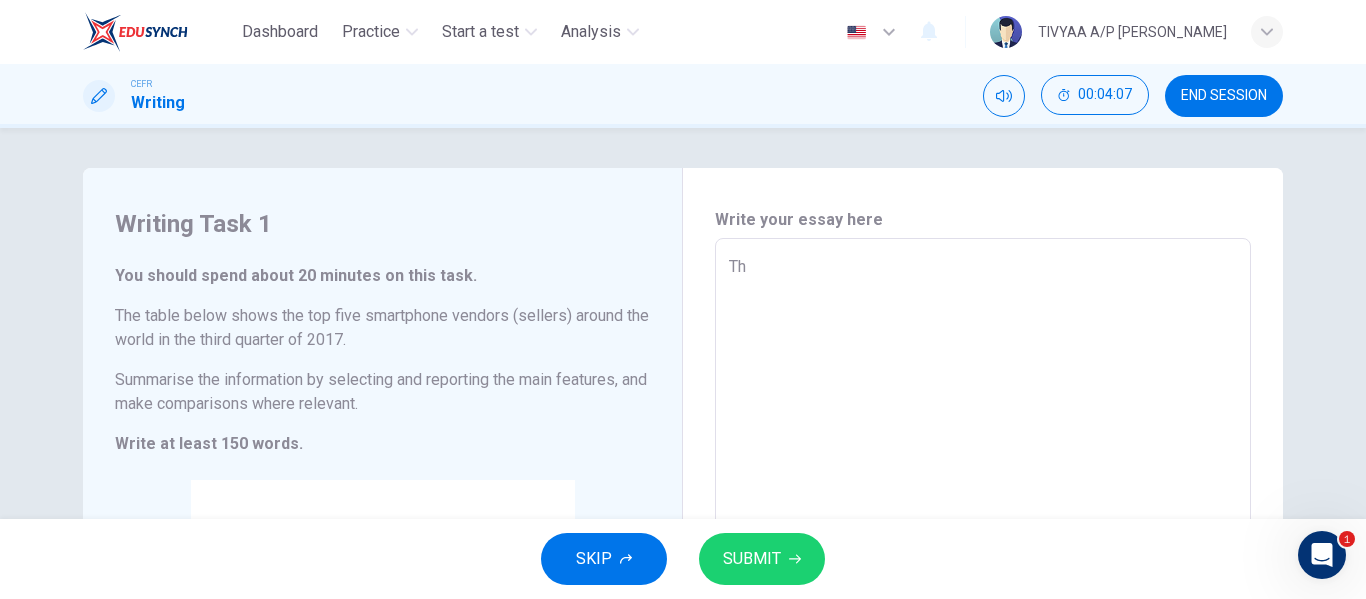 type on "x" 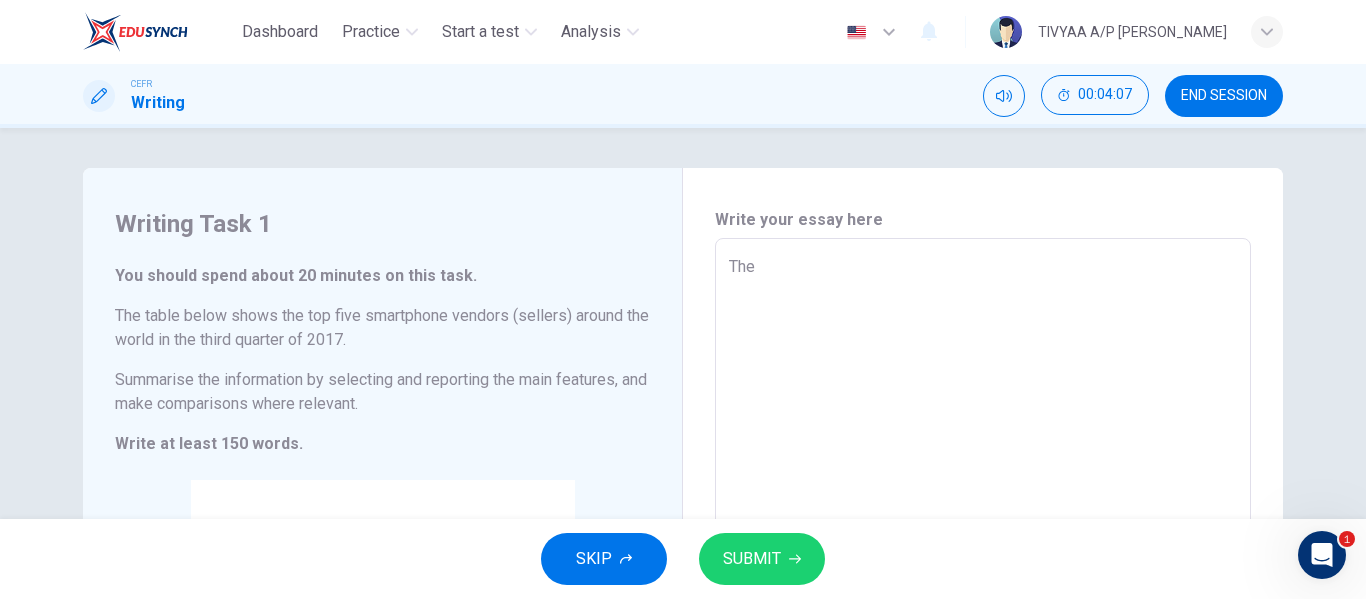 type on "x" 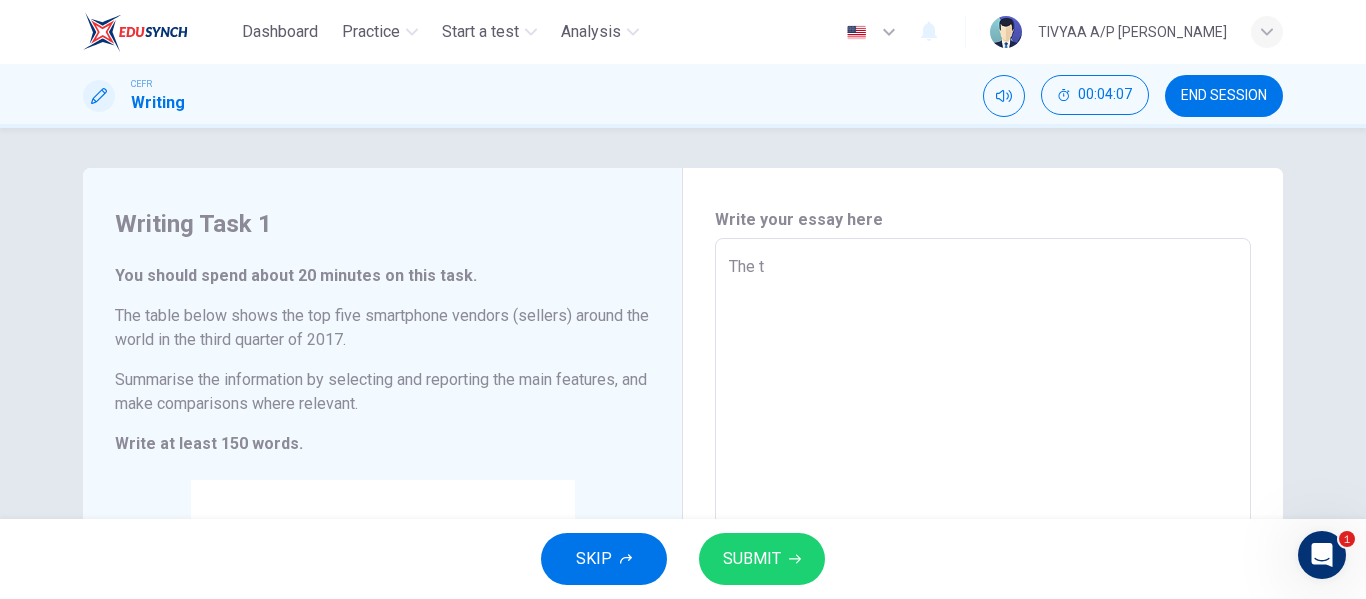 type on "The ta" 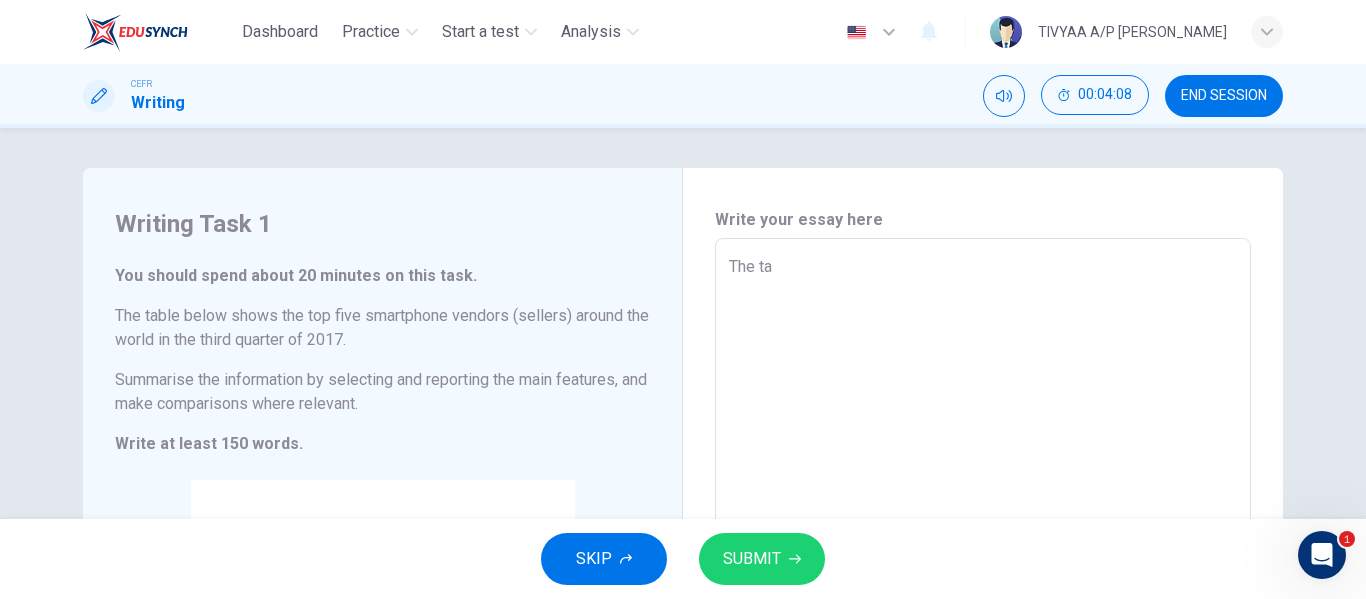 type on "x" 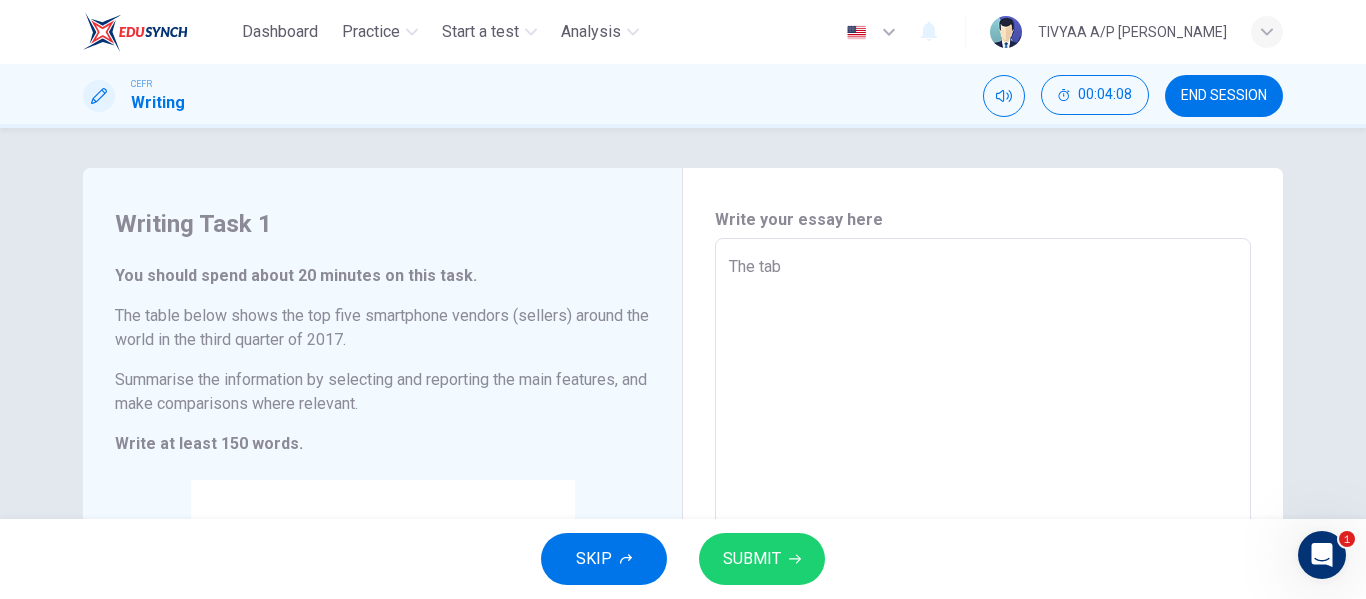 type on "x" 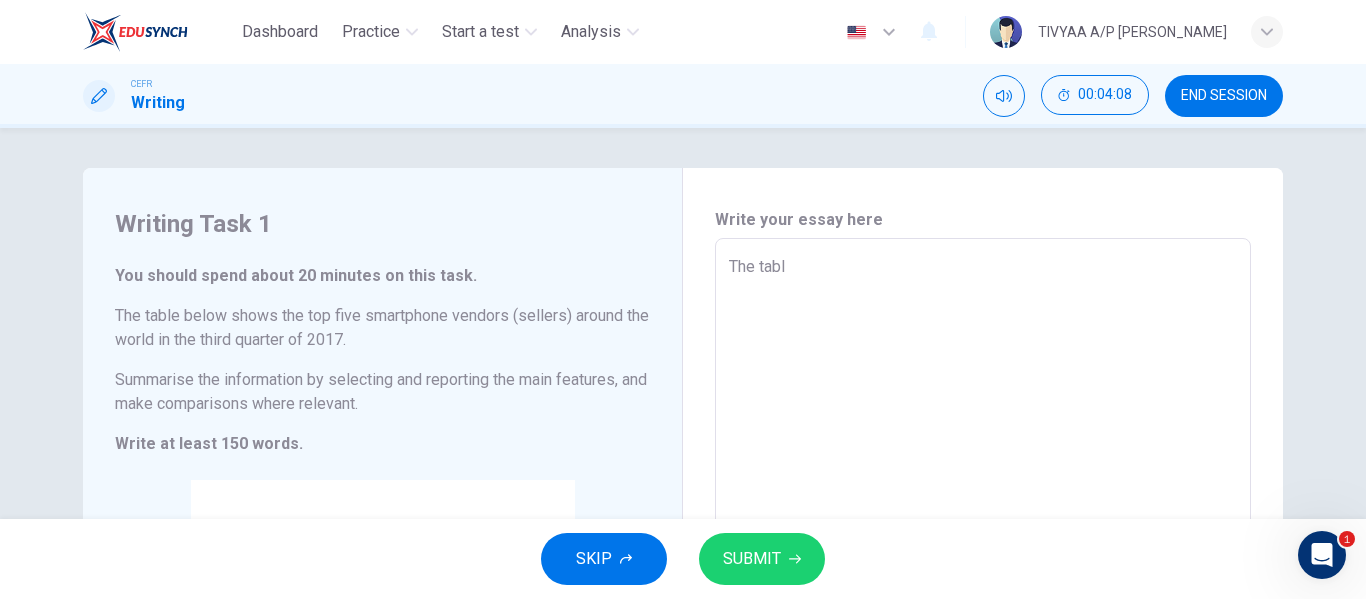 type on "x" 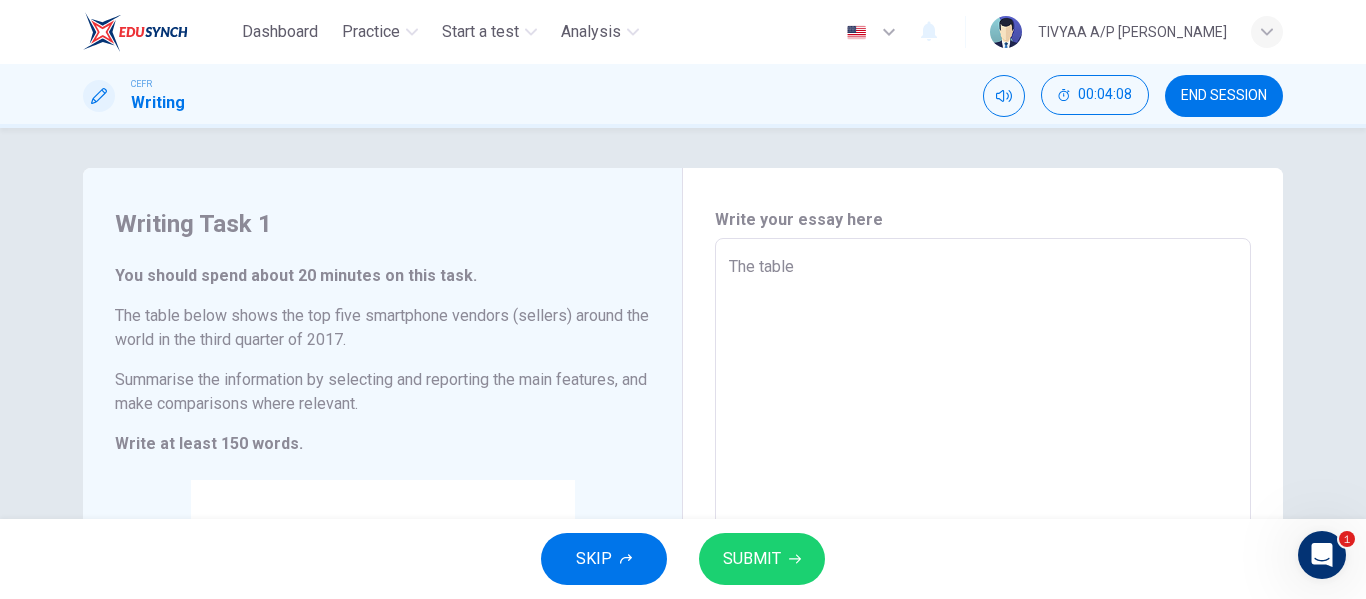 type on "x" 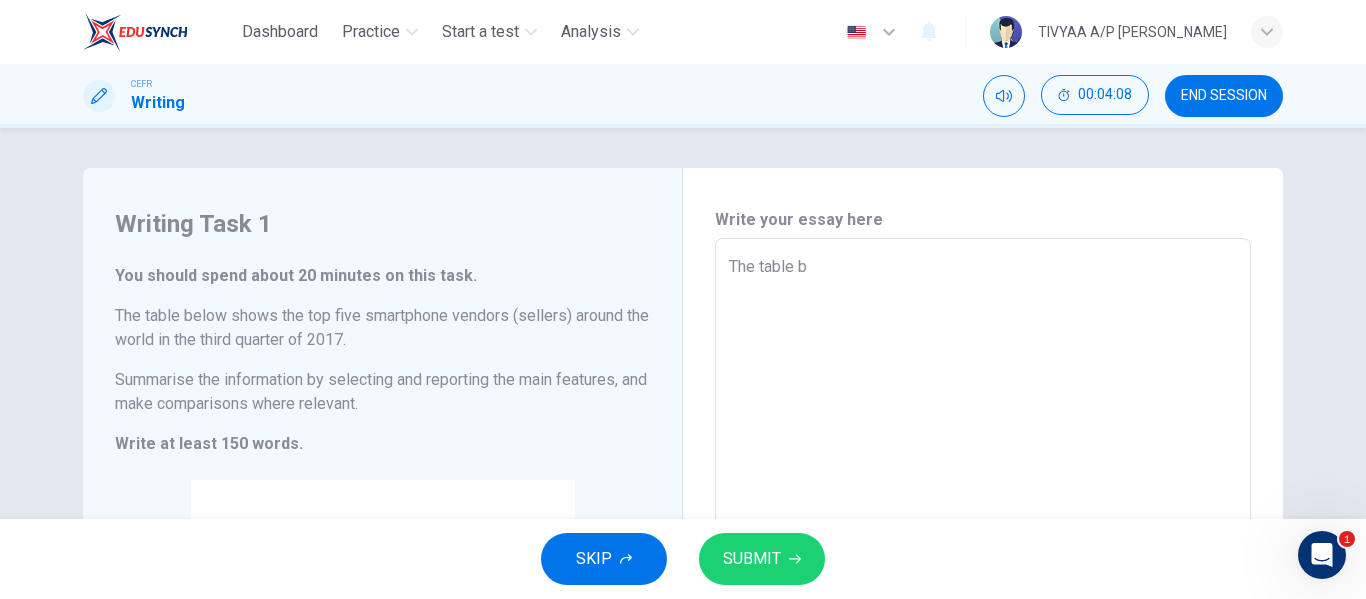 type on "x" 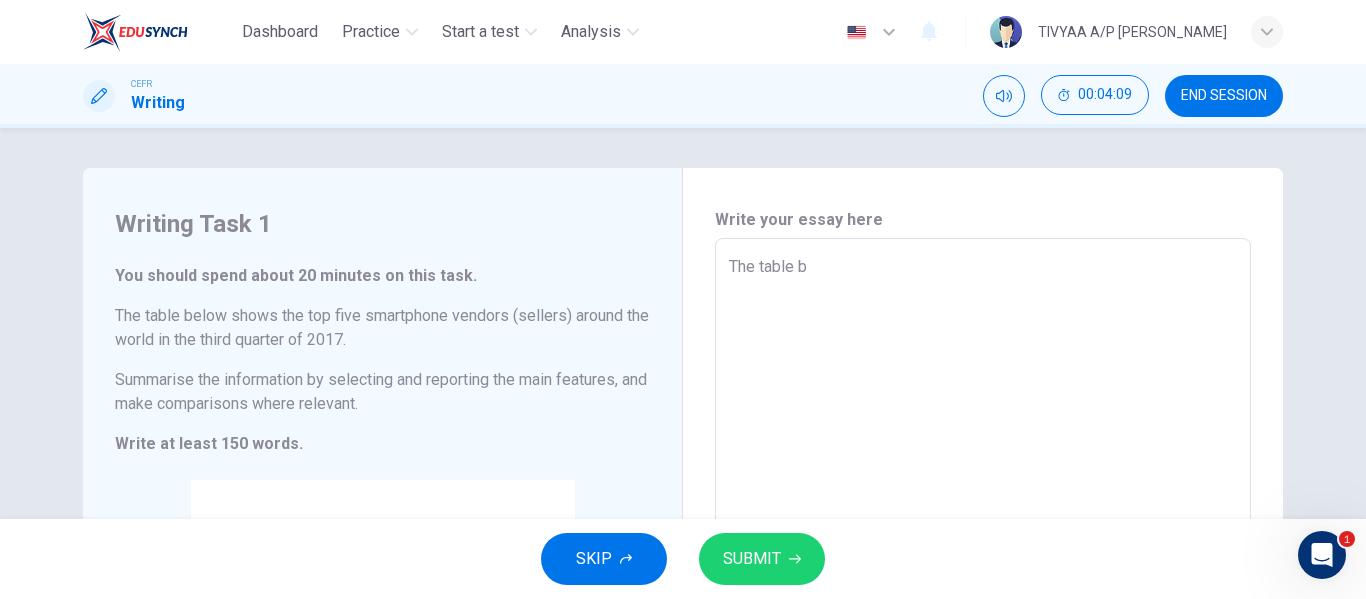 type on "The table be" 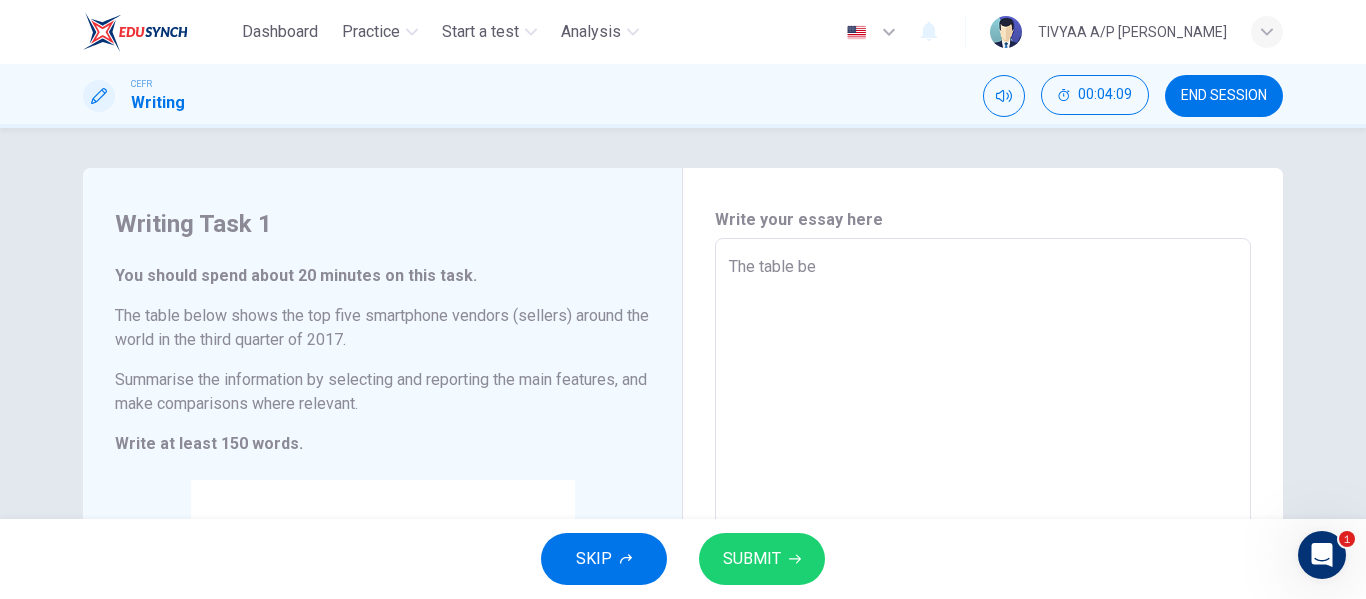 type on "x" 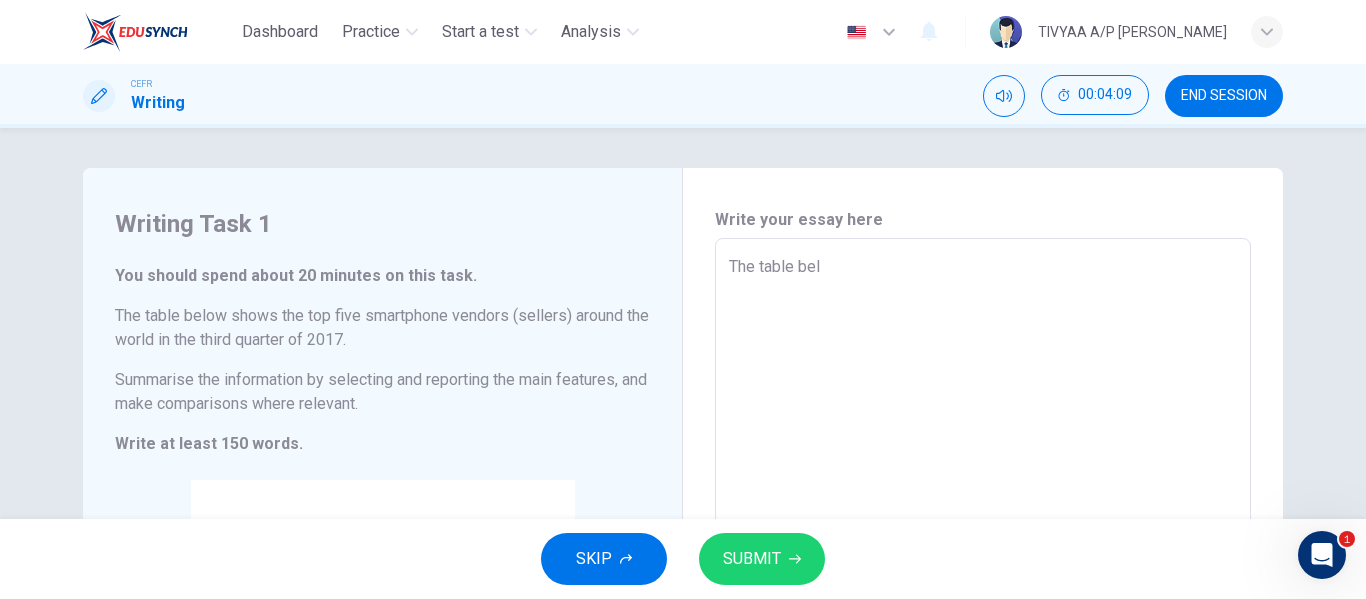 type on "x" 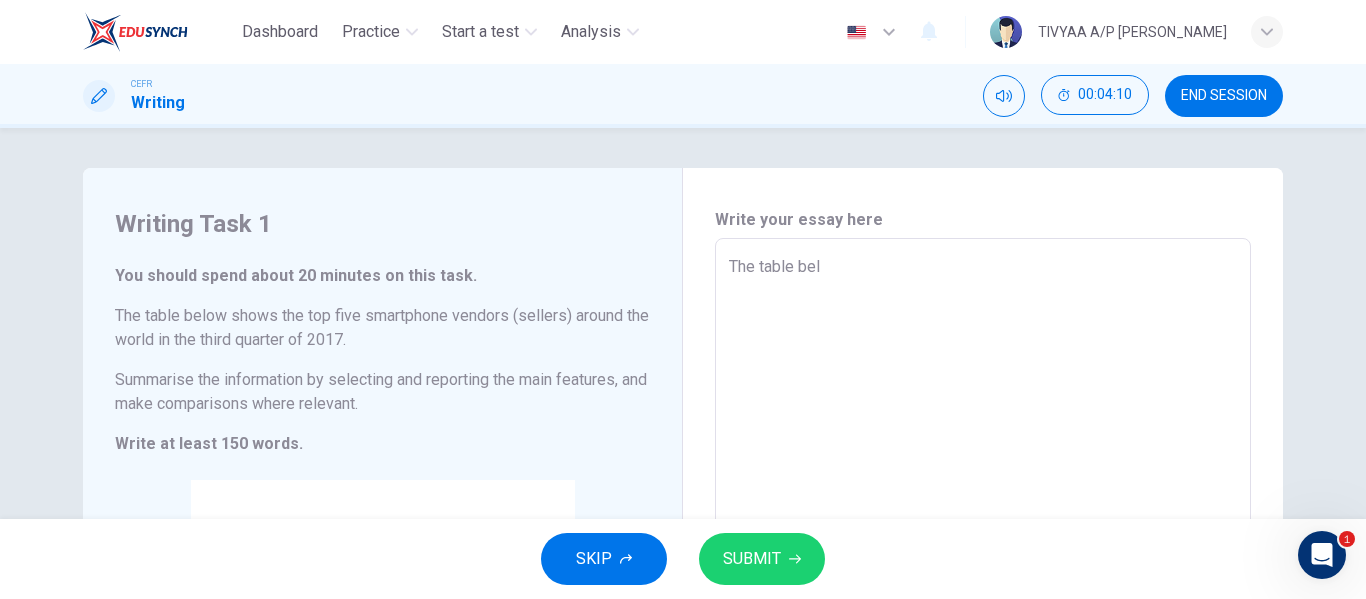 type on "The table belo" 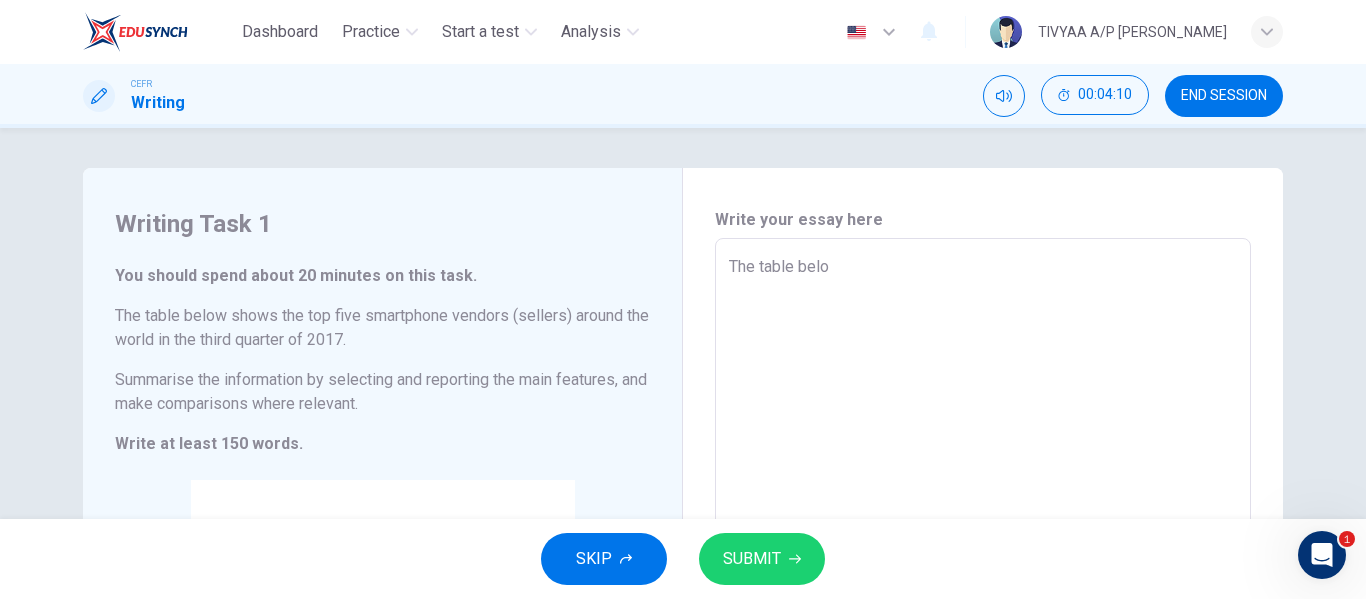 type on "x" 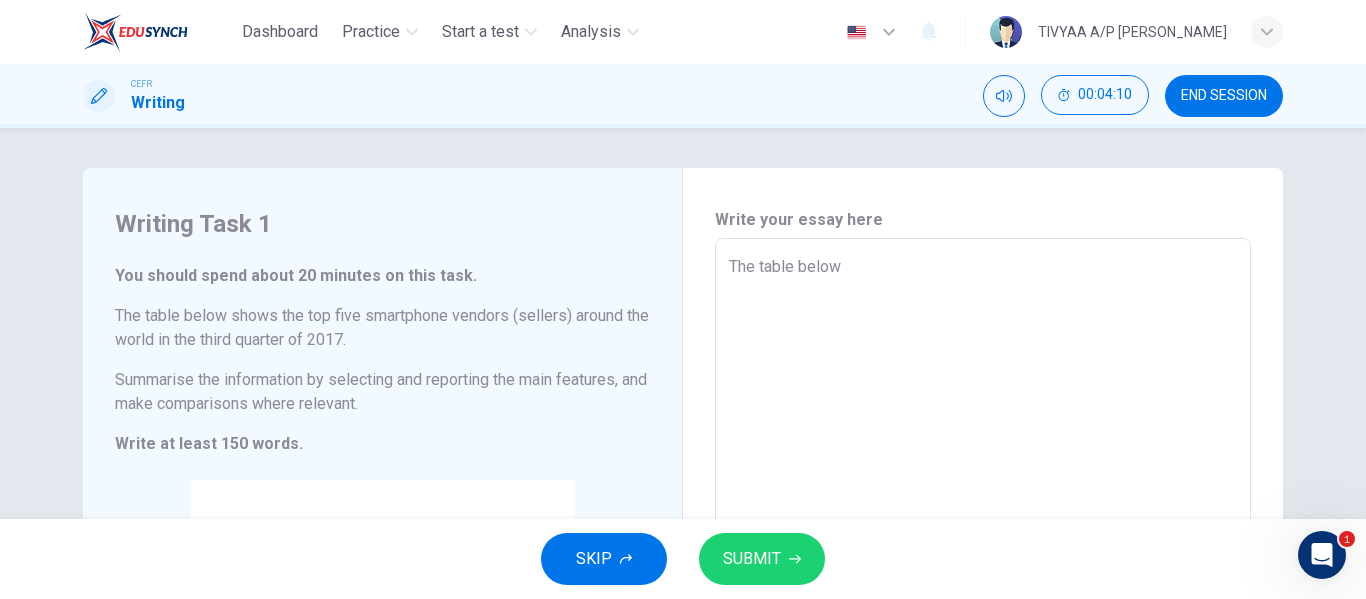 type on "x" 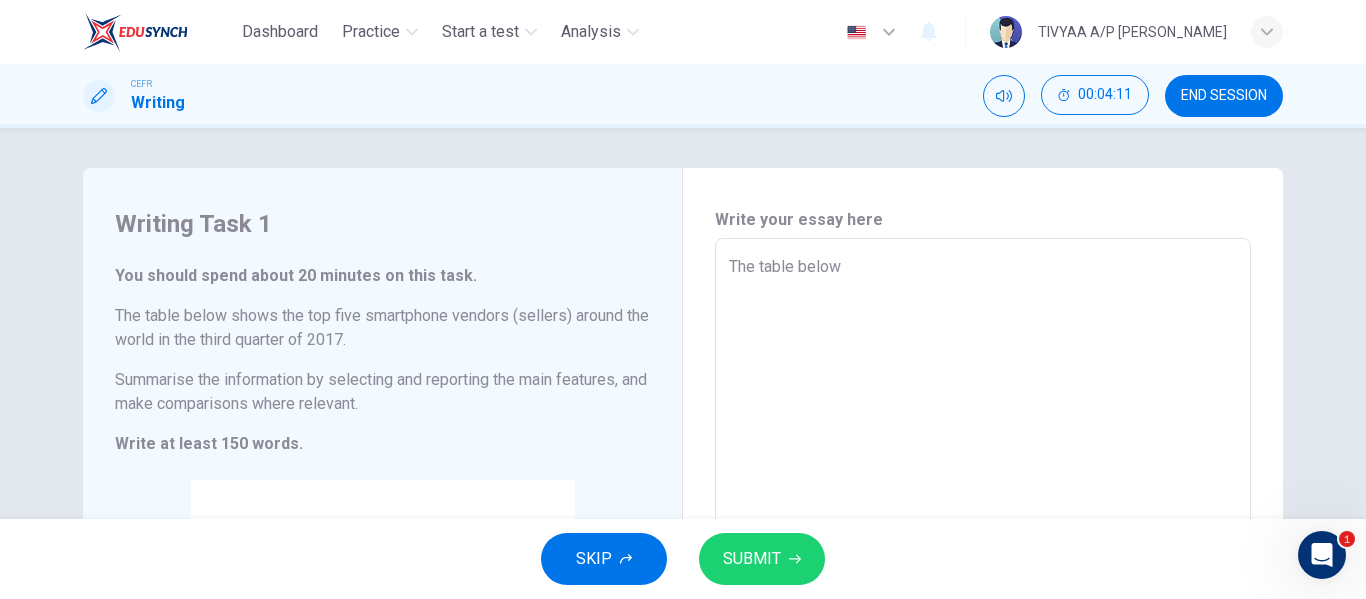 type on "The table below" 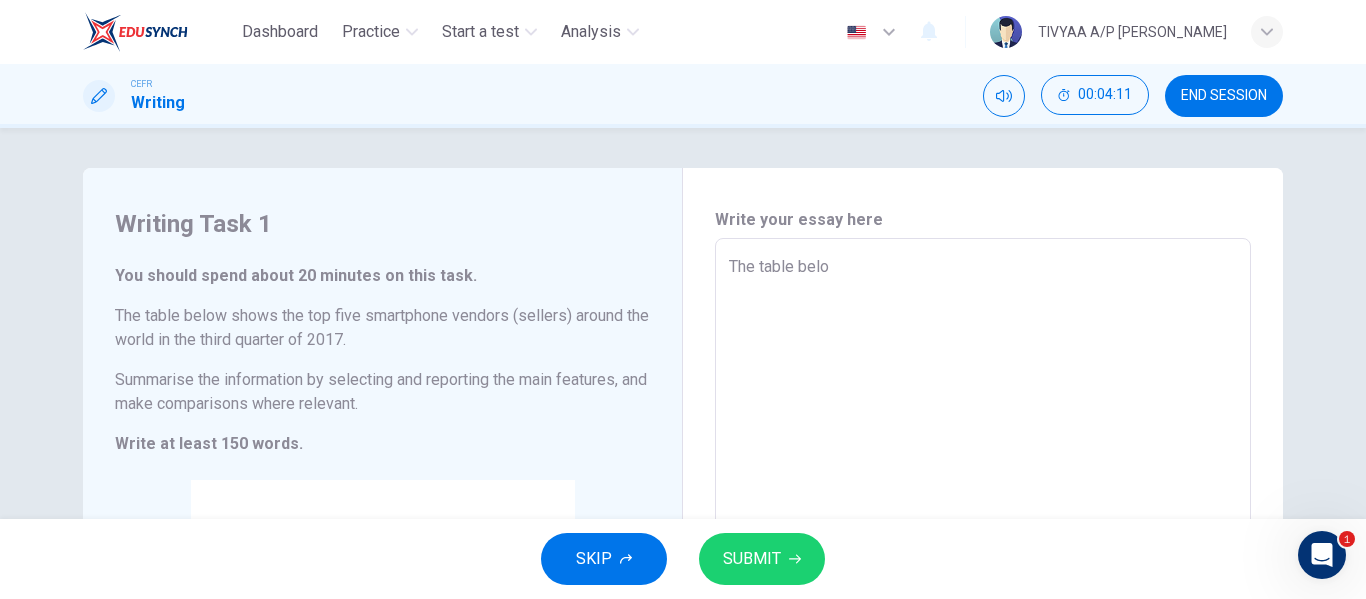 type on "x" 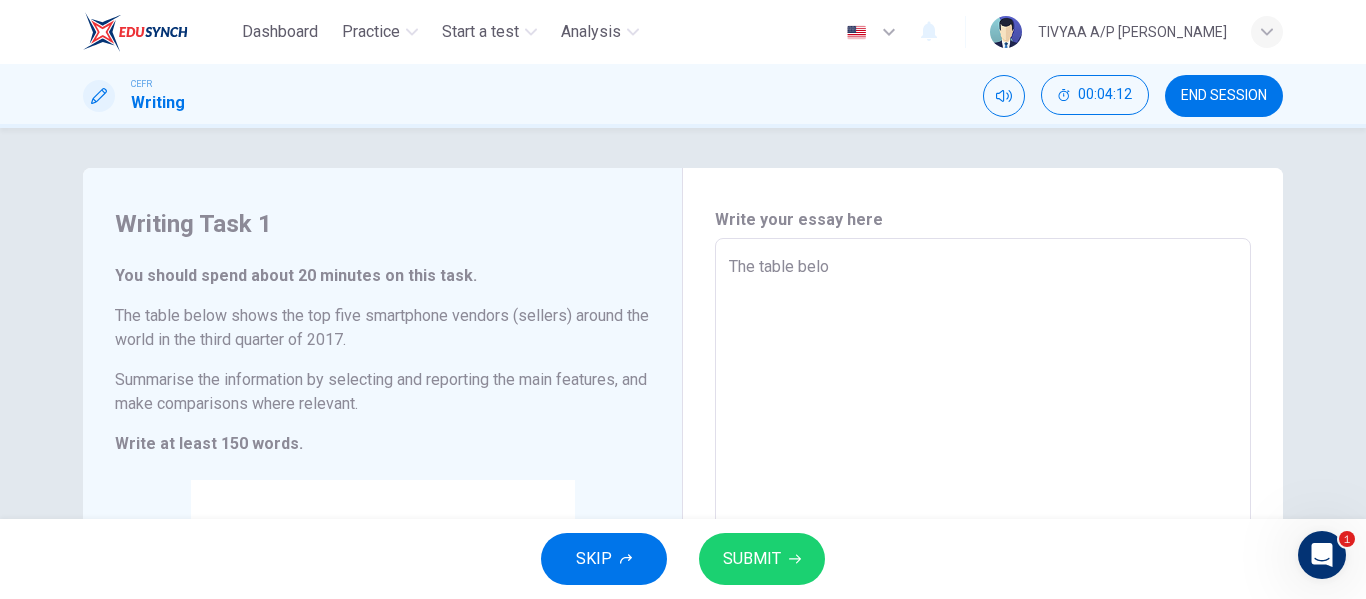 type on "The table bel" 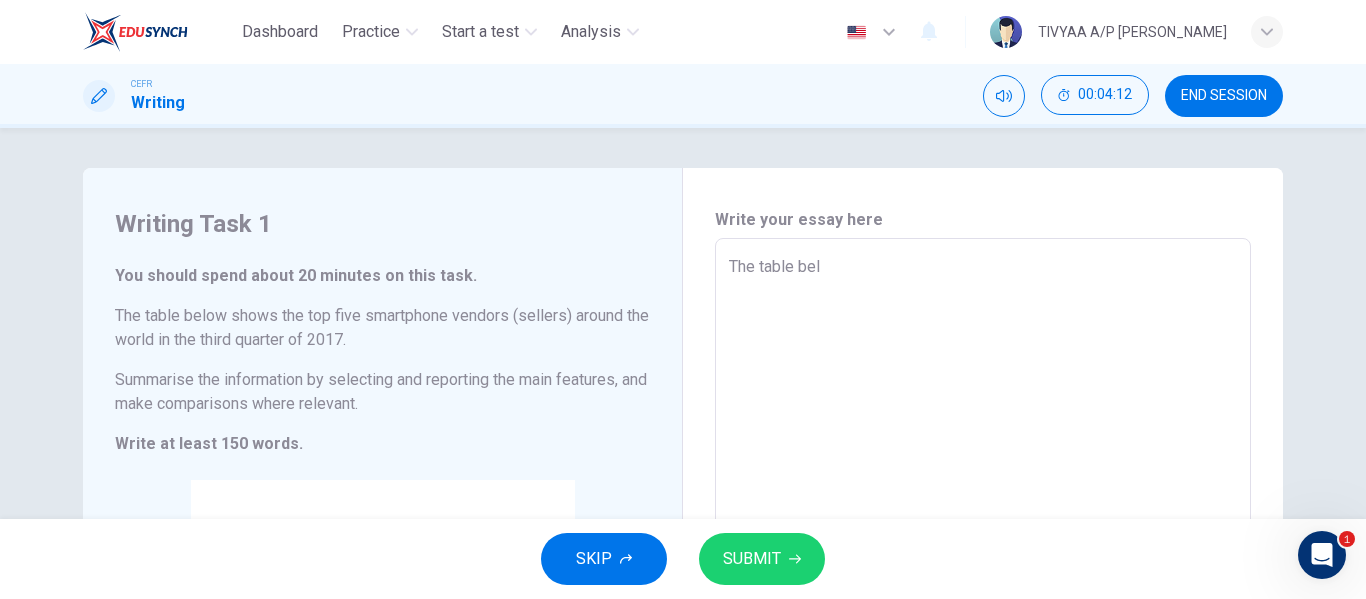 type on "x" 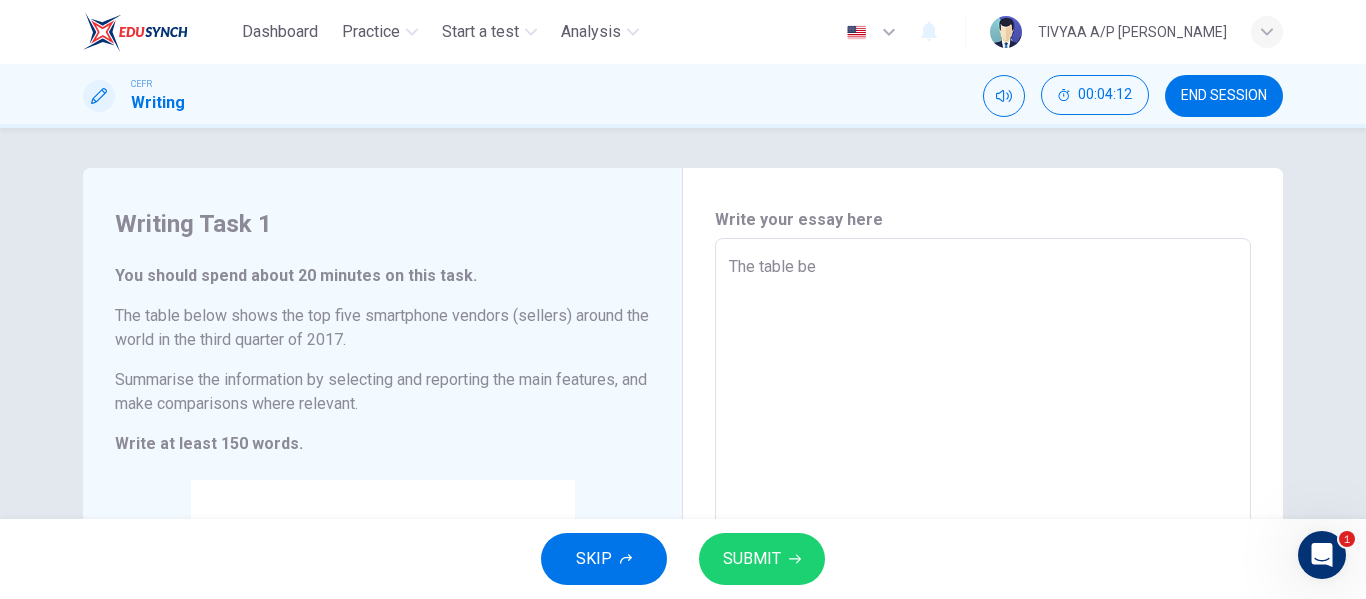type on "x" 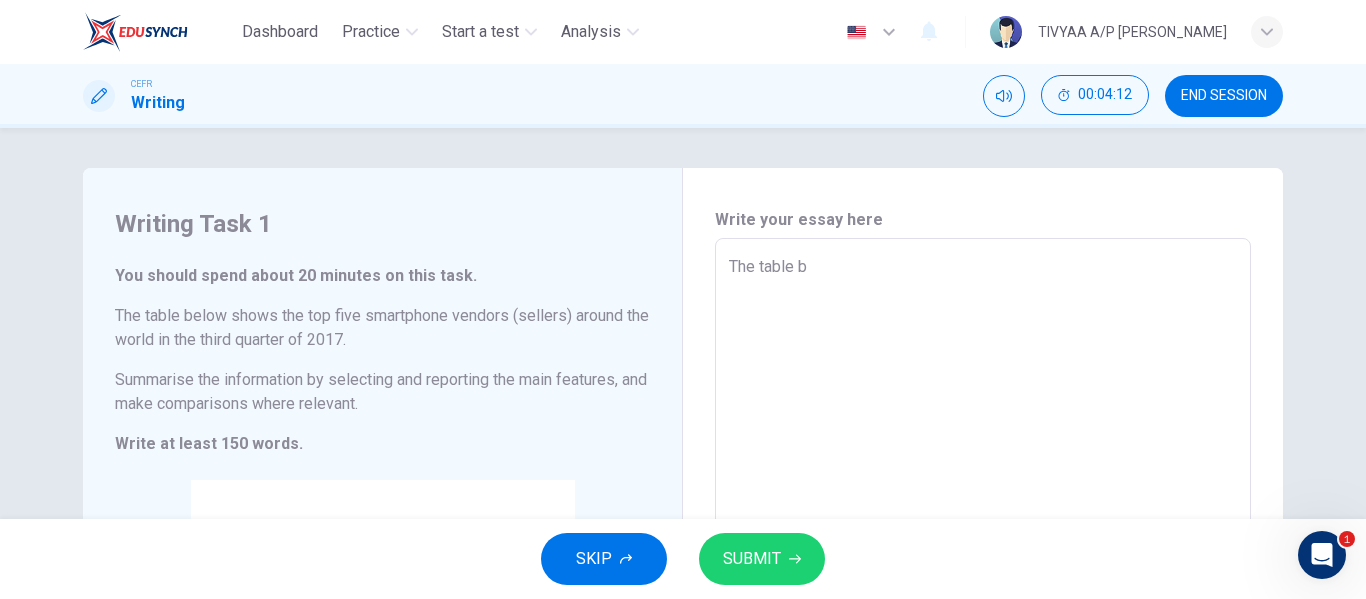 type on "x" 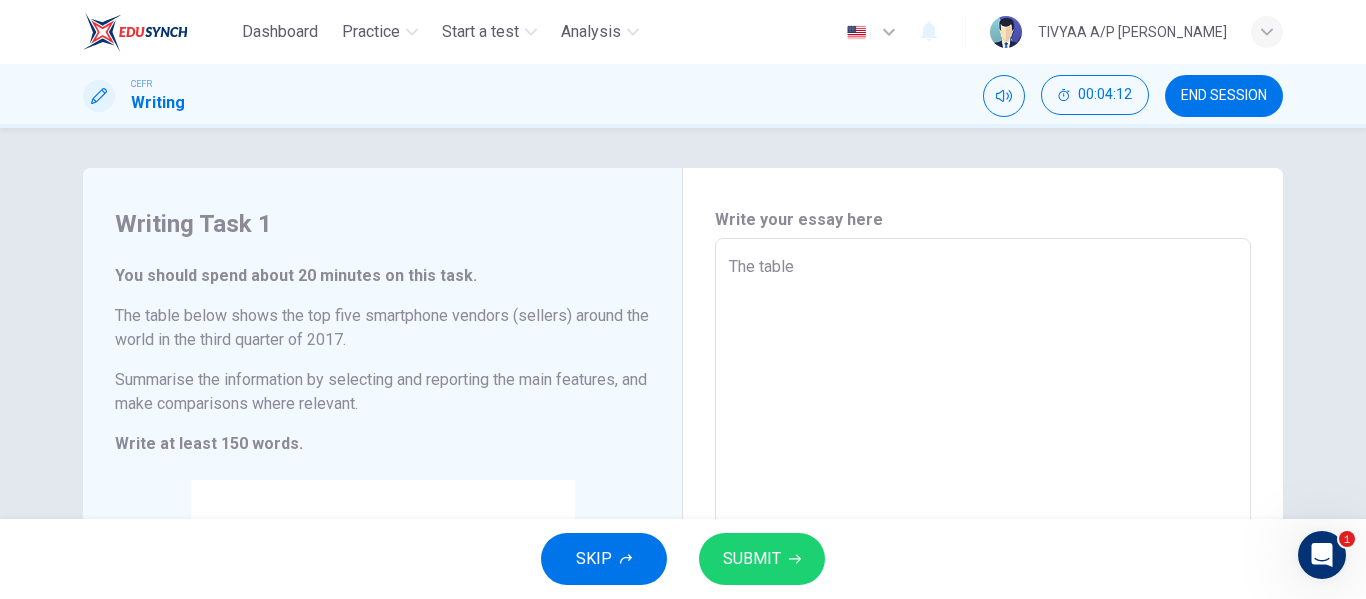 type on "x" 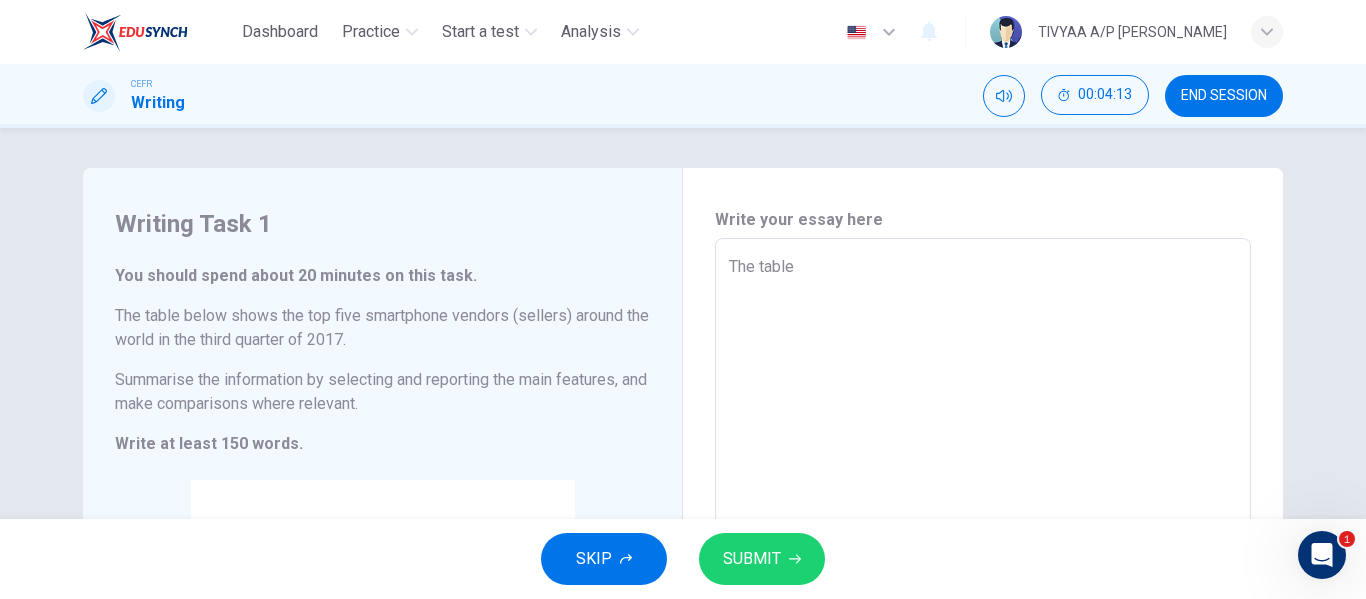 type on "The table s" 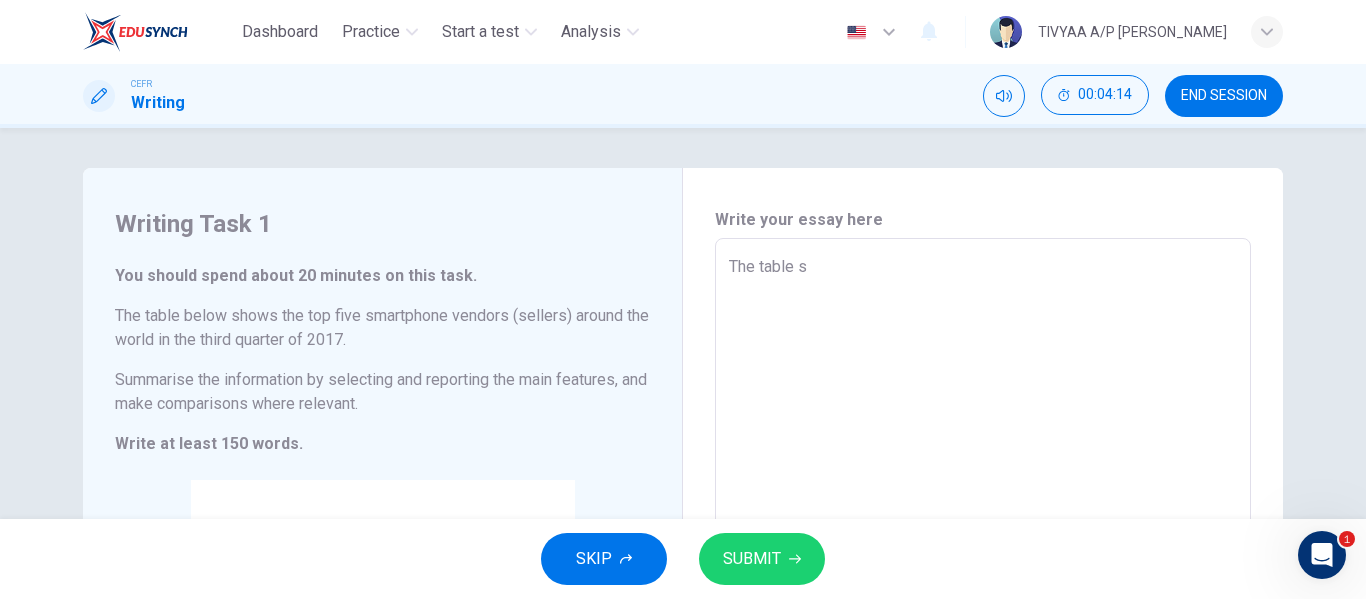 type on "The table sh" 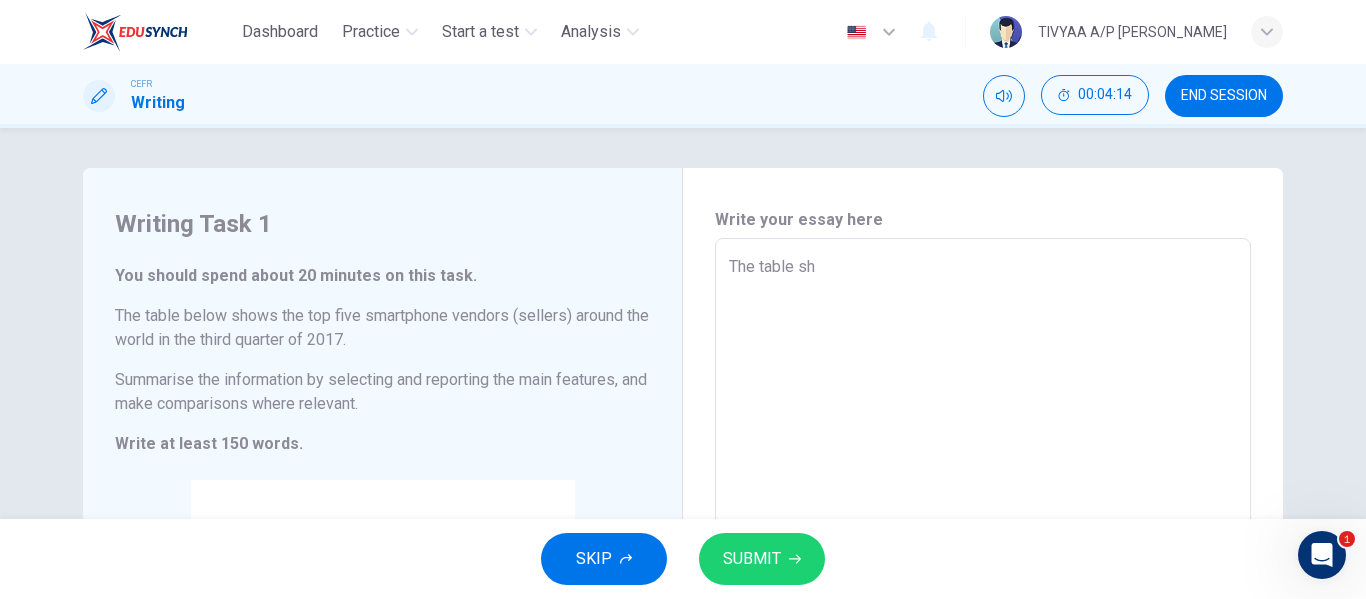 type on "x" 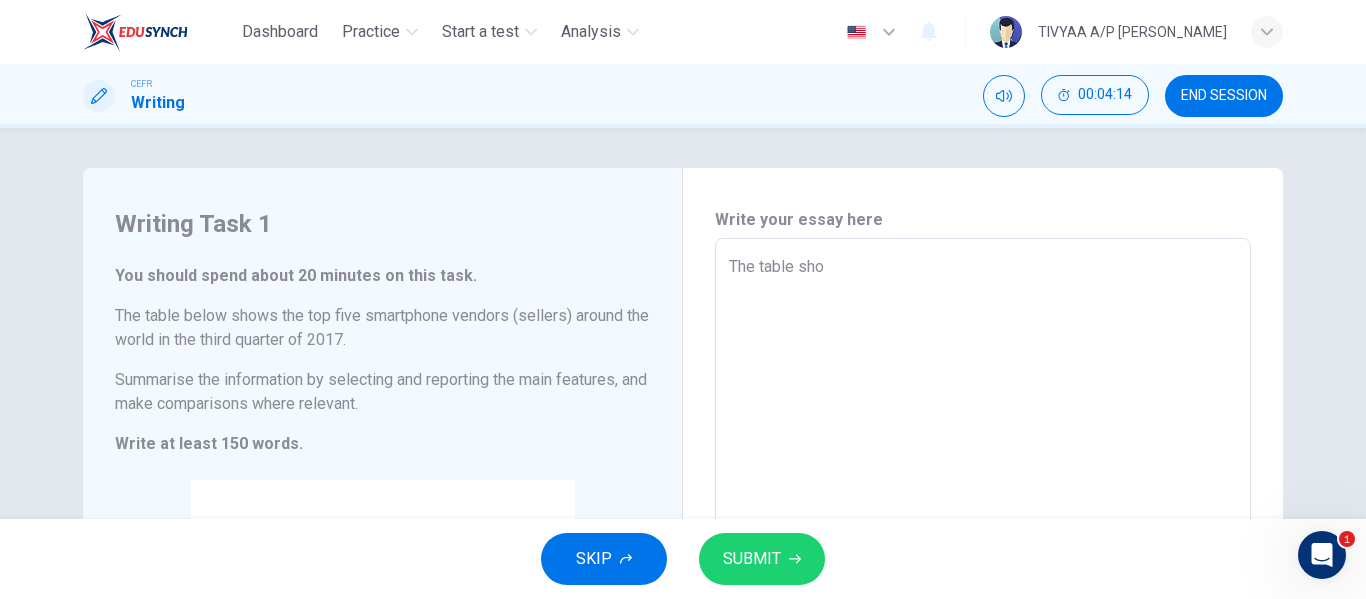 type on "x" 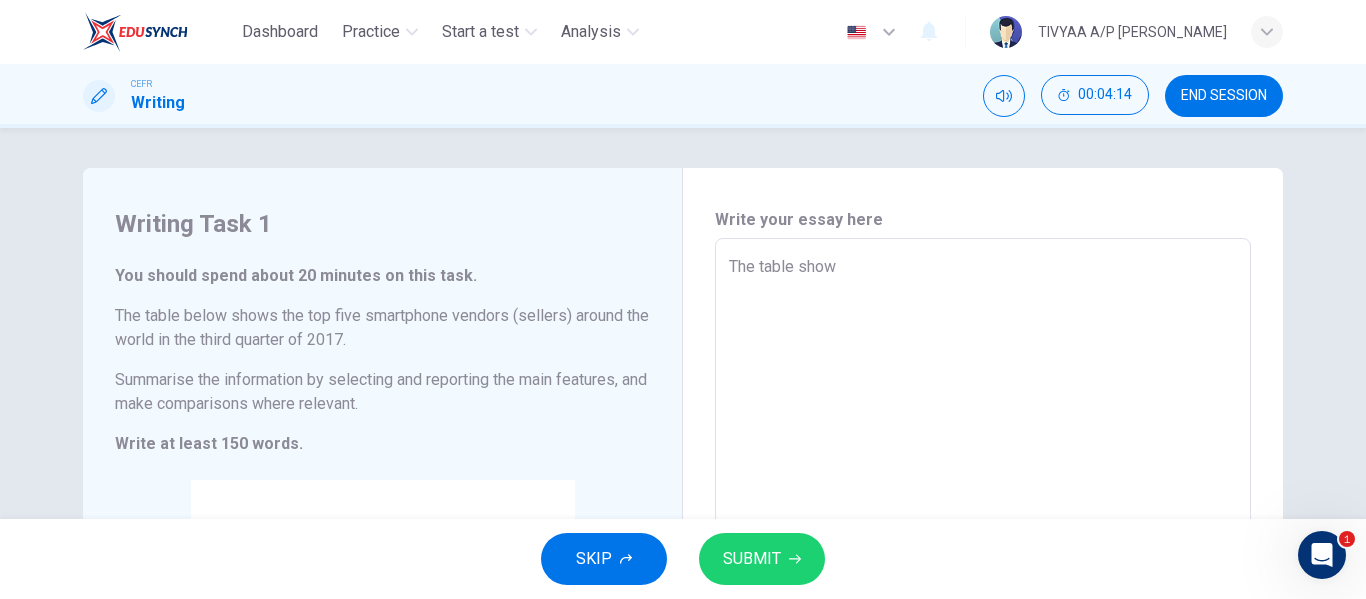 type on "x" 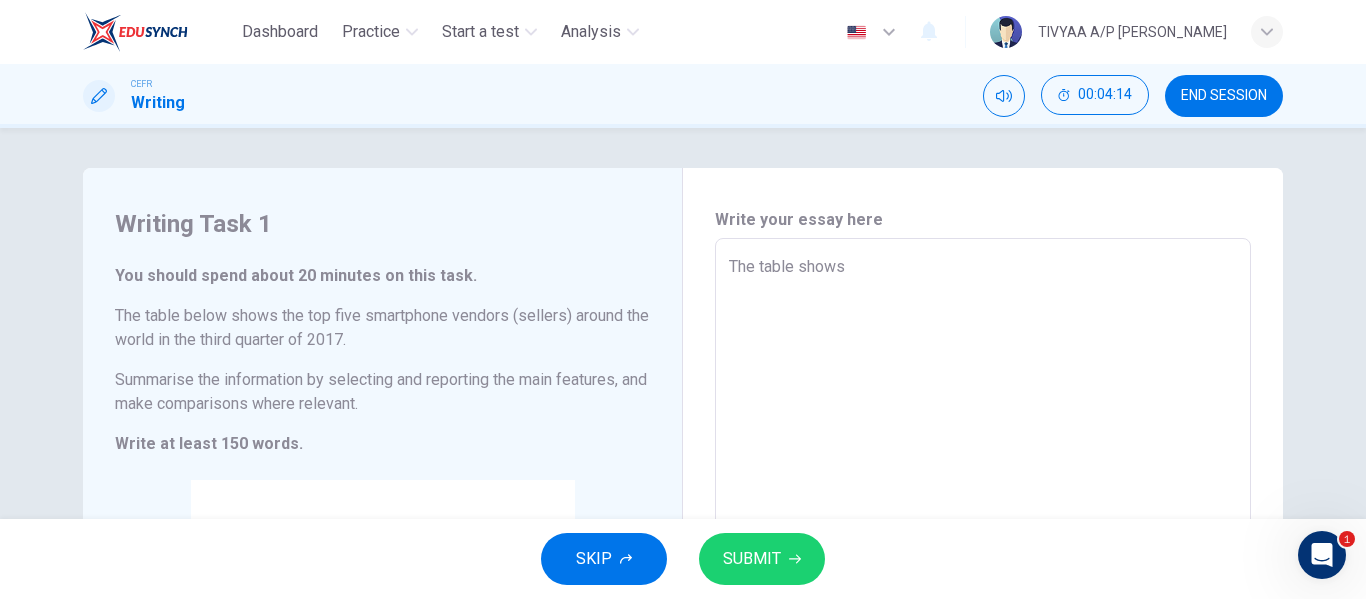type on "The table shows" 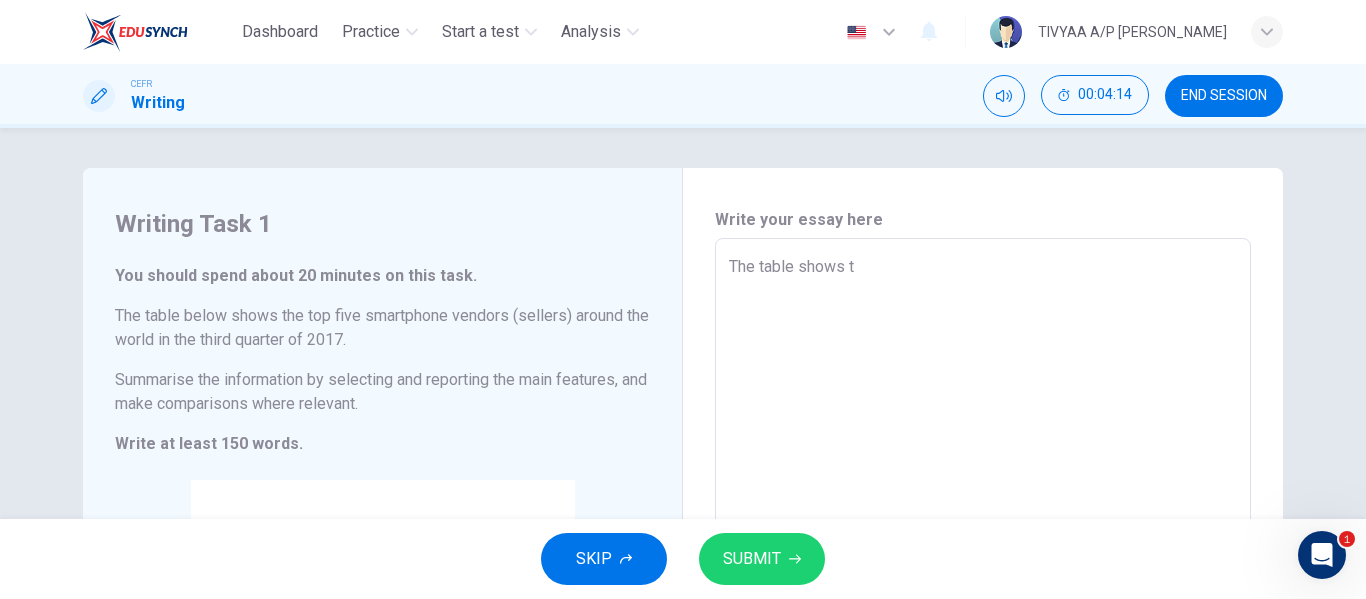 type on "x" 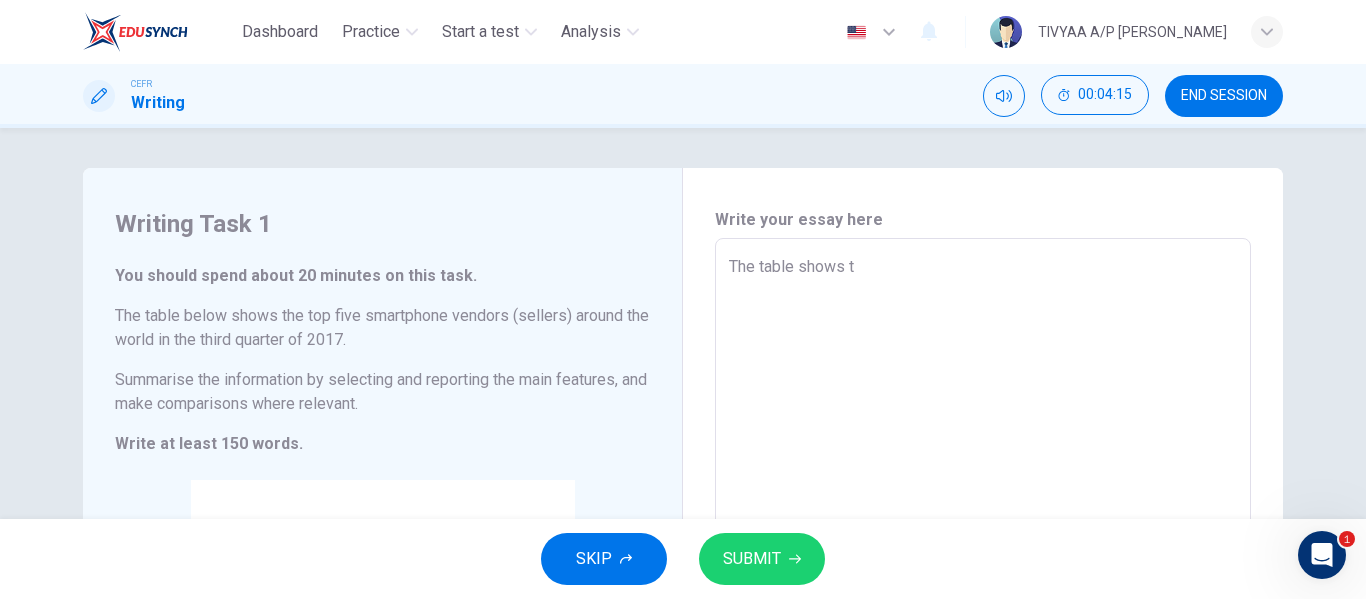 type on "The table shows th" 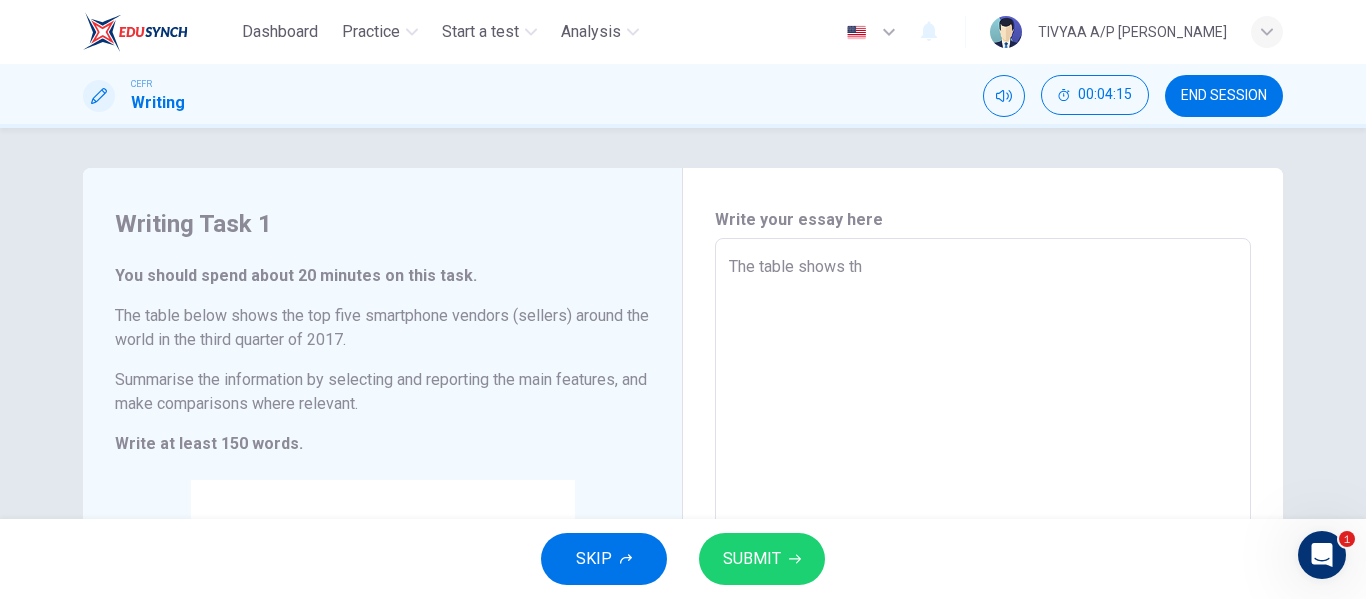 type on "x" 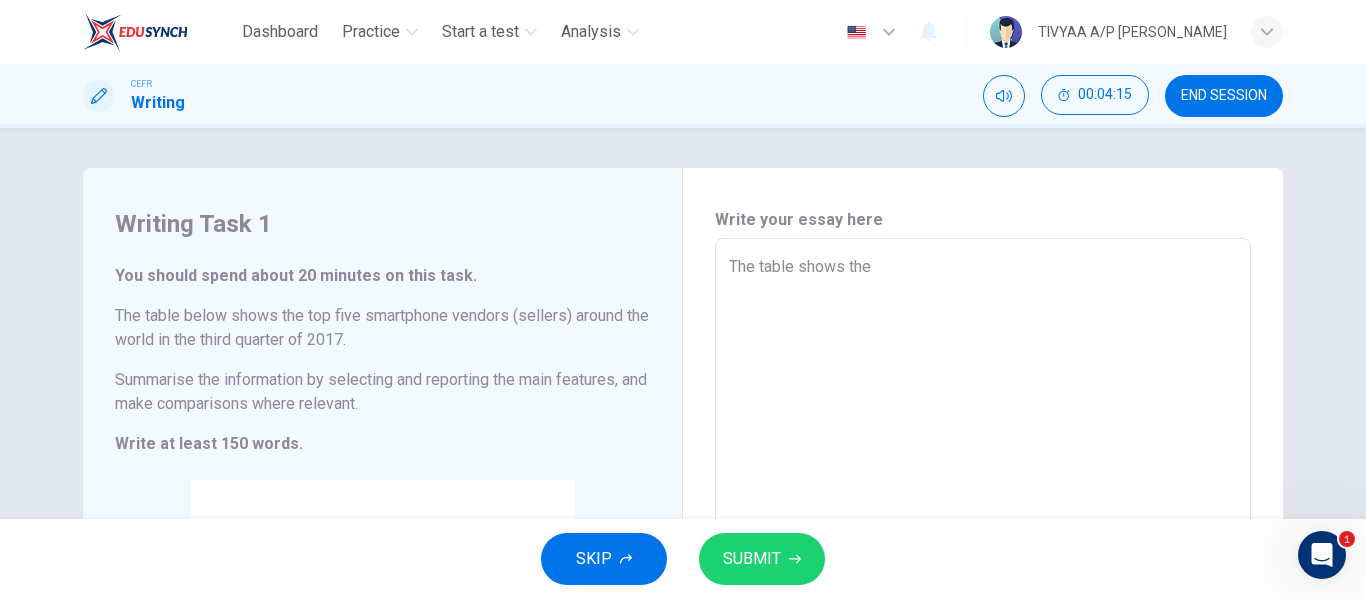 type on "x" 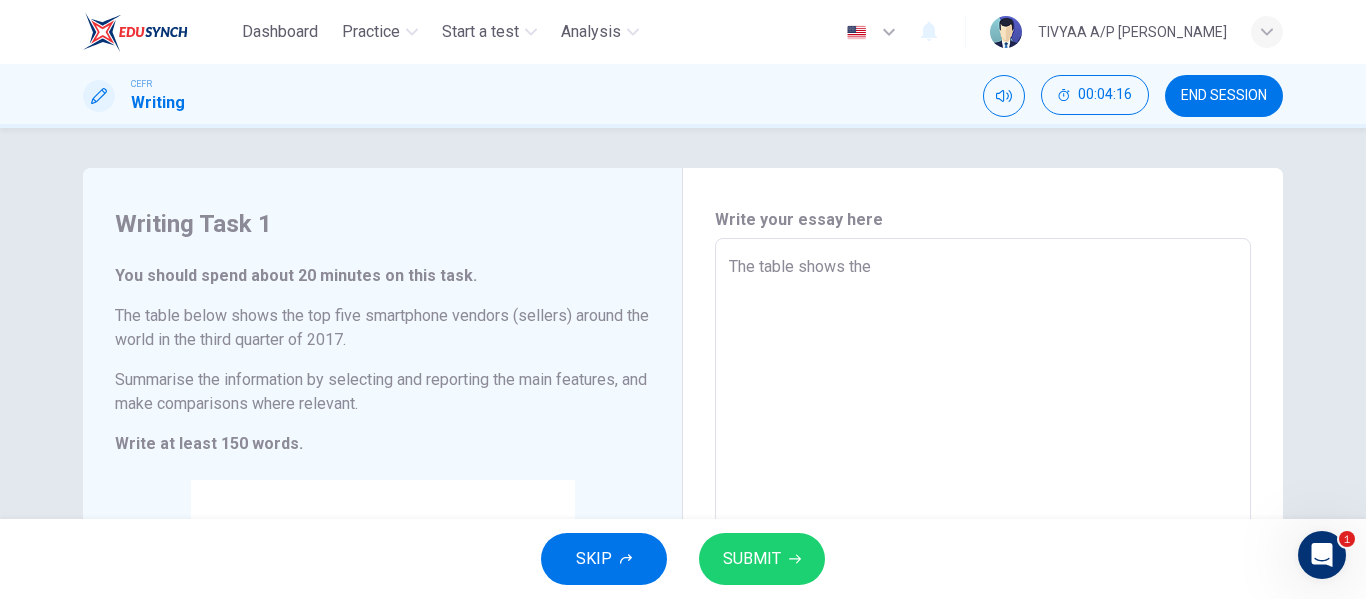 type on "The table shows the t" 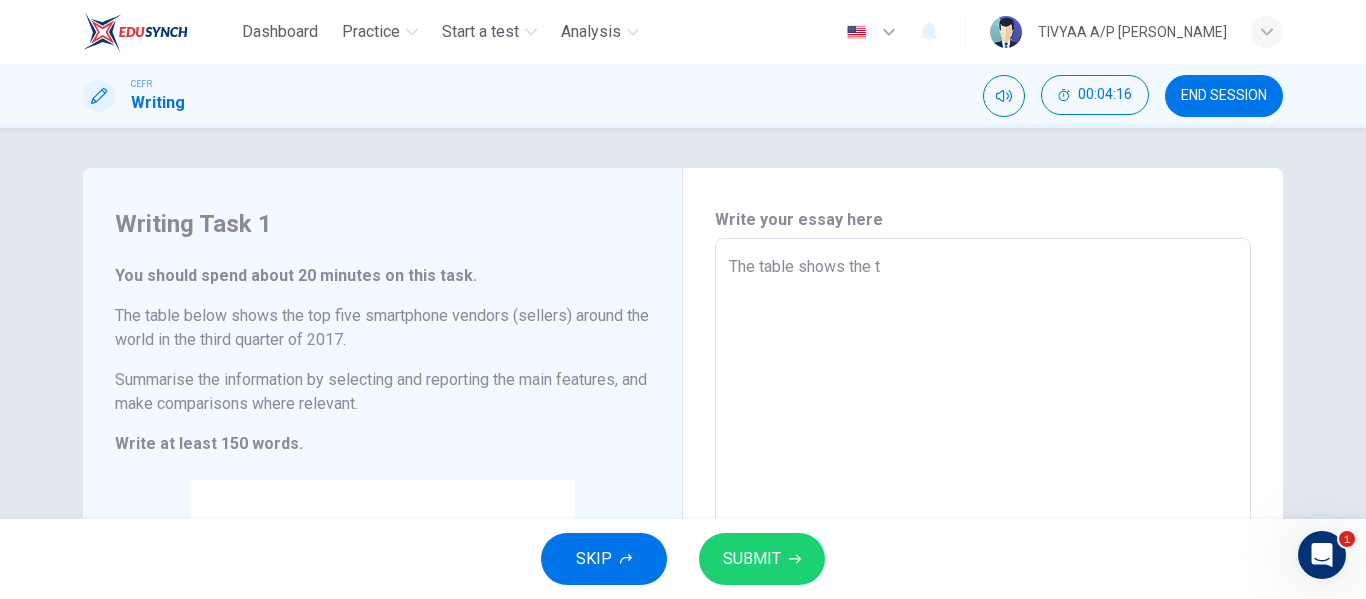 type on "x" 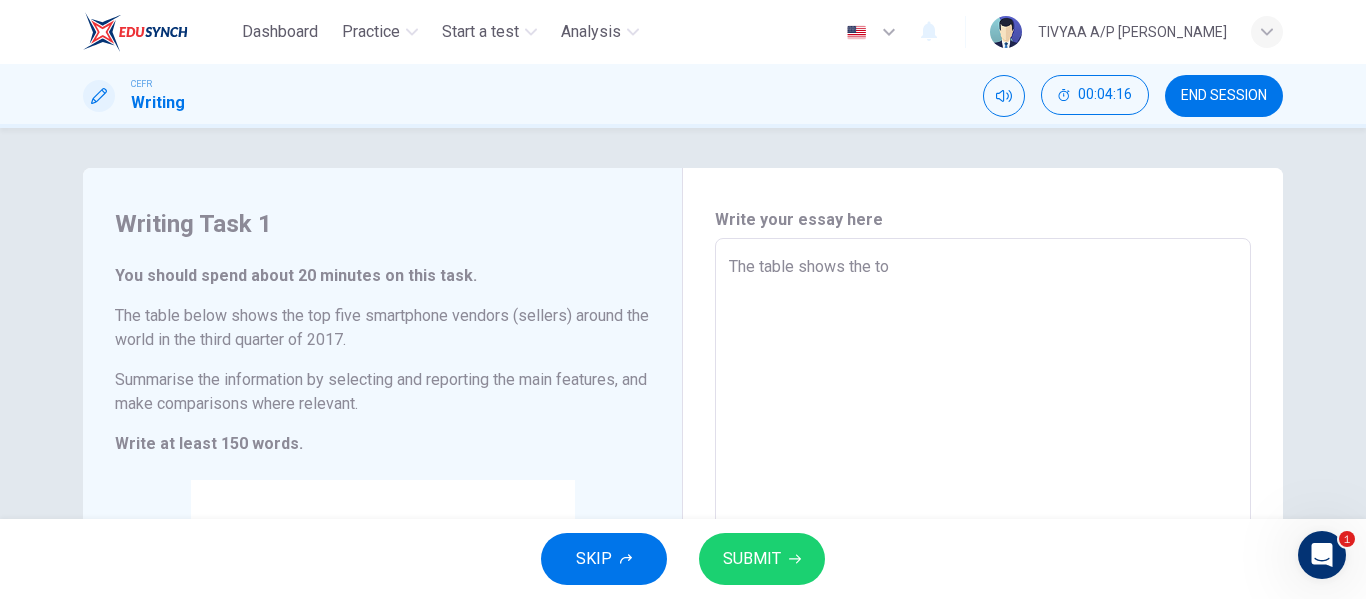 type on "x" 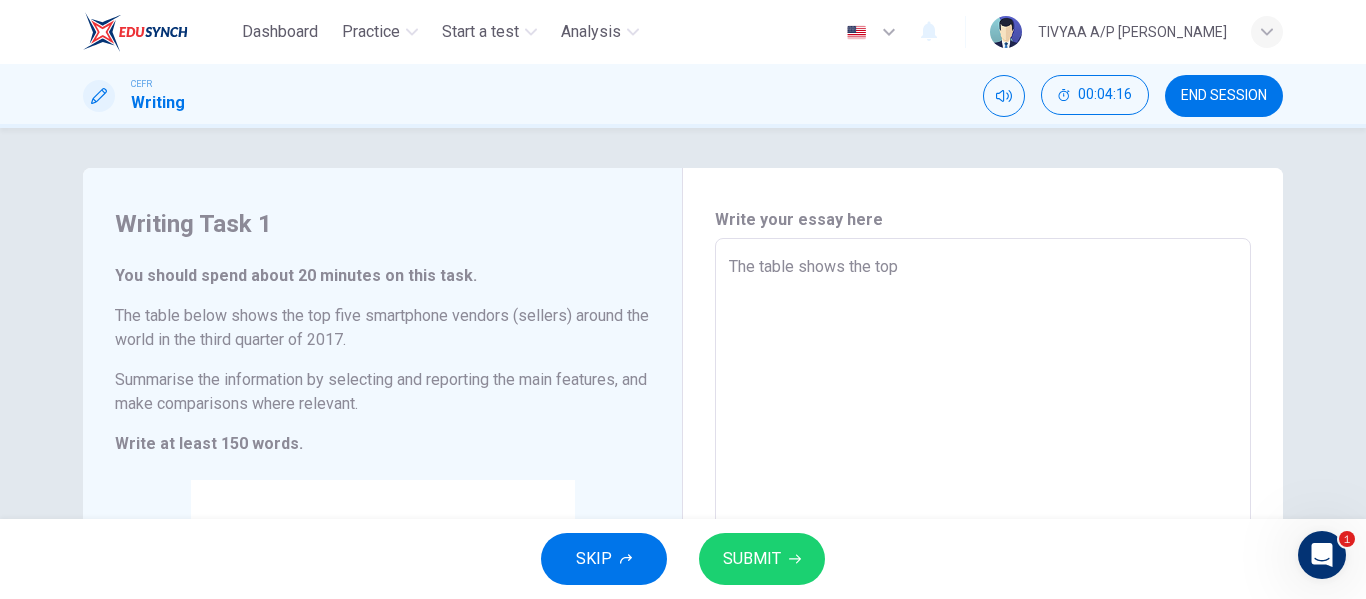 type on "x" 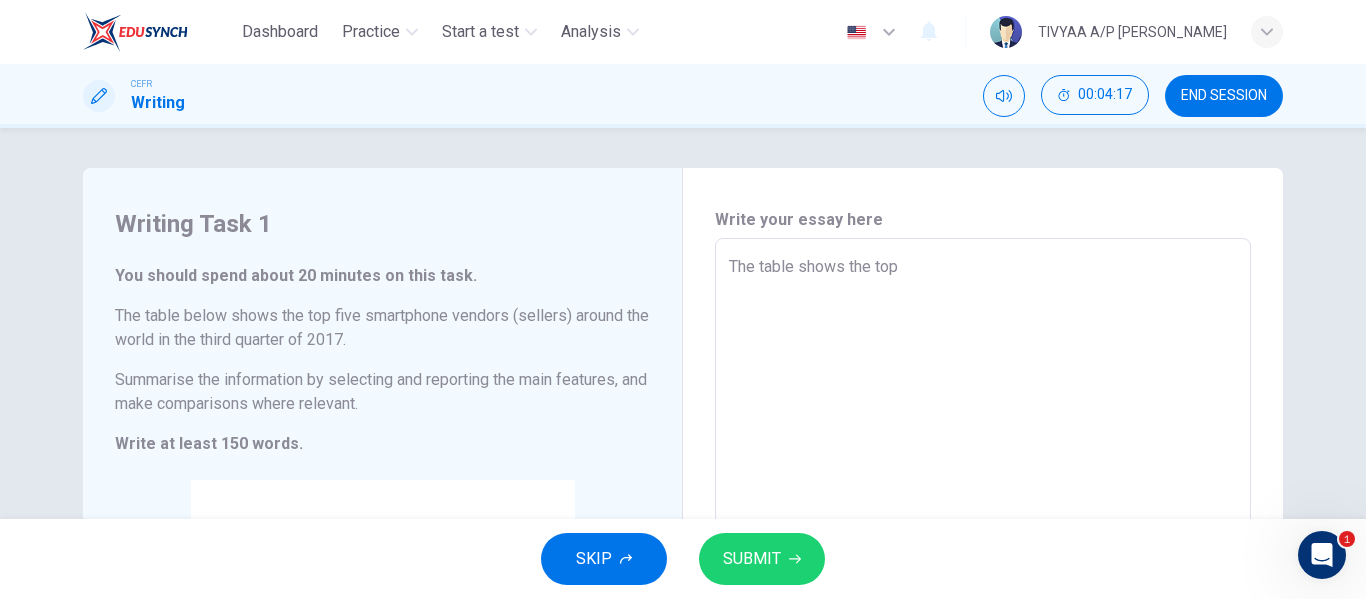 type on "The table shows the top f" 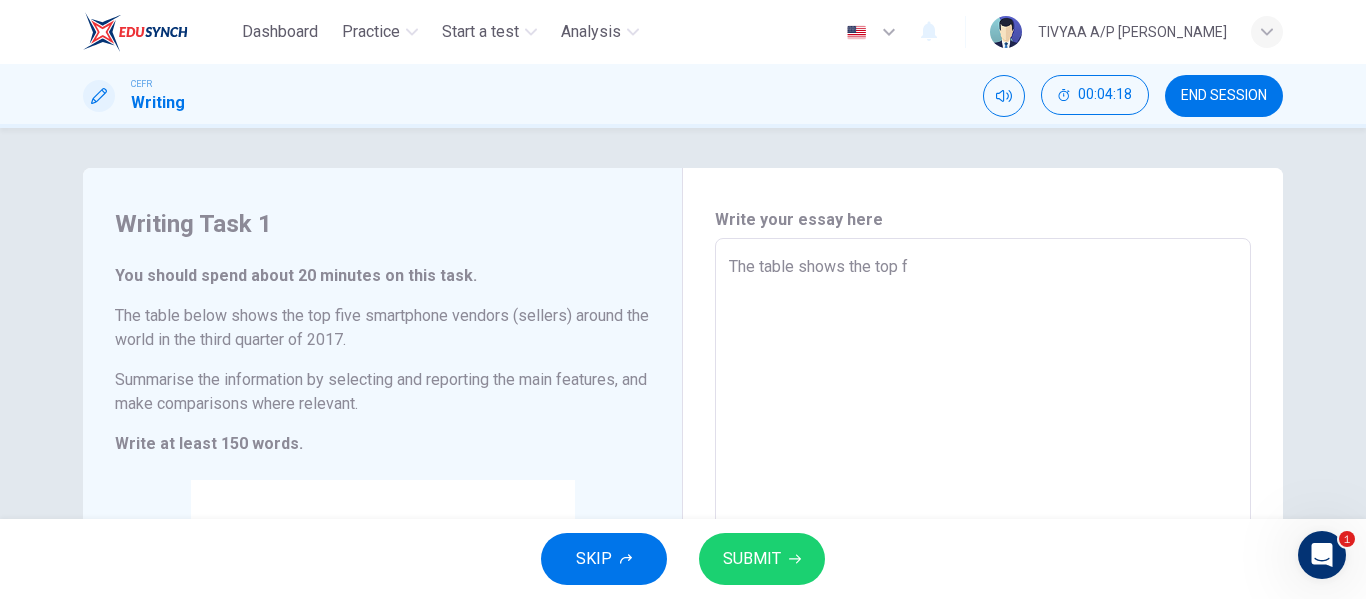 type on "The table shows the top fi" 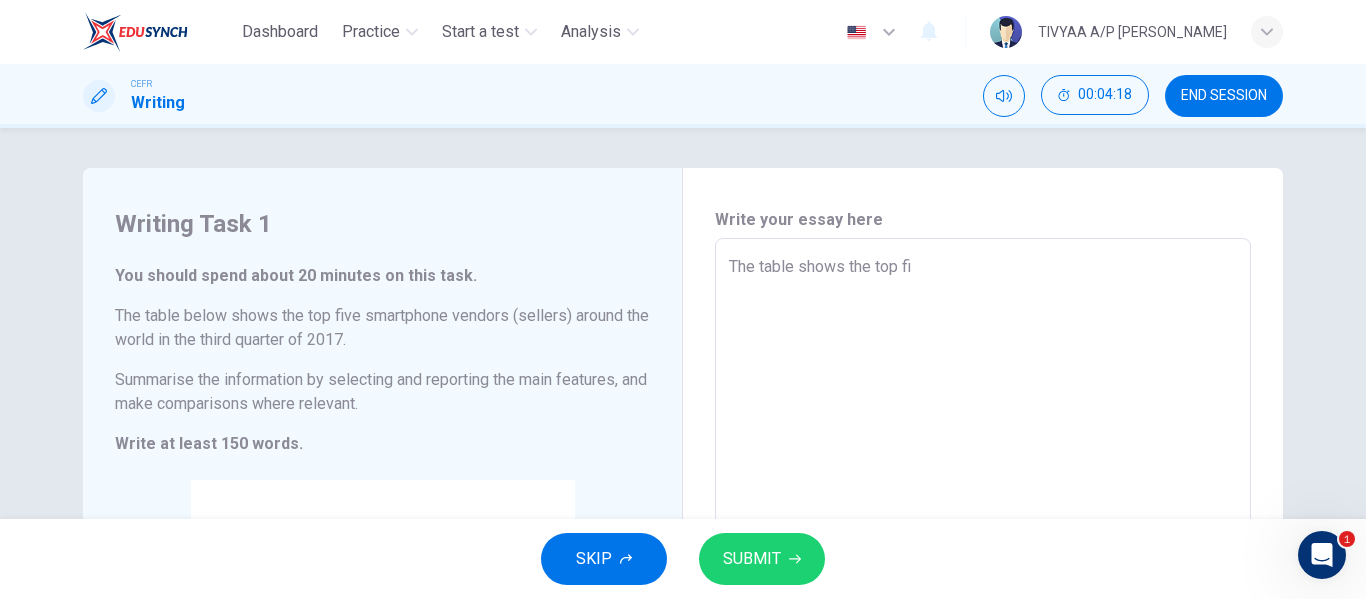 type on "x" 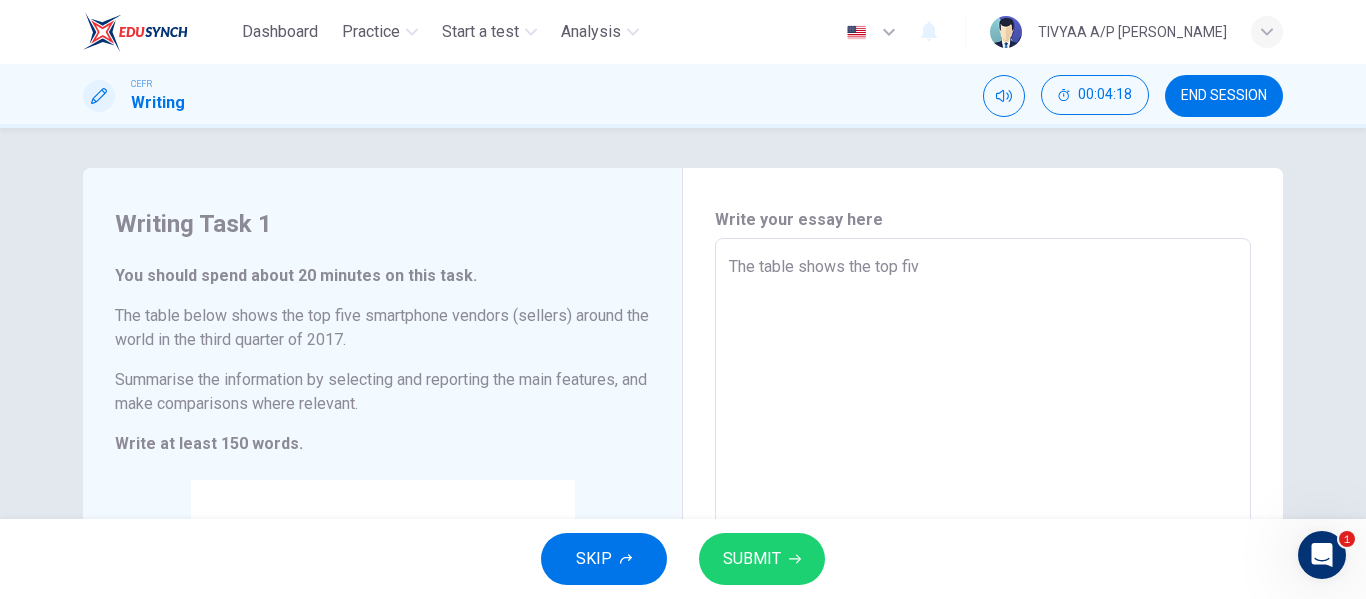 type on "x" 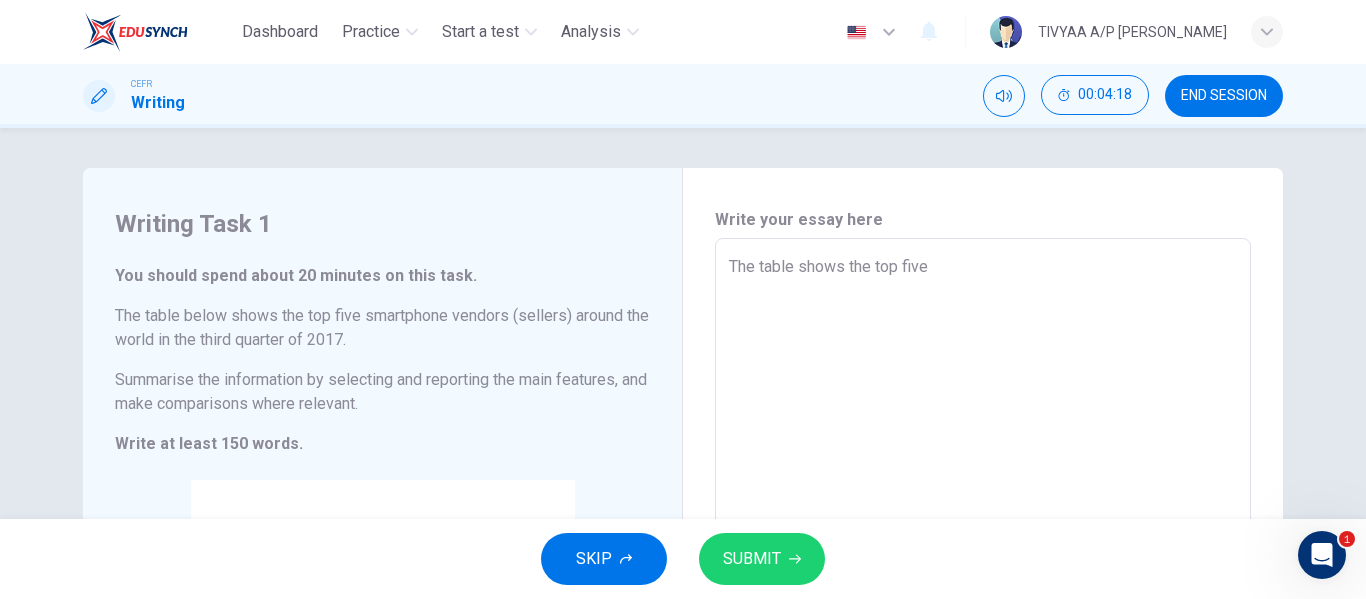type on "x" 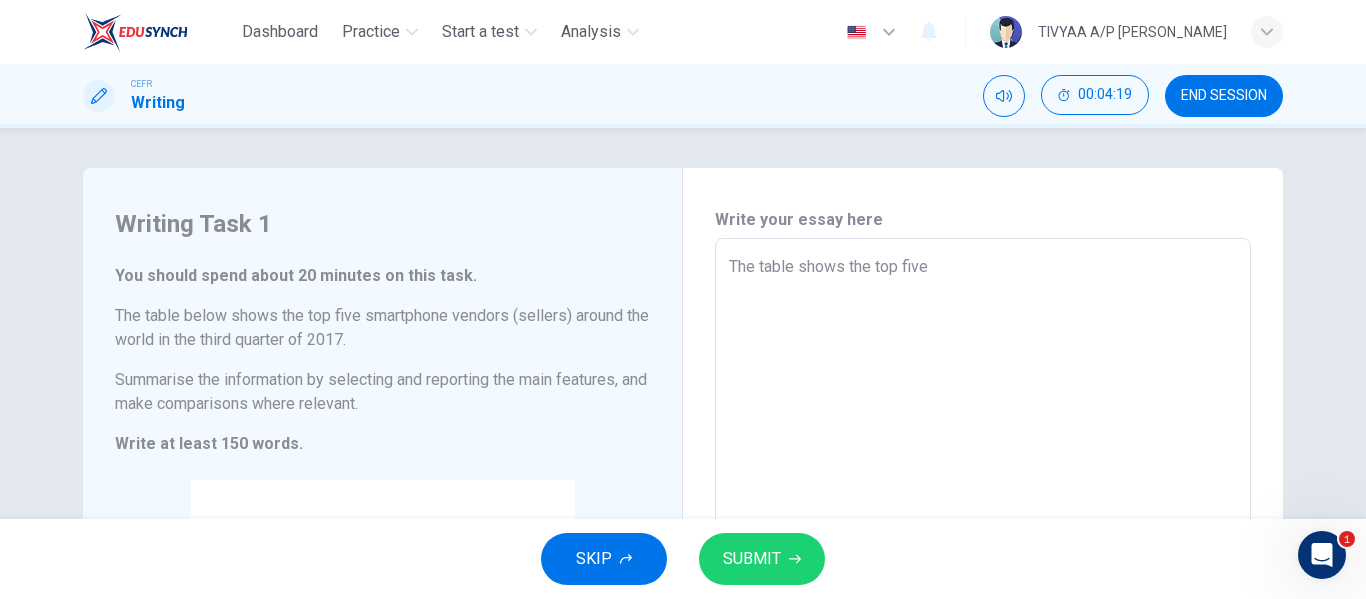 type on "The table shows the top five s" 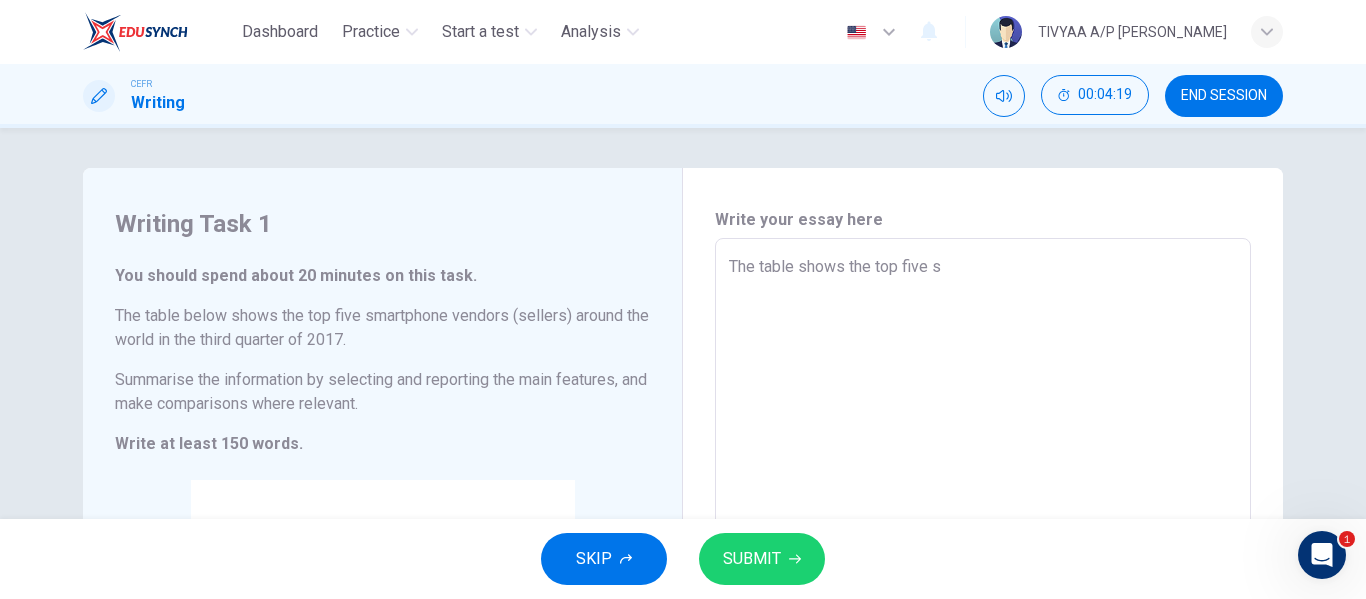 type on "x" 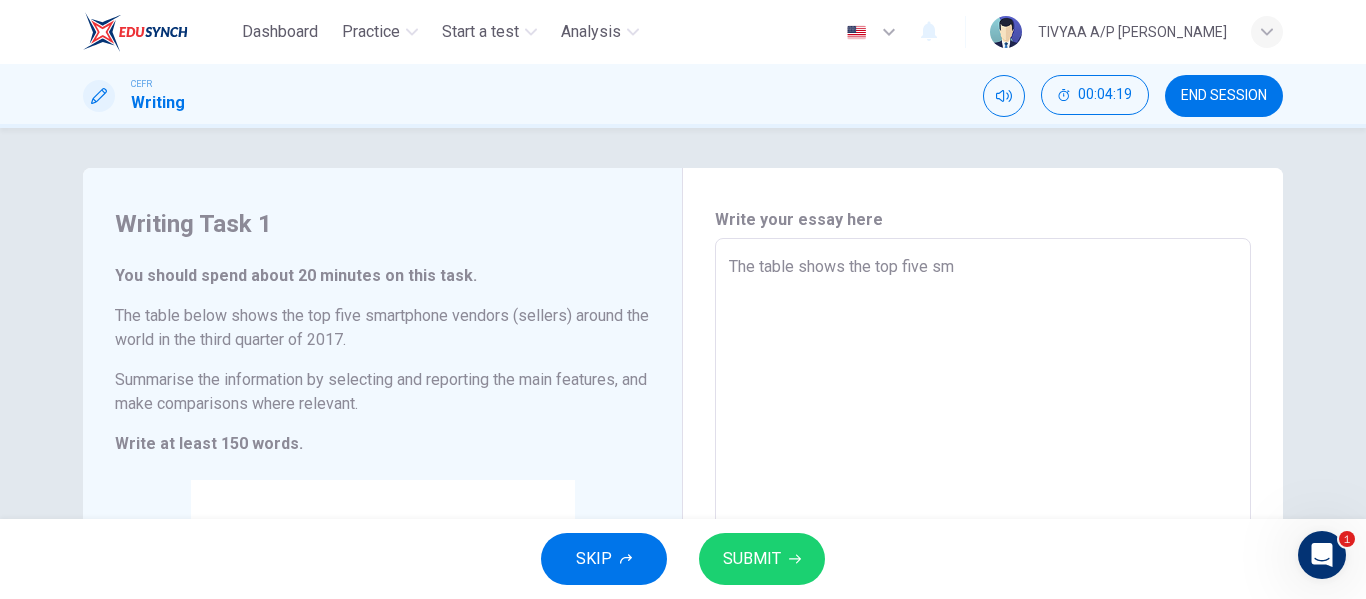 type on "x" 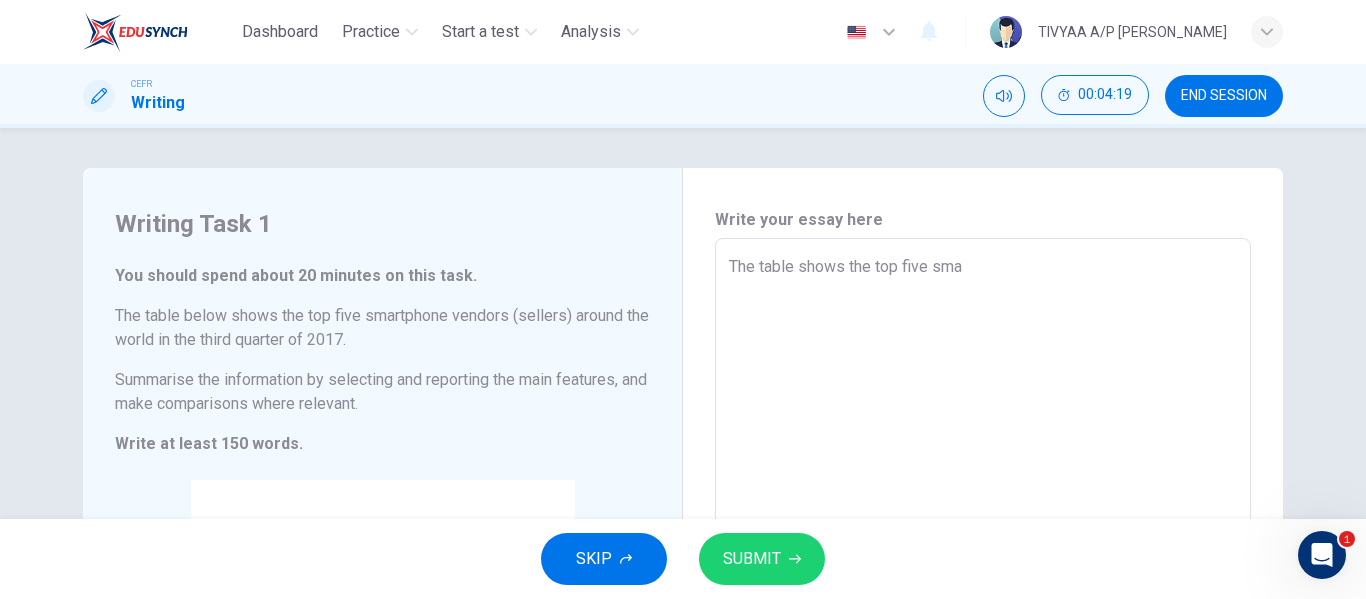 type on "The table shows the top five smar" 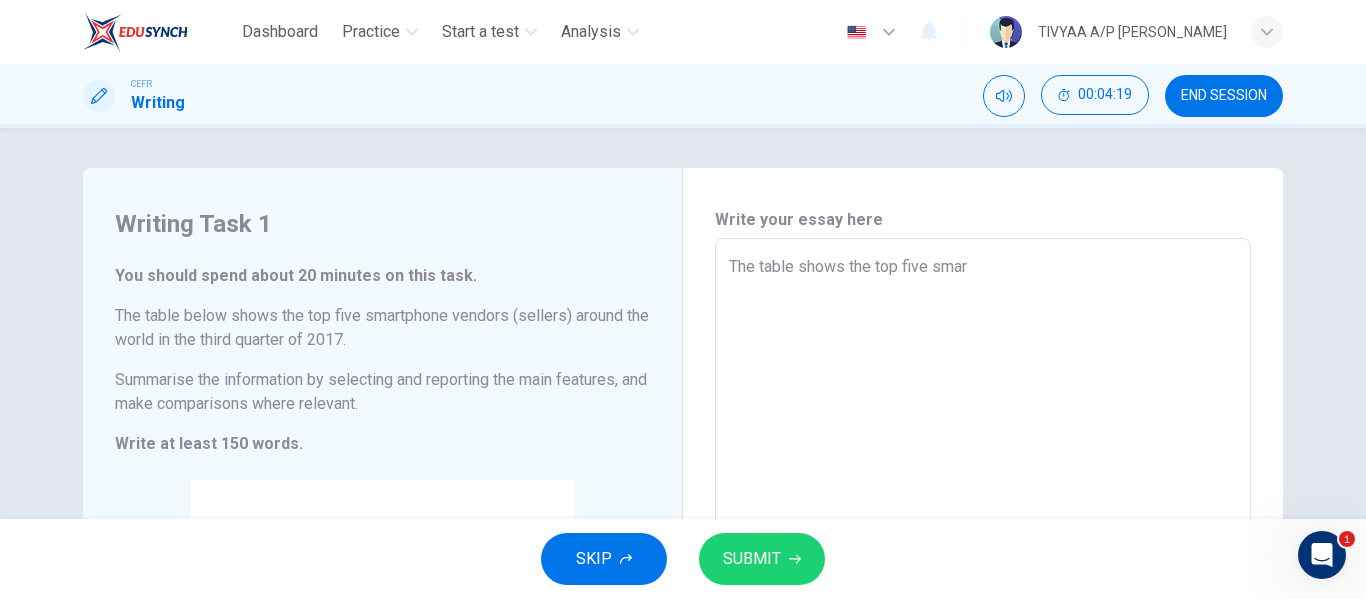 type on "x" 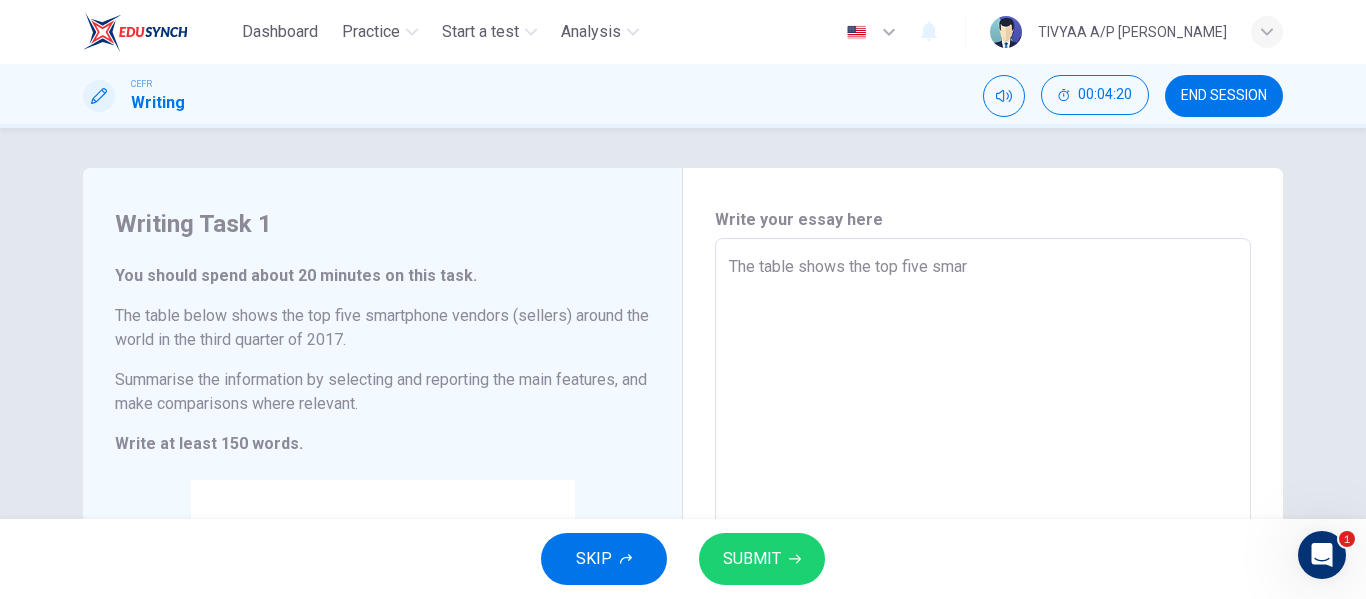type on "The table shows the top five smart" 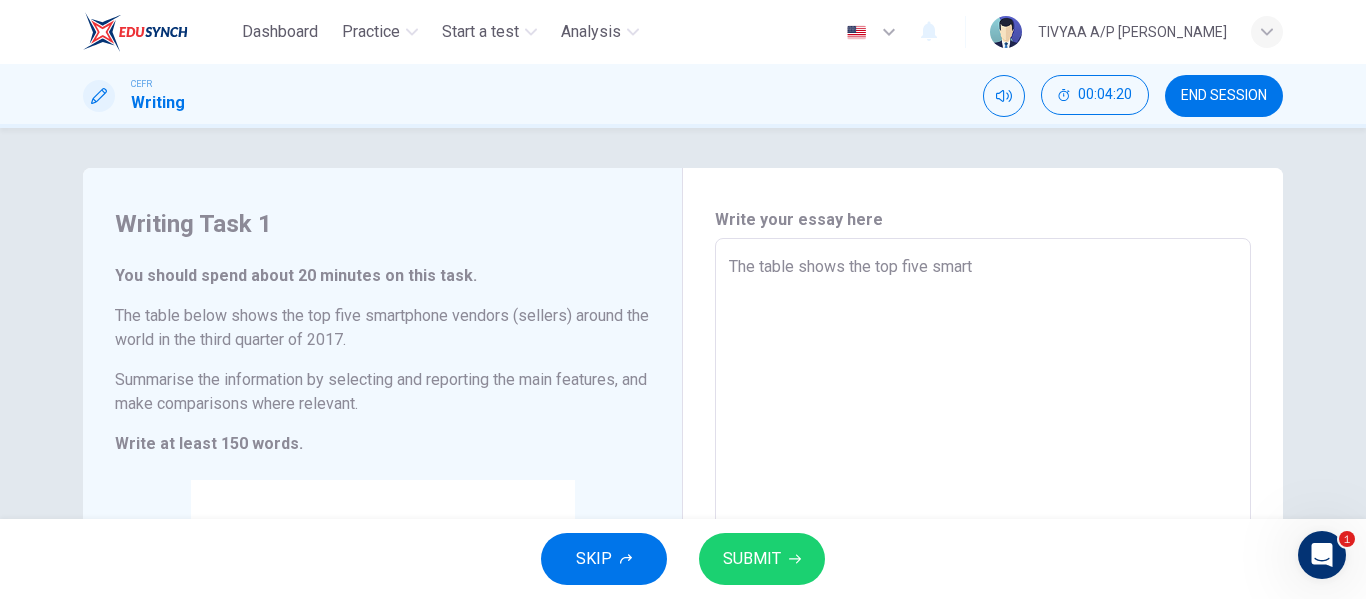 type on "x" 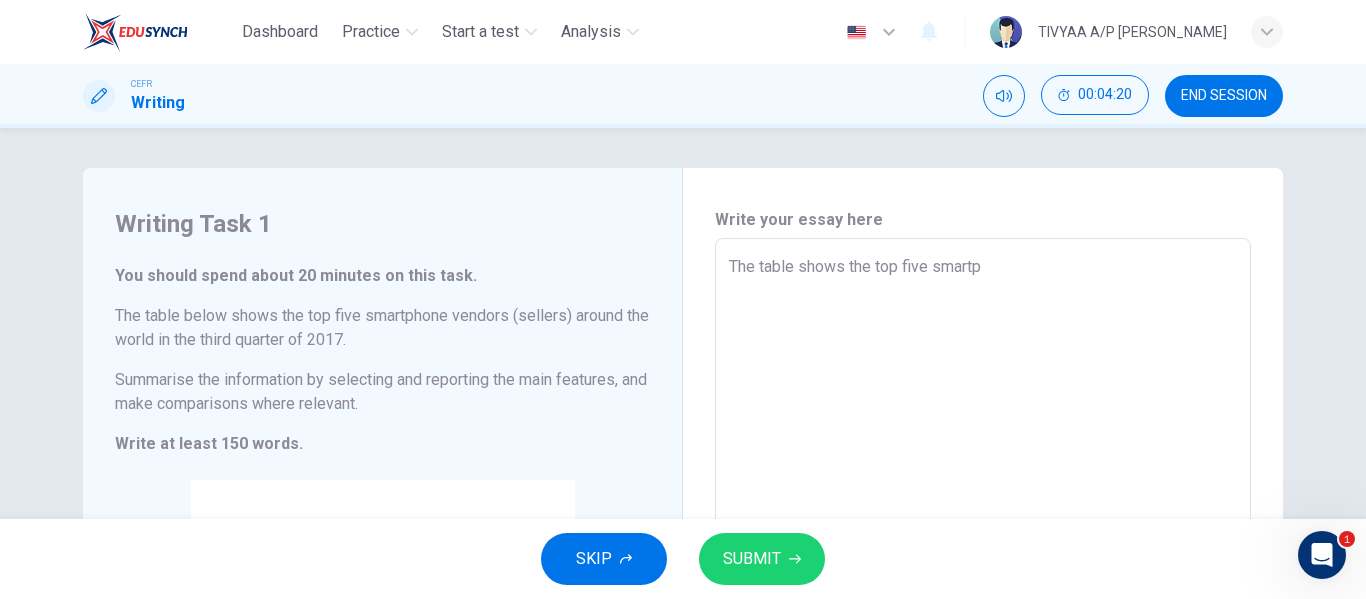 type on "x" 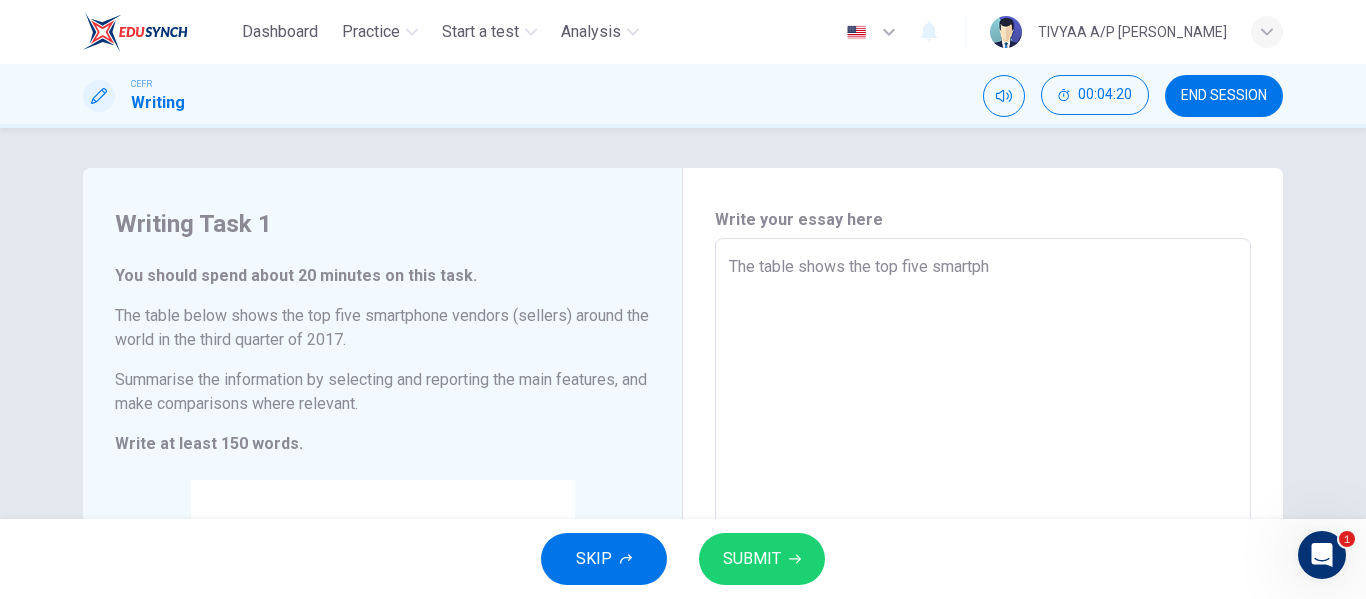 type on "x" 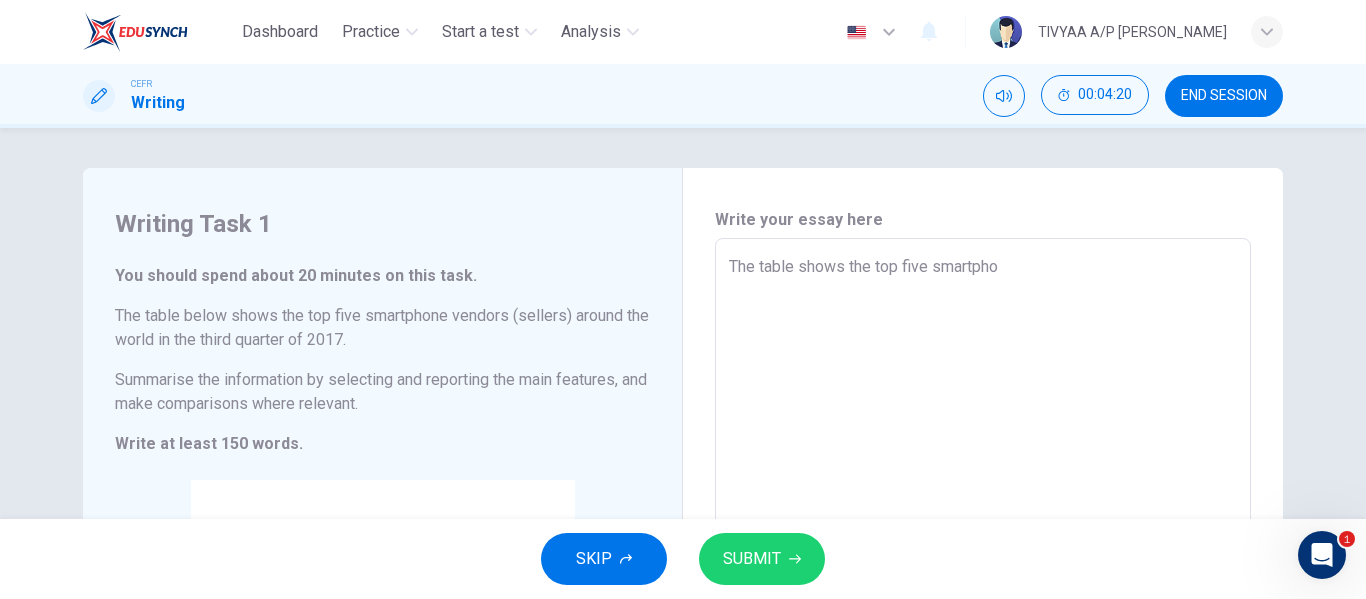 type on "x" 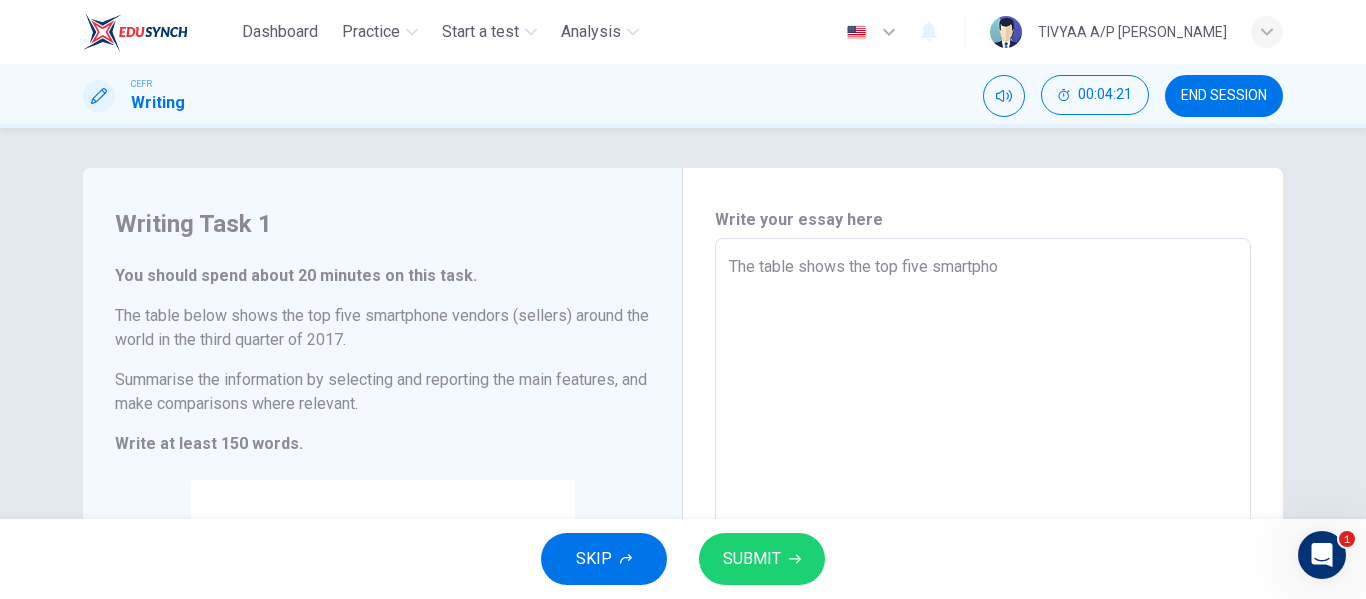 type on "The table shows the top five smartphon" 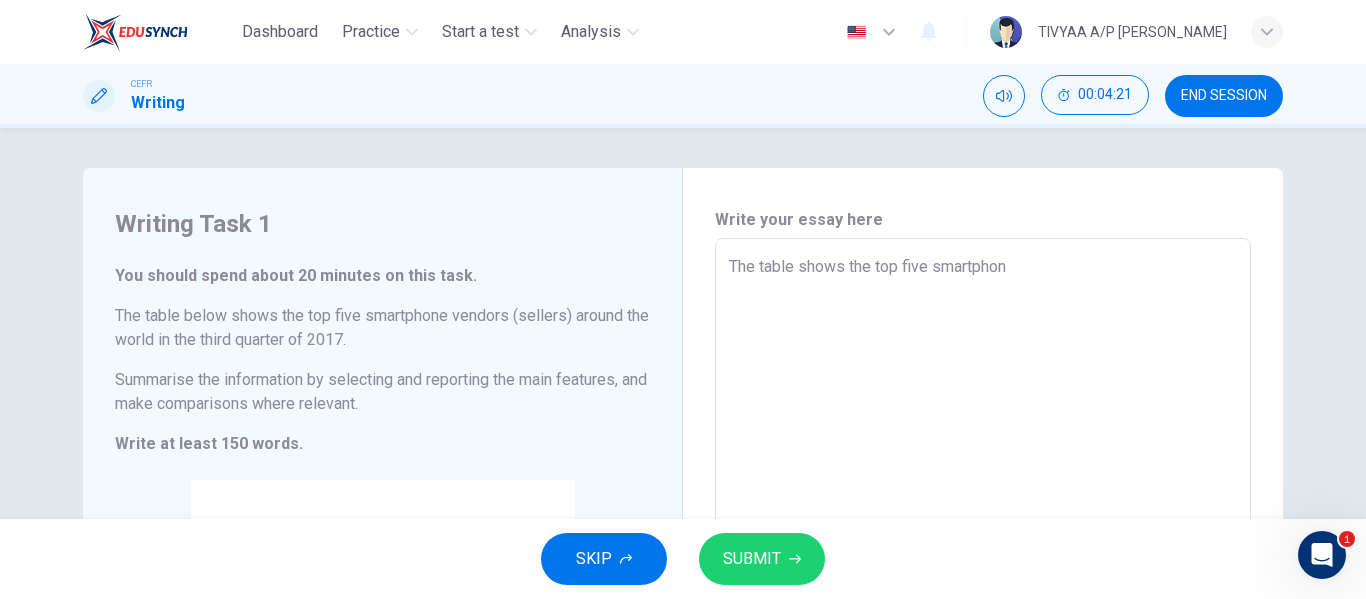 type on "x" 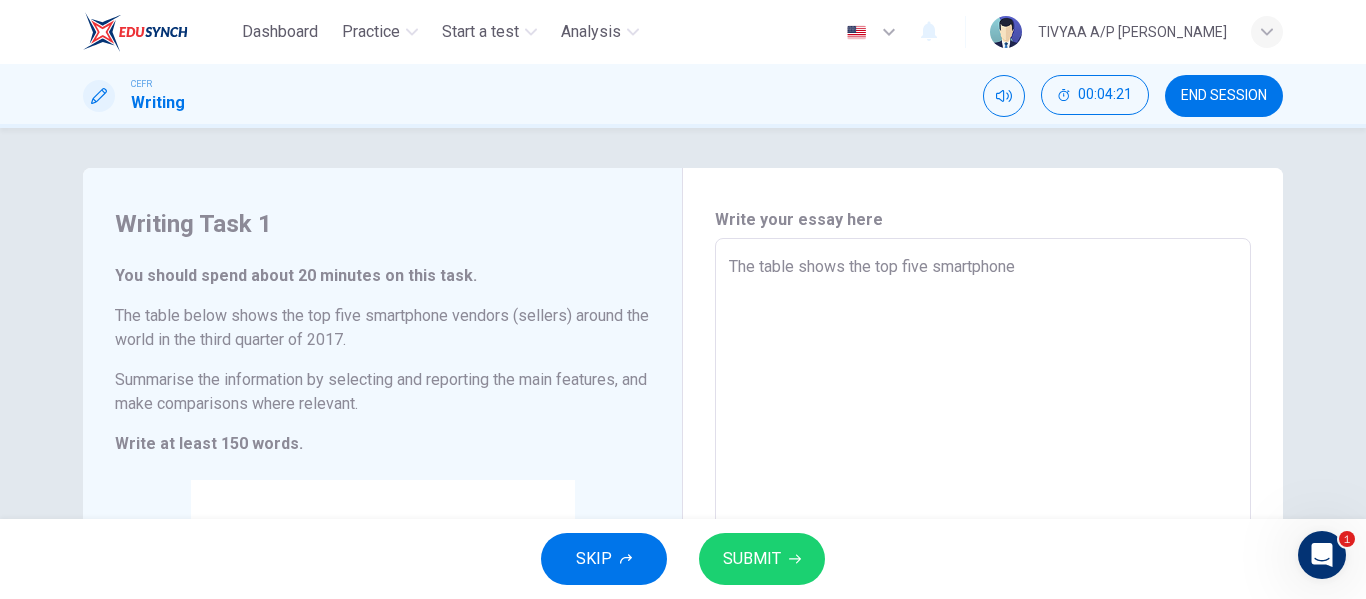 type on "x" 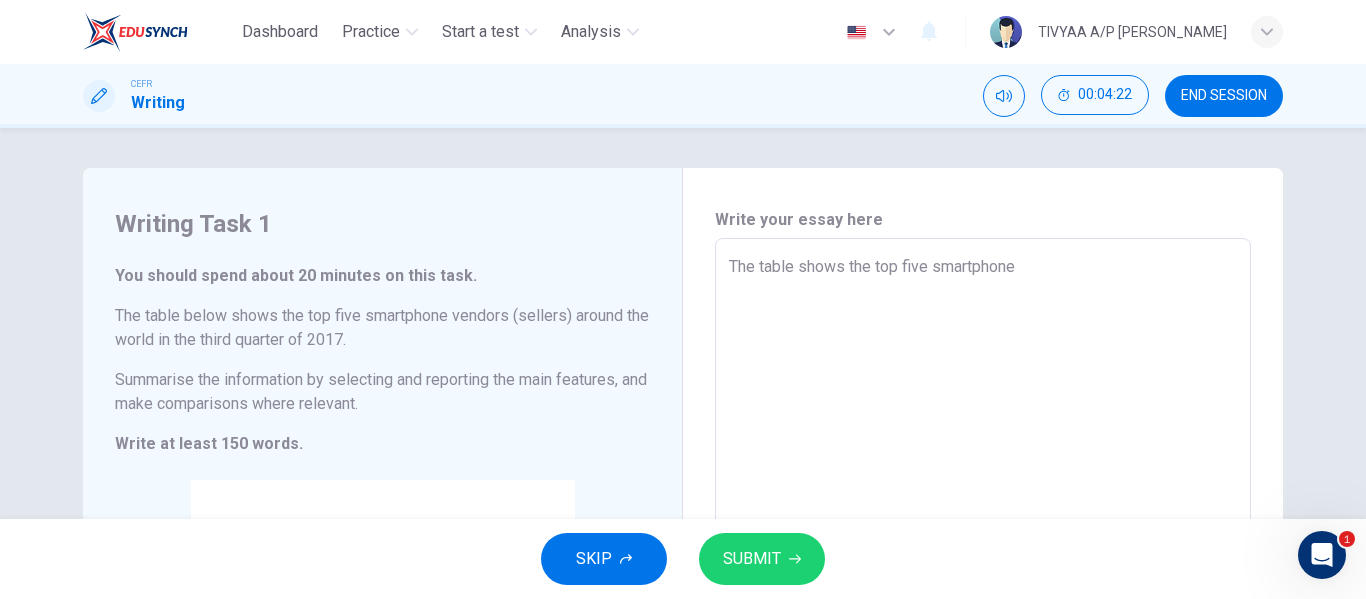 type on "The table shows the top five smartphone v" 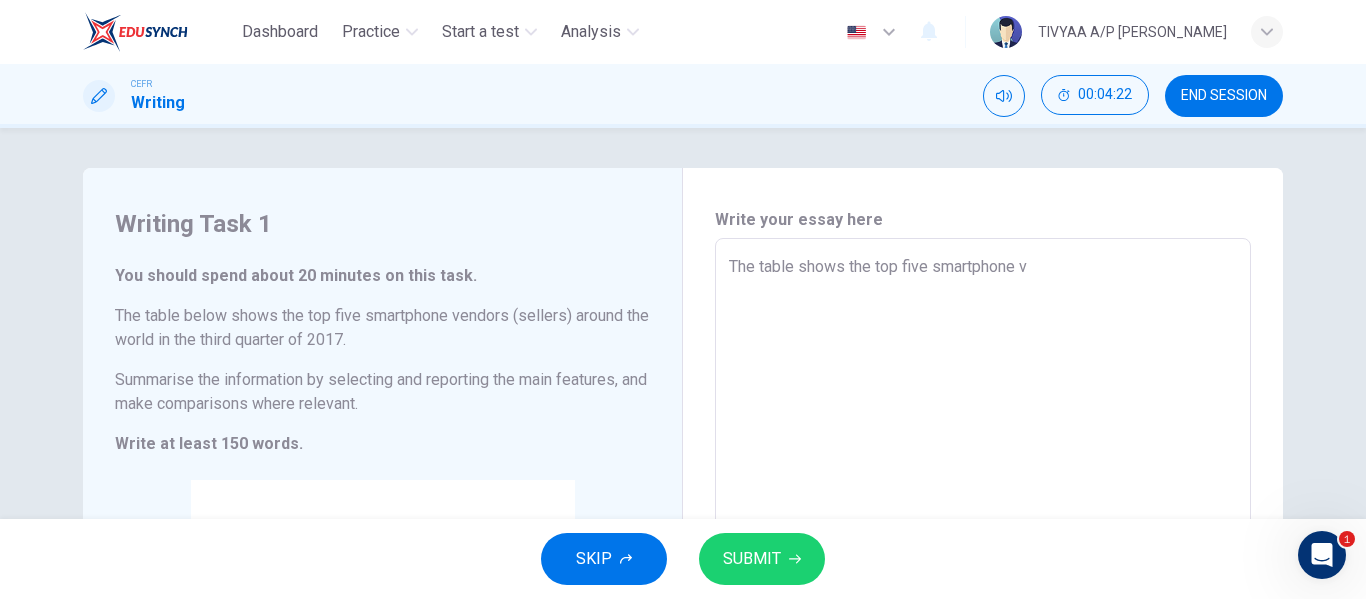 type on "x" 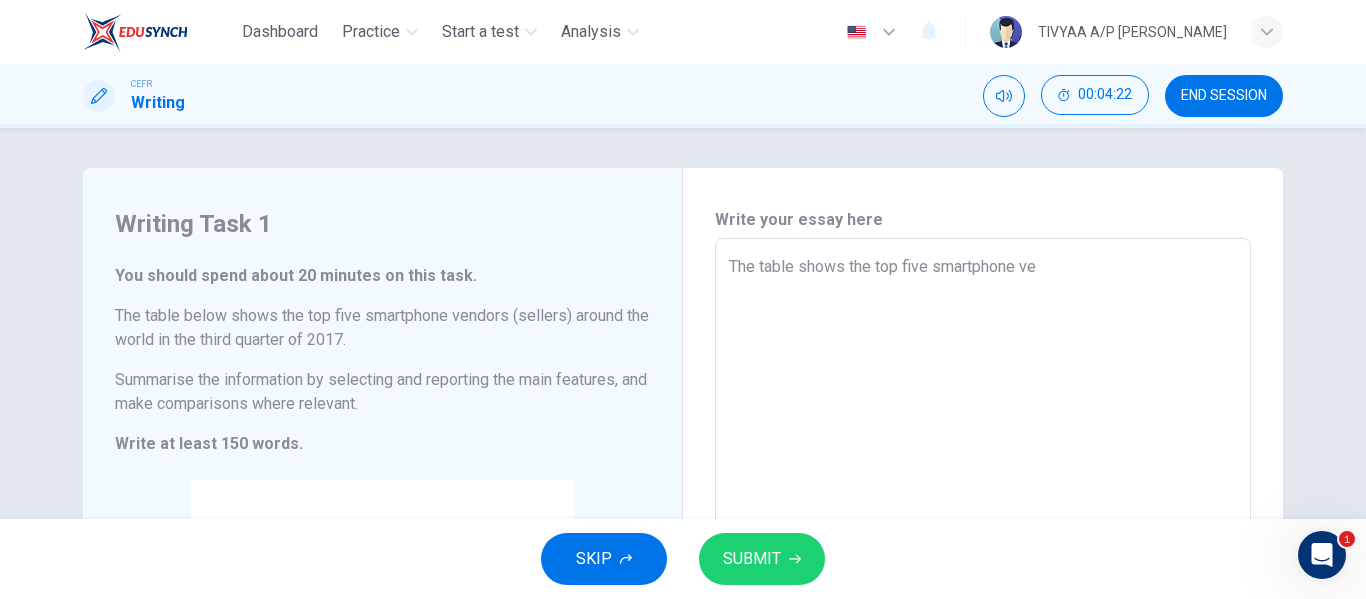 type on "x" 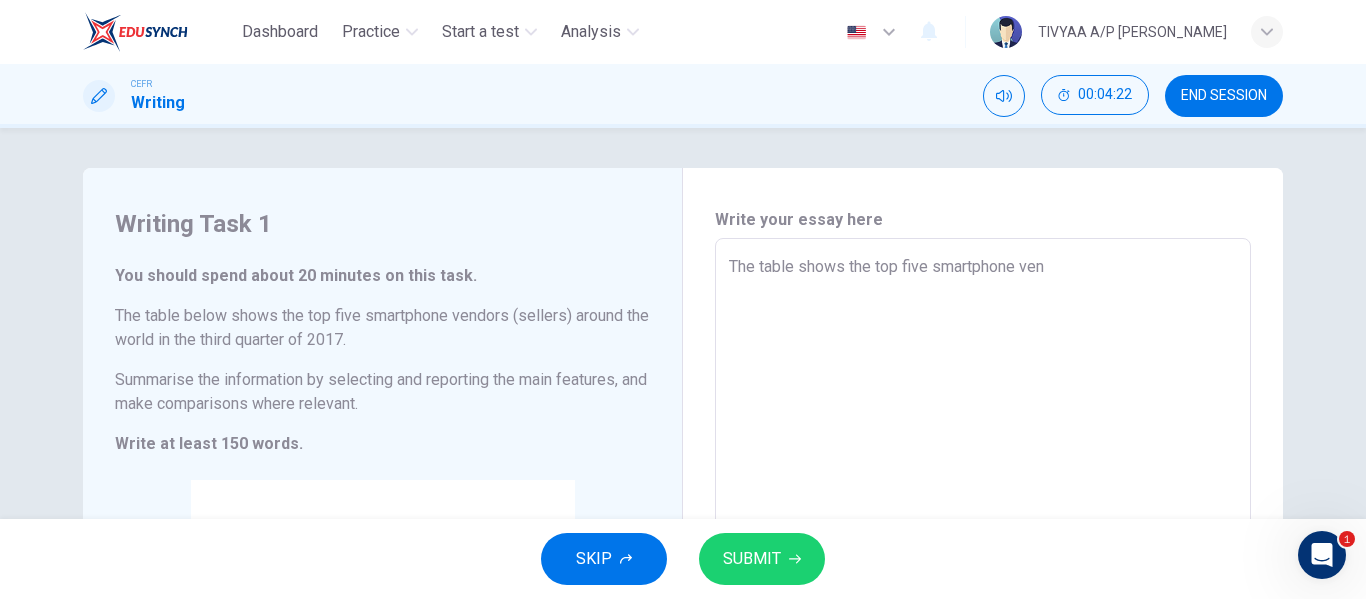 type on "x" 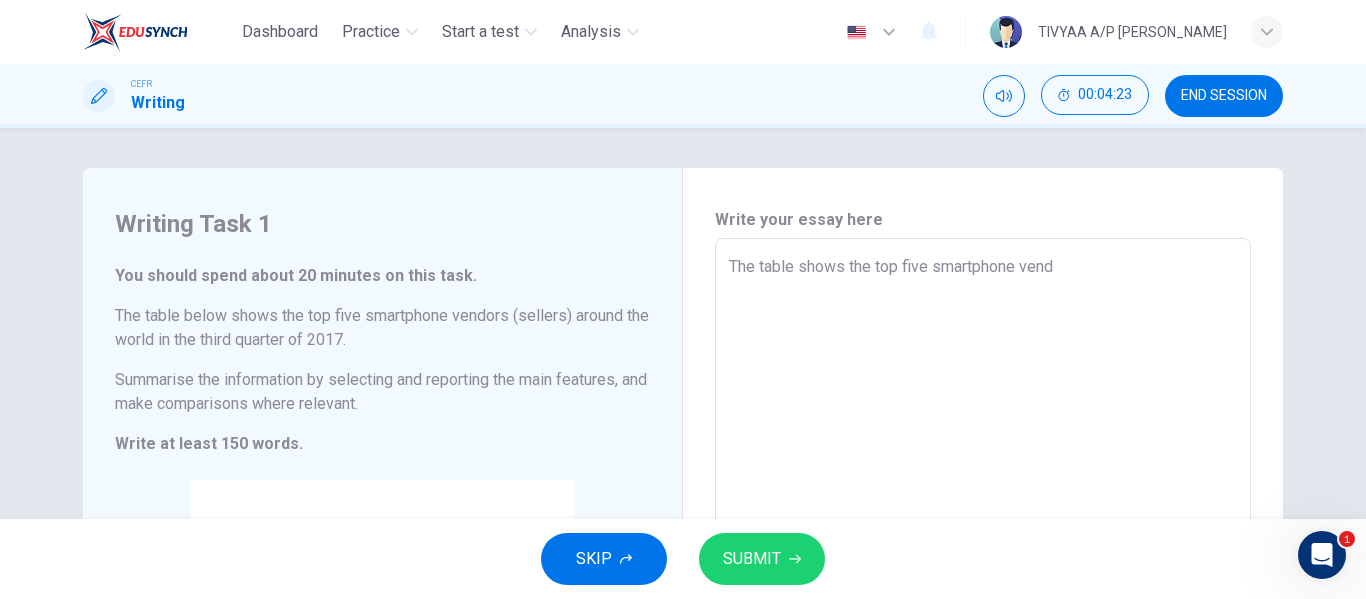 type on "The table shows the top five smartphone vendo" 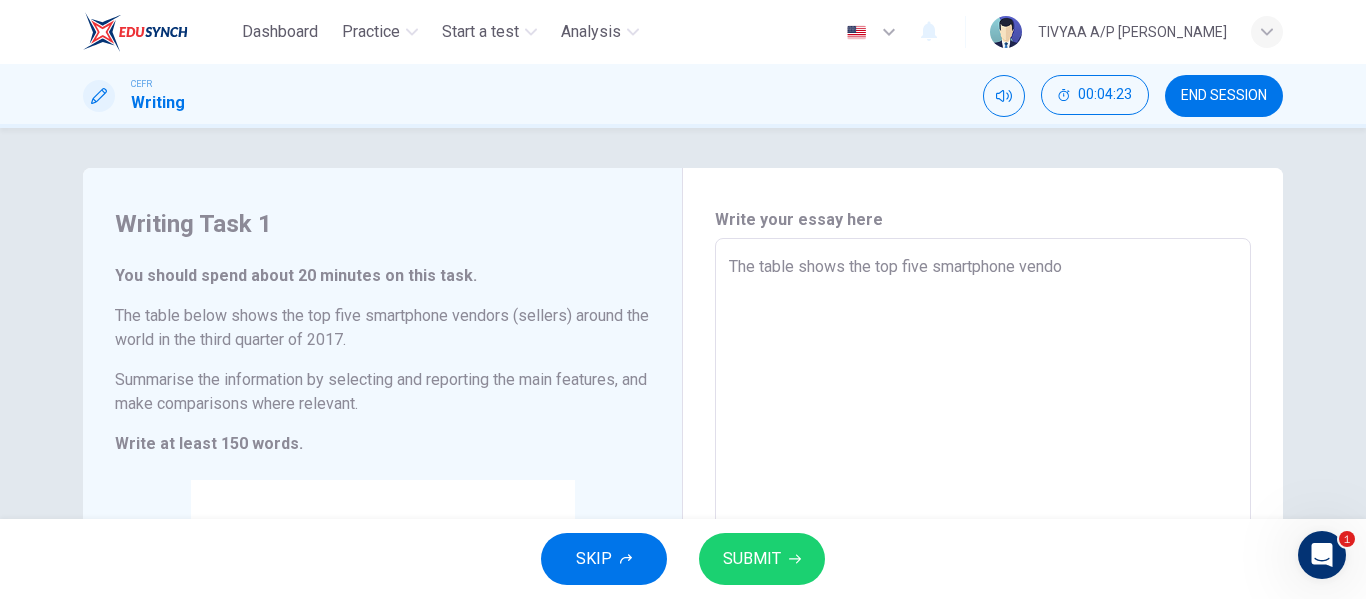 type on "The table shows the top five smartphone vendor" 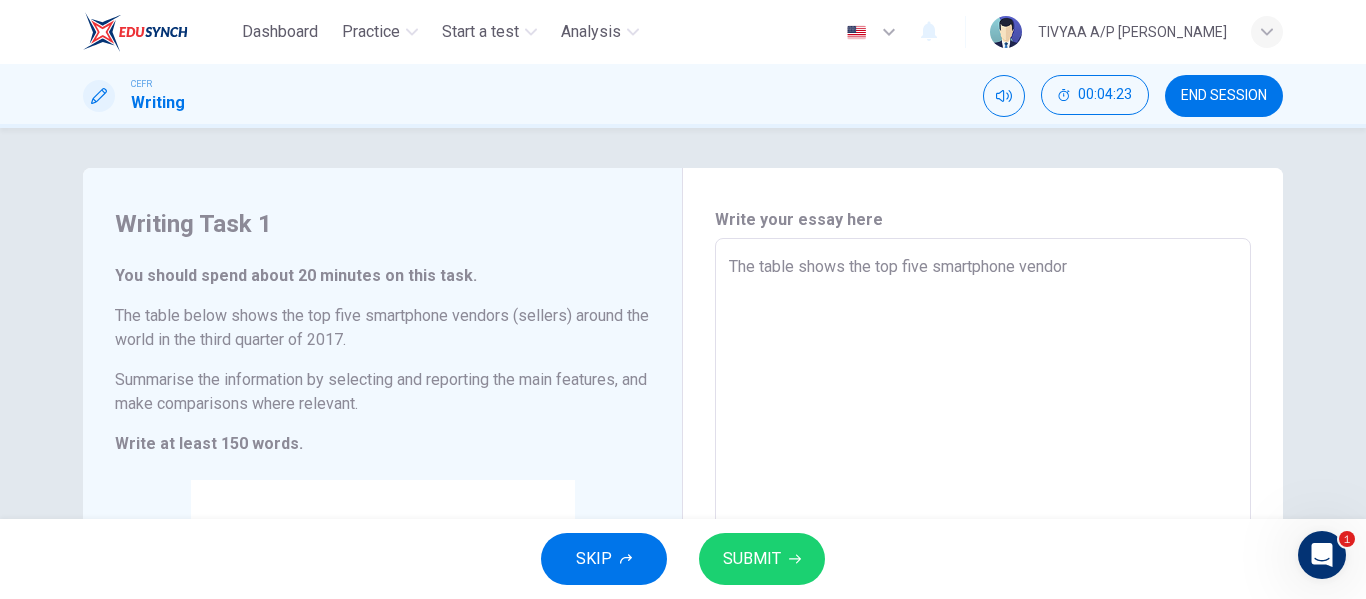 type on "x" 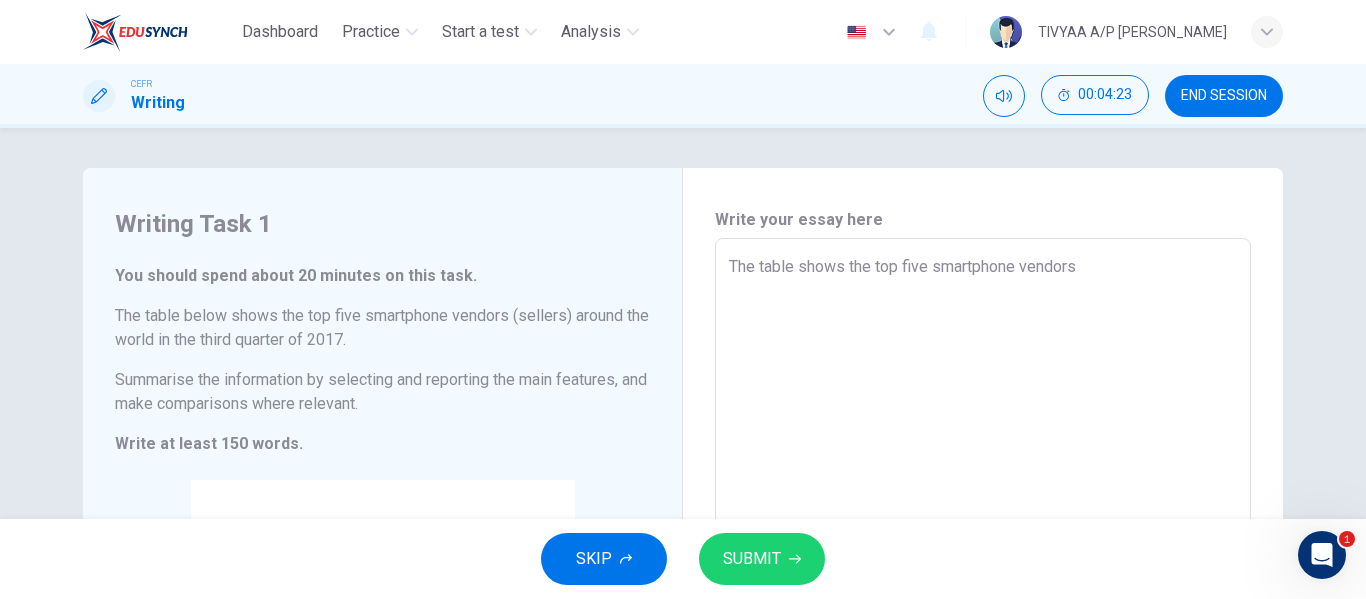 type on "x" 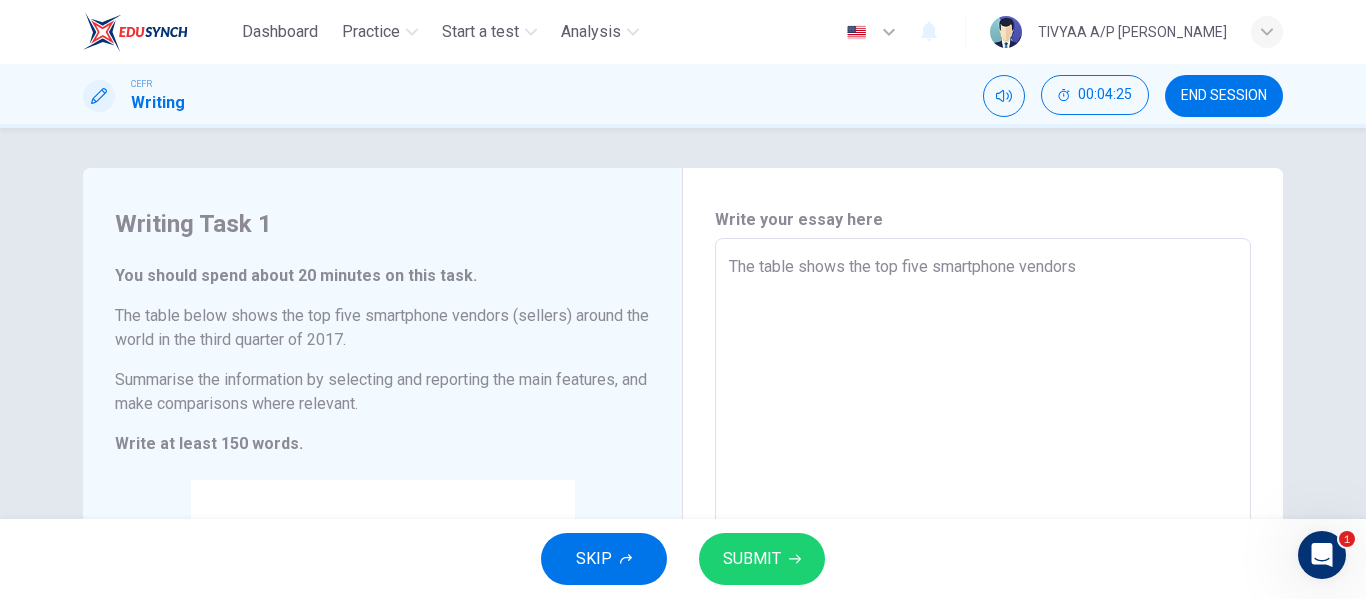 type on "The table shows the top five smartphone vendors" 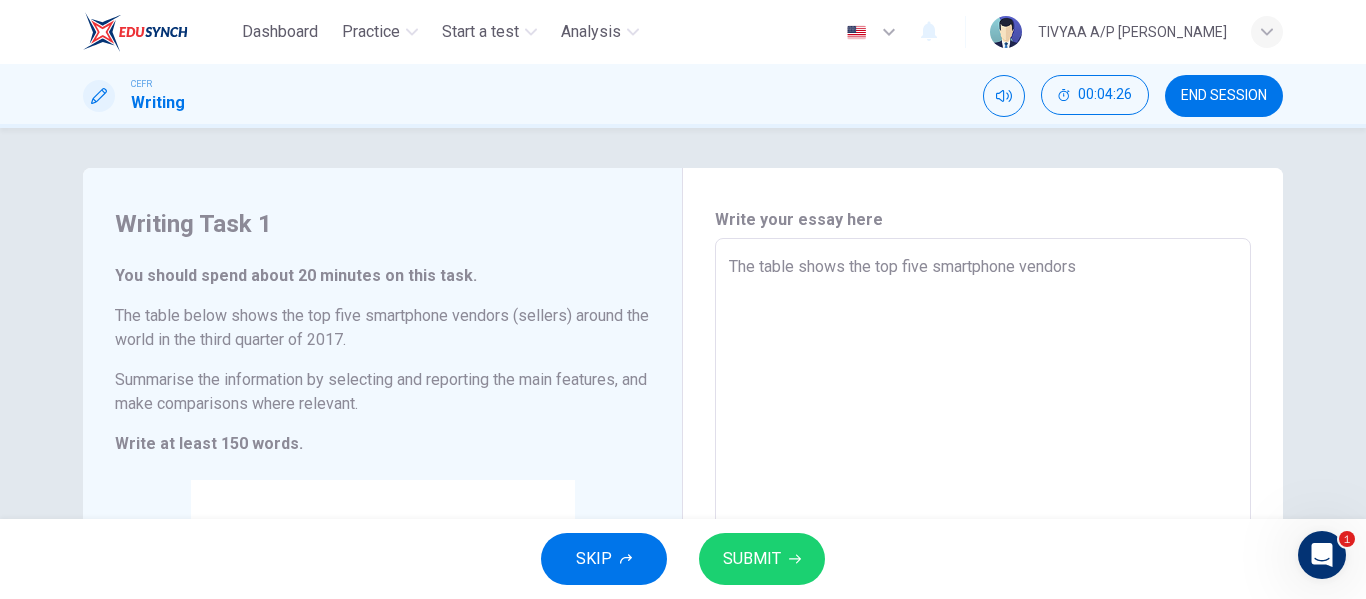 type on "The table shows the top five smartphone vendors a" 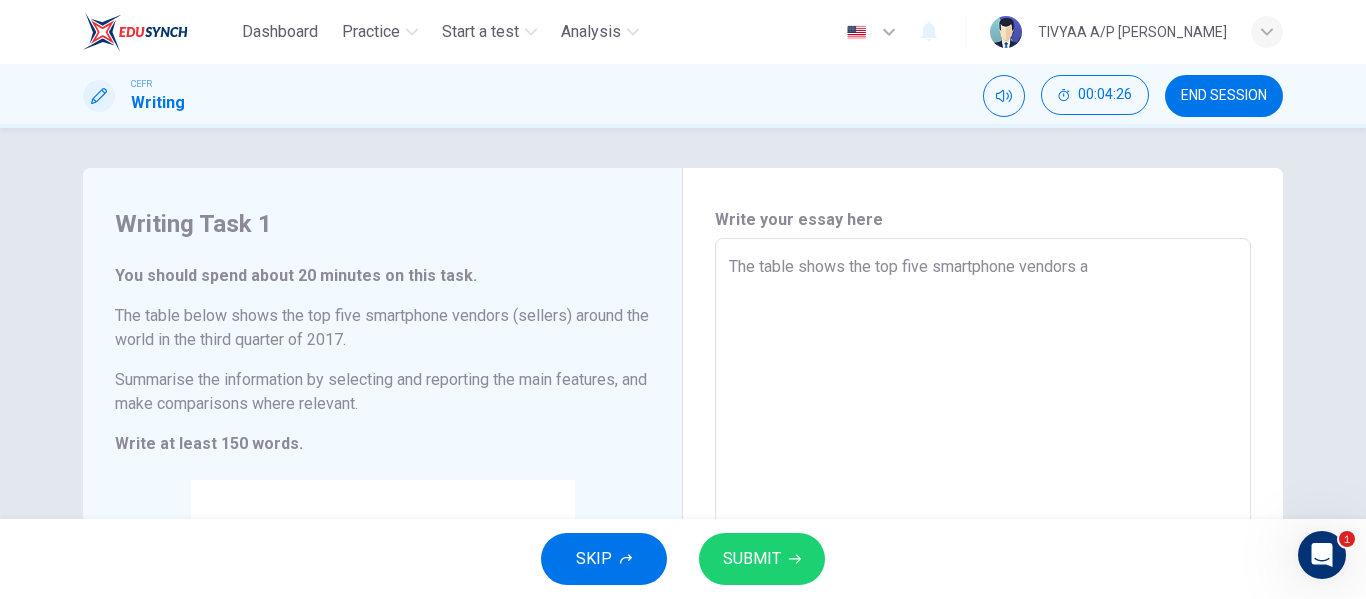 type on "x" 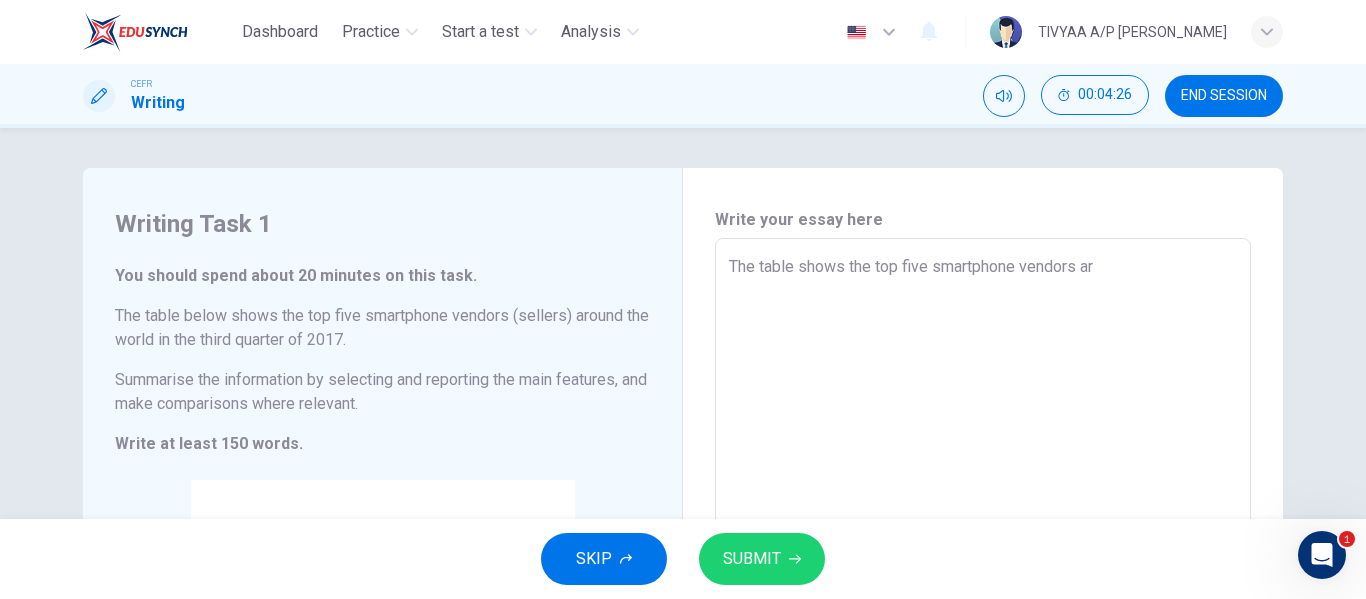type on "x" 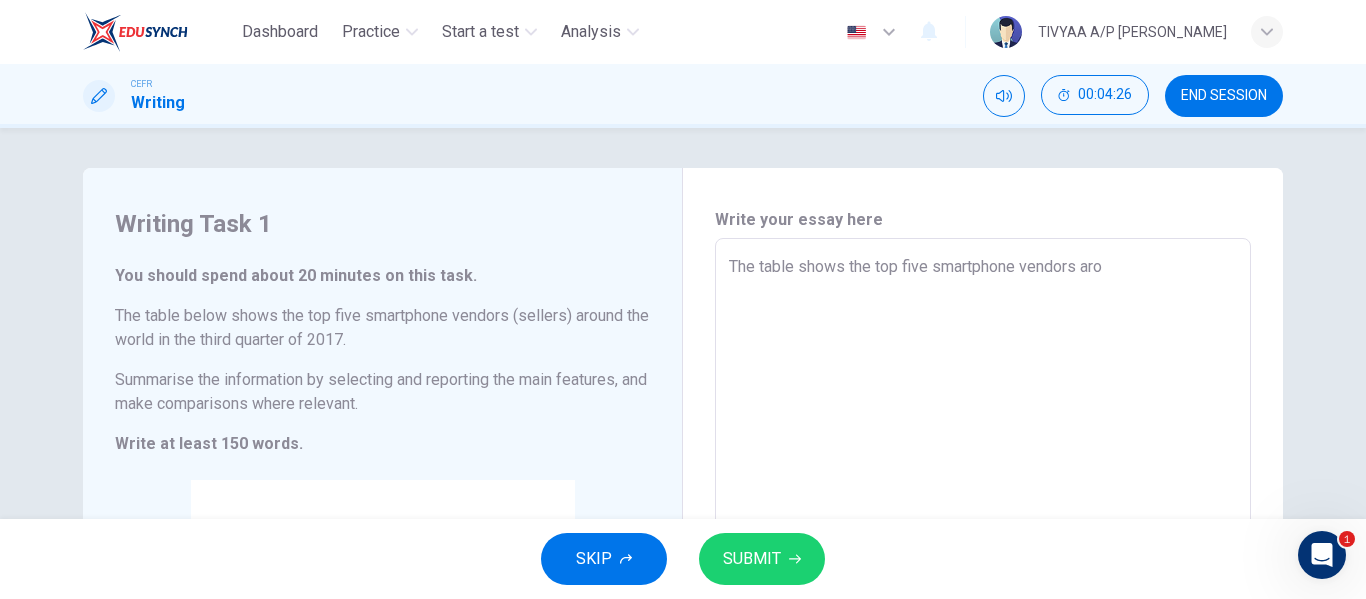 type on "x" 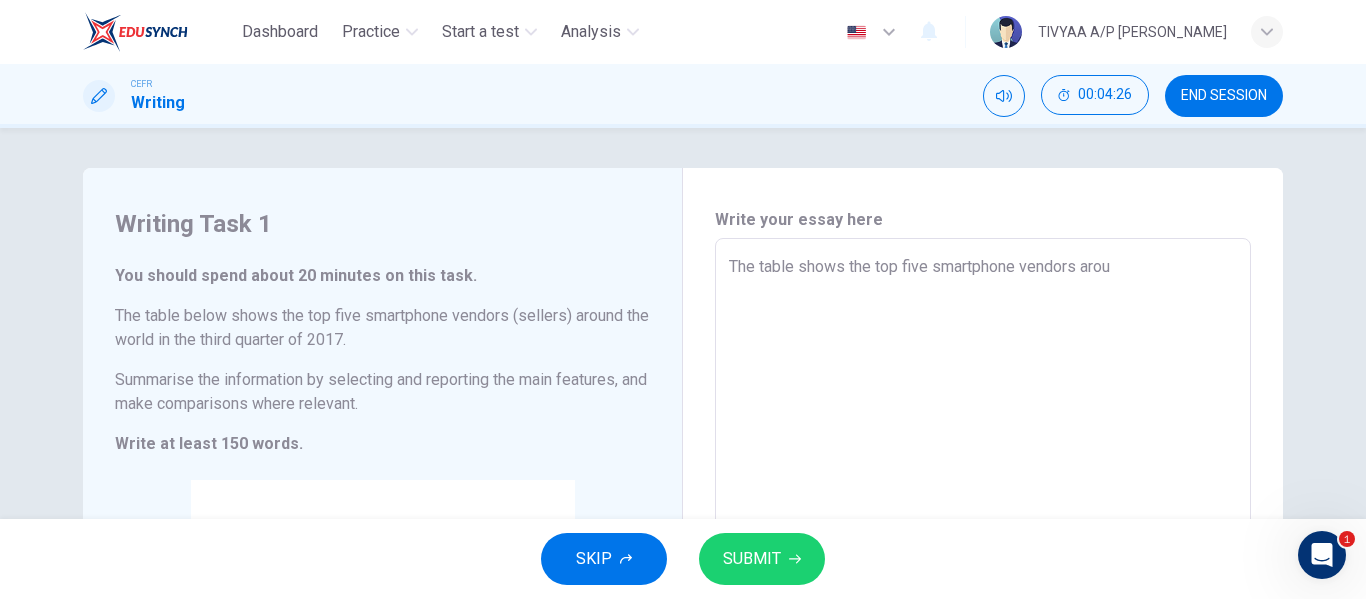 type on "x" 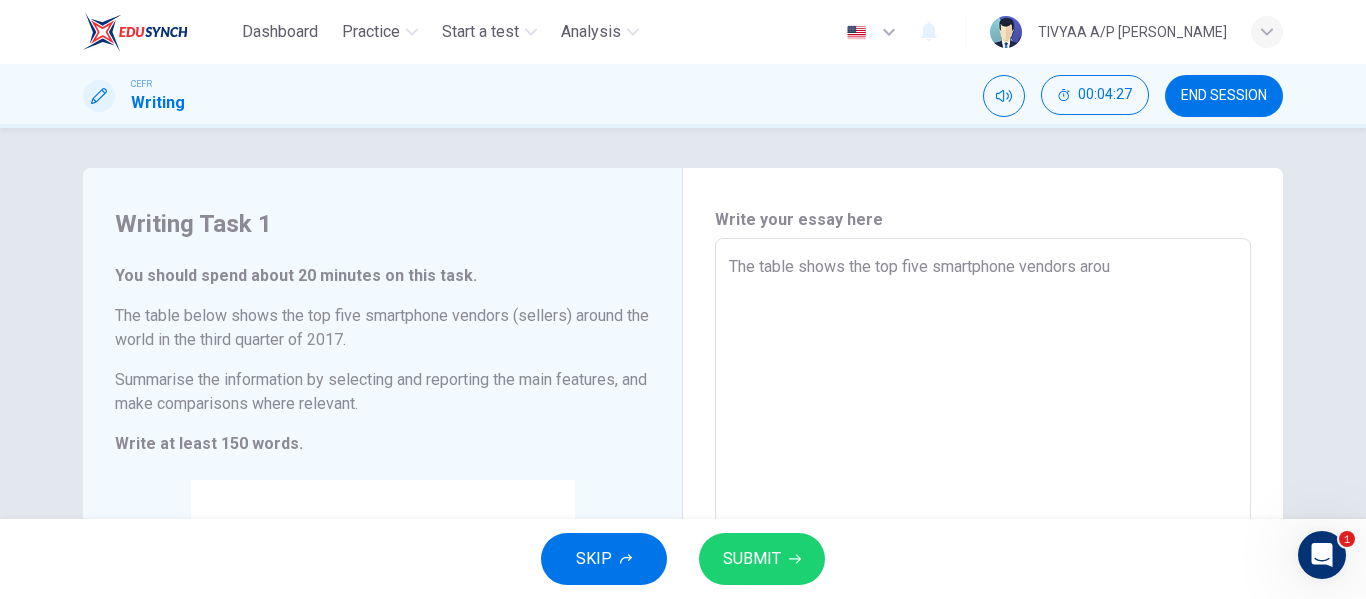 type on "The table shows the top five smartphone vendors aroun" 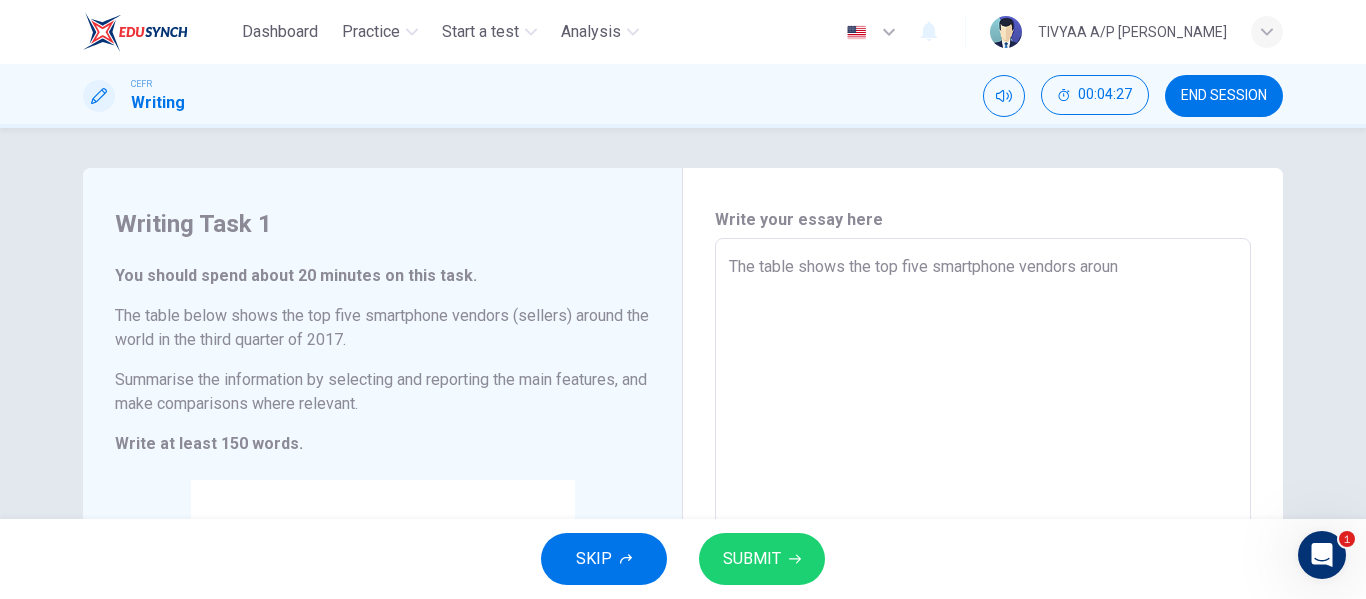 type on "x" 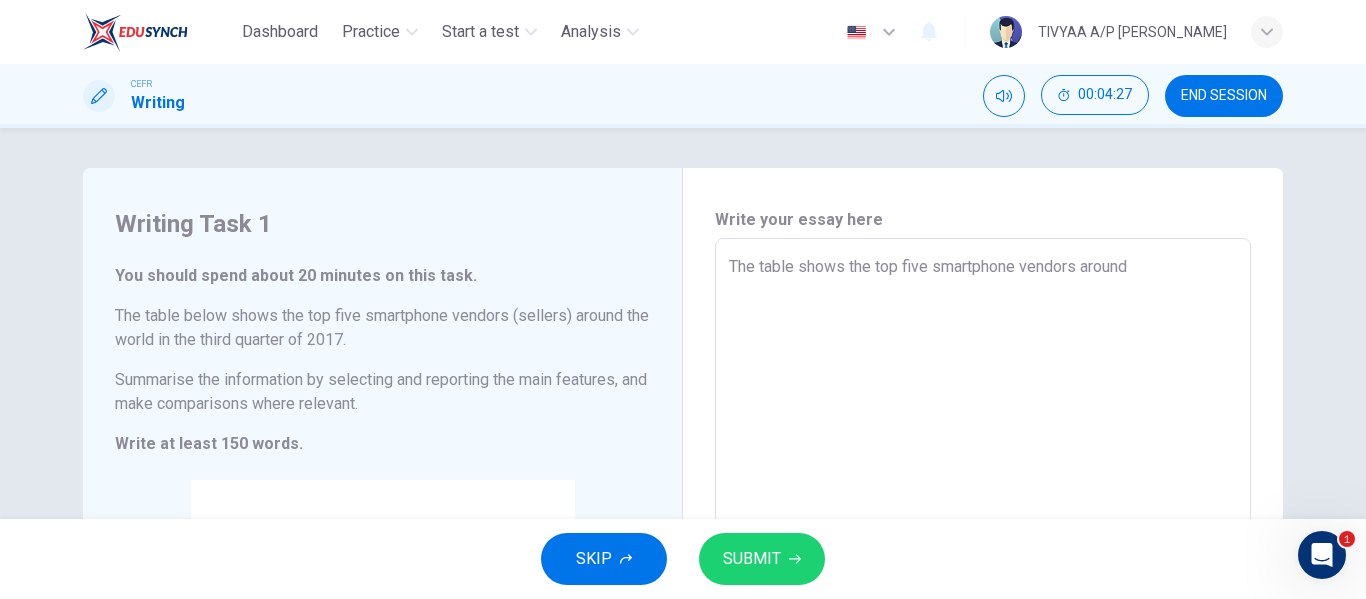 type on "x" 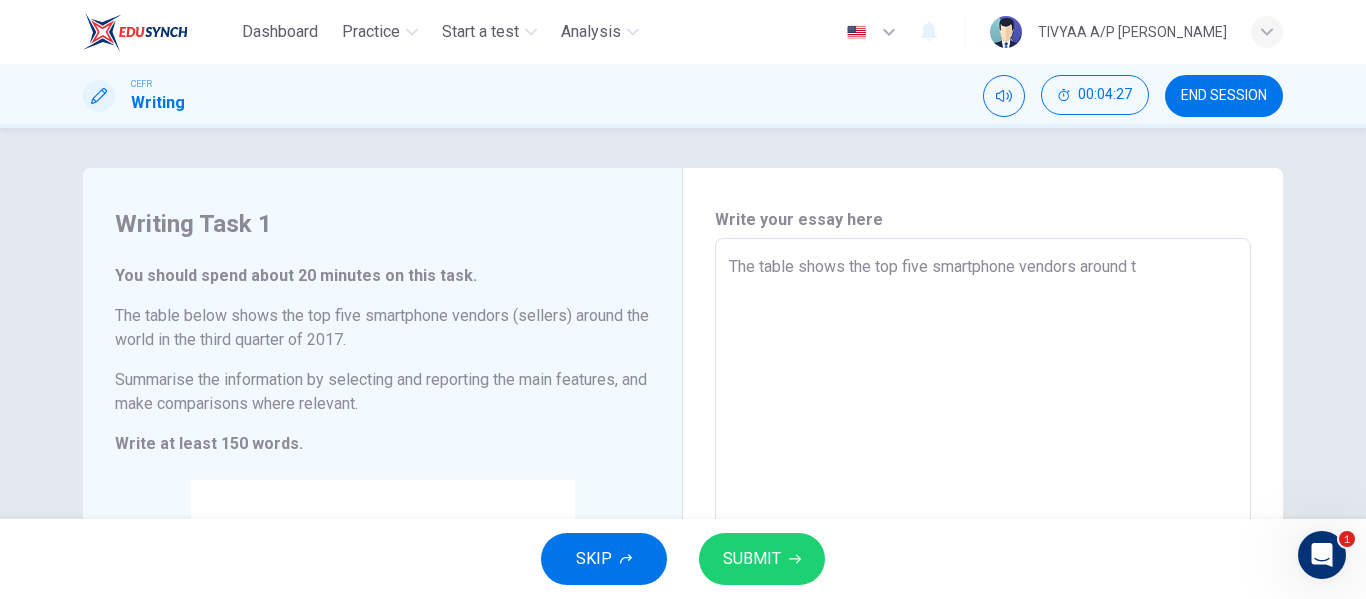 type on "x" 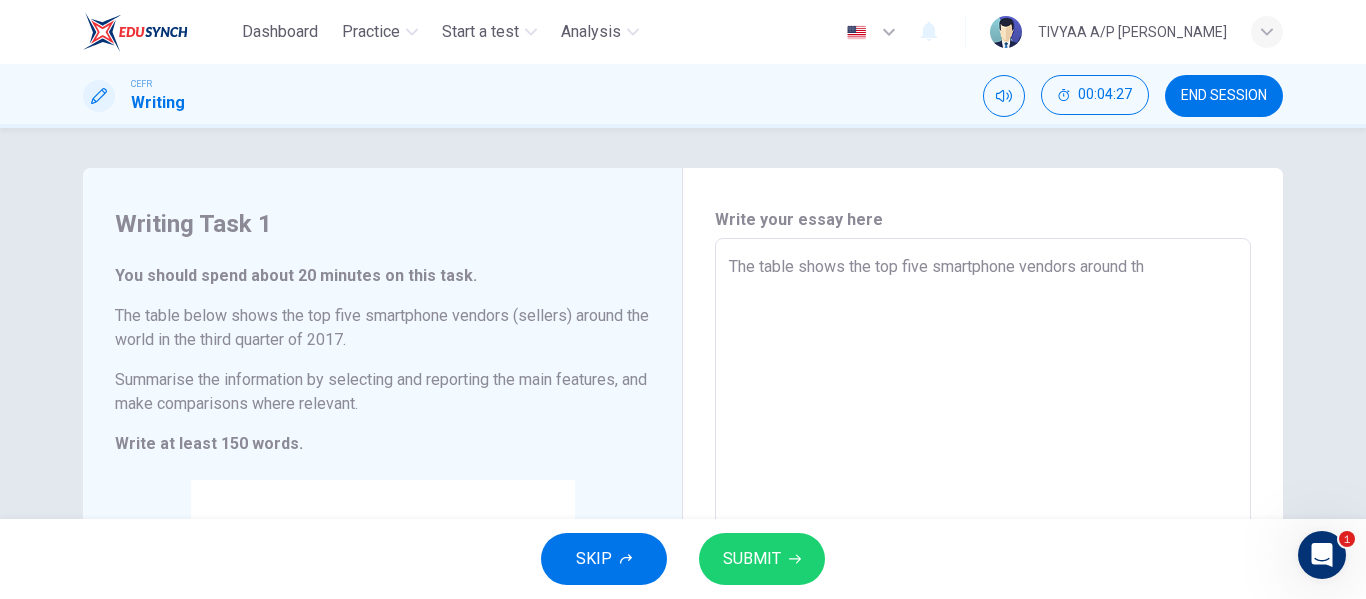 type on "The table shows the top five smartphone vendors around the" 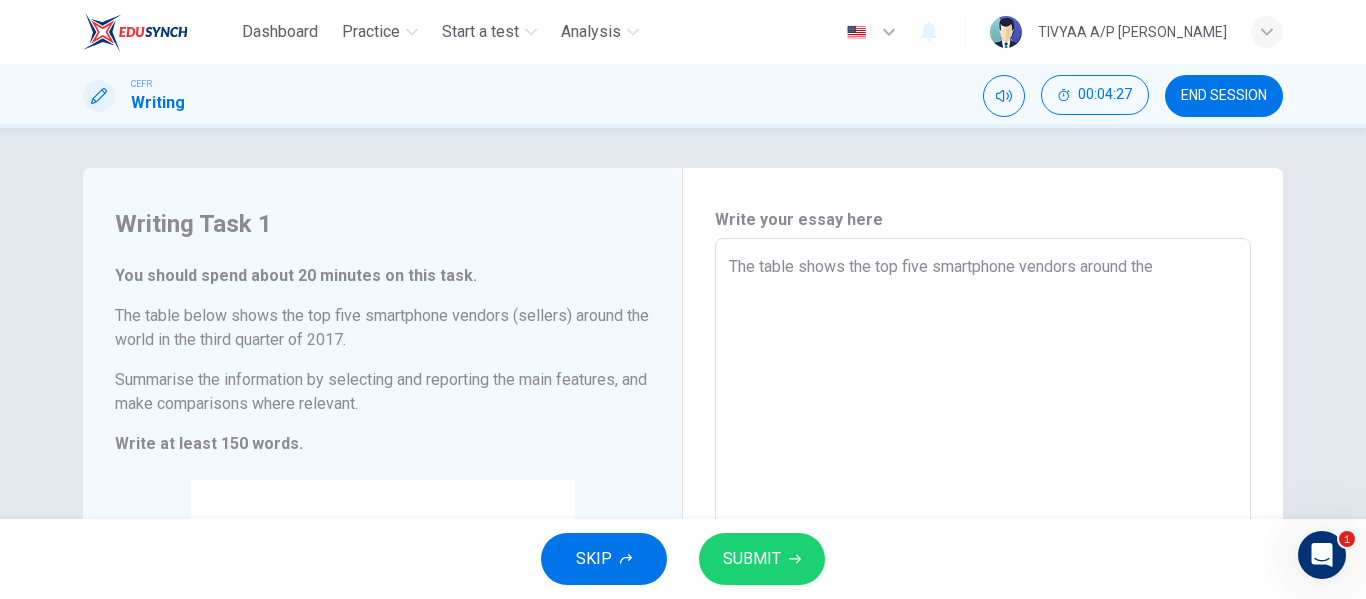 type on "x" 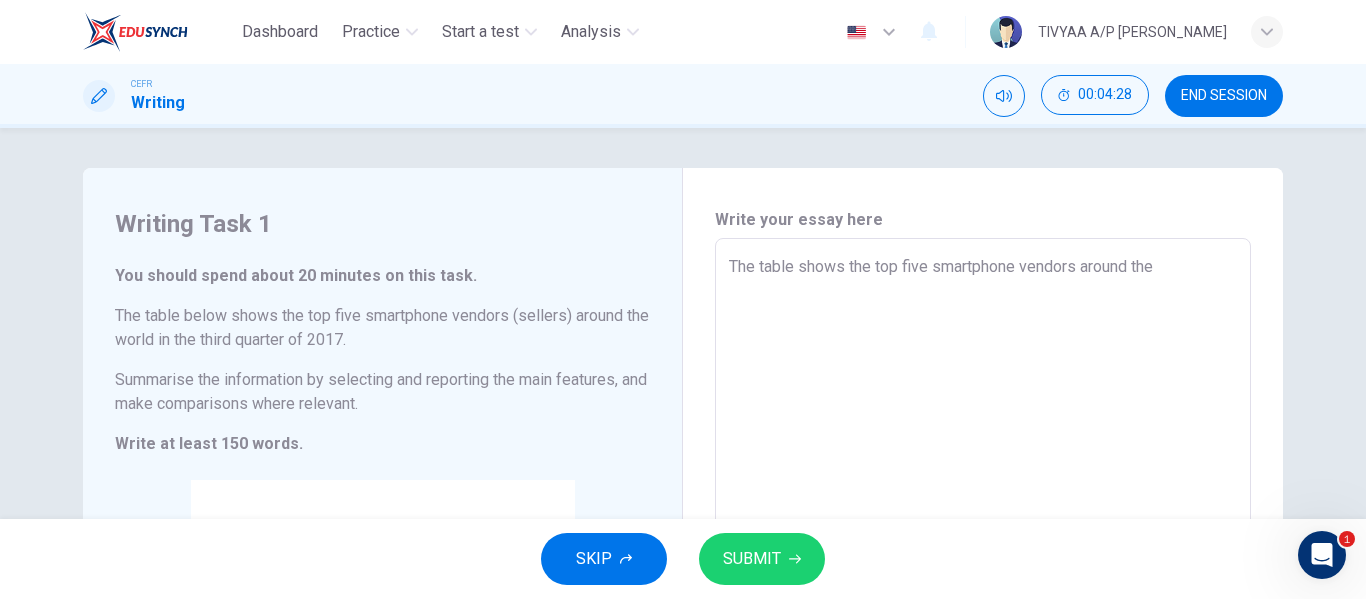 type on "The table shows the top five smartphone vendors around the w" 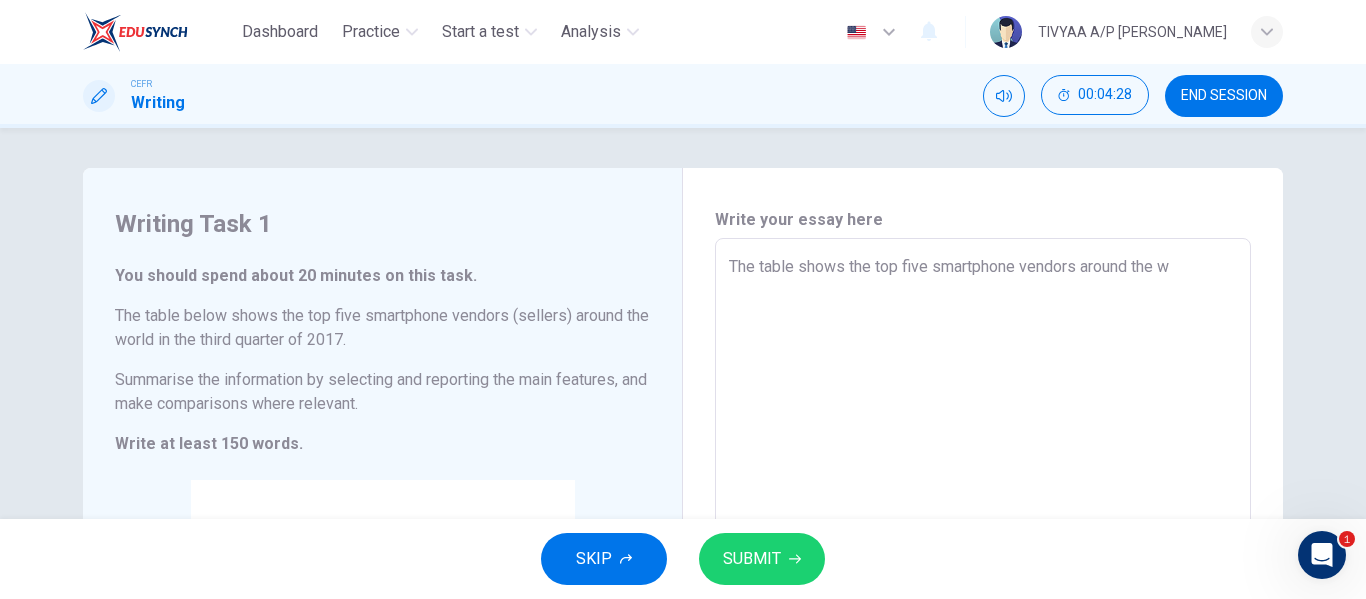 type on "x" 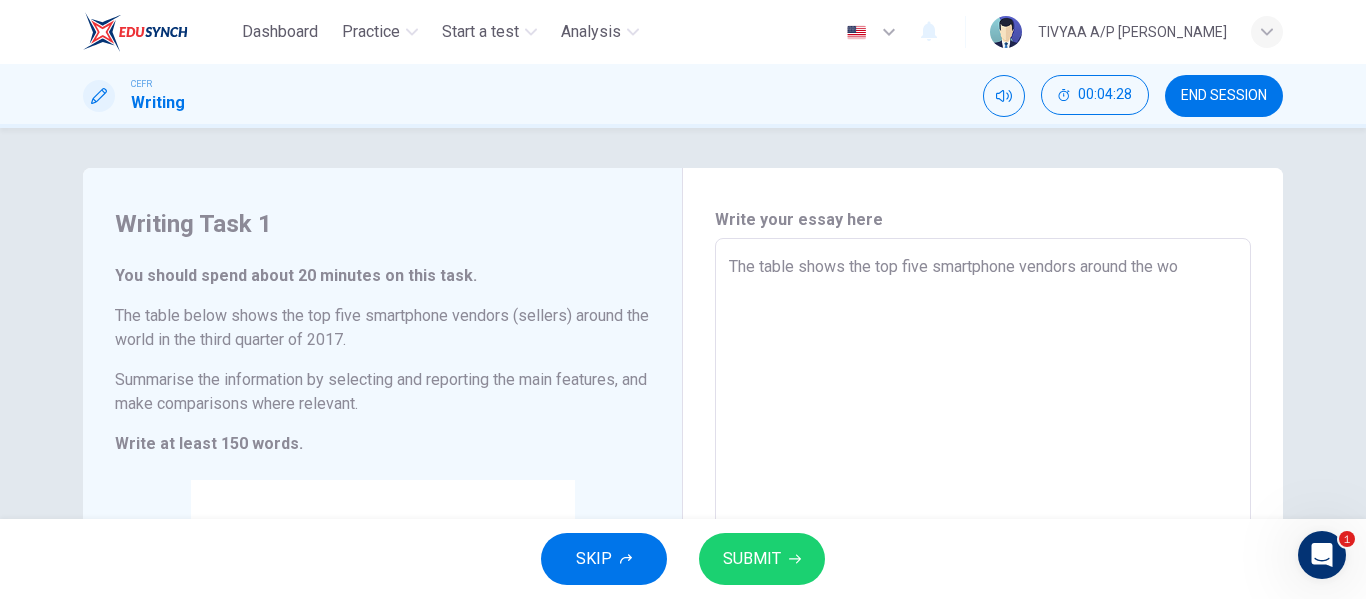 type on "x" 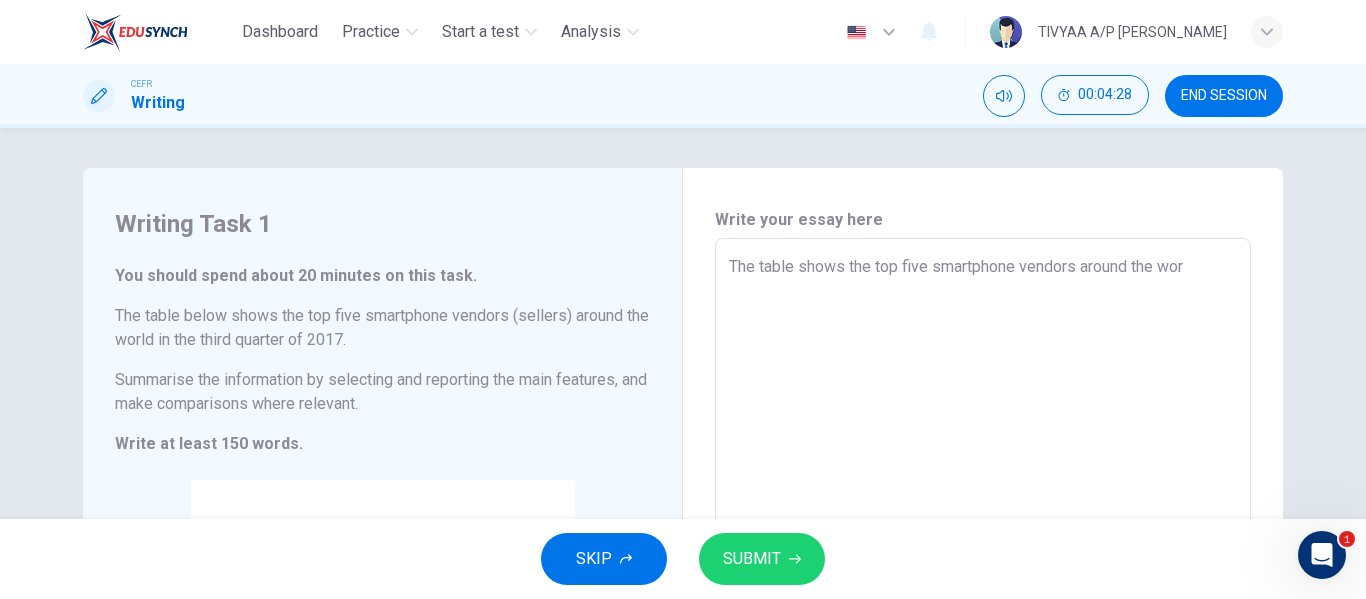 type on "x" 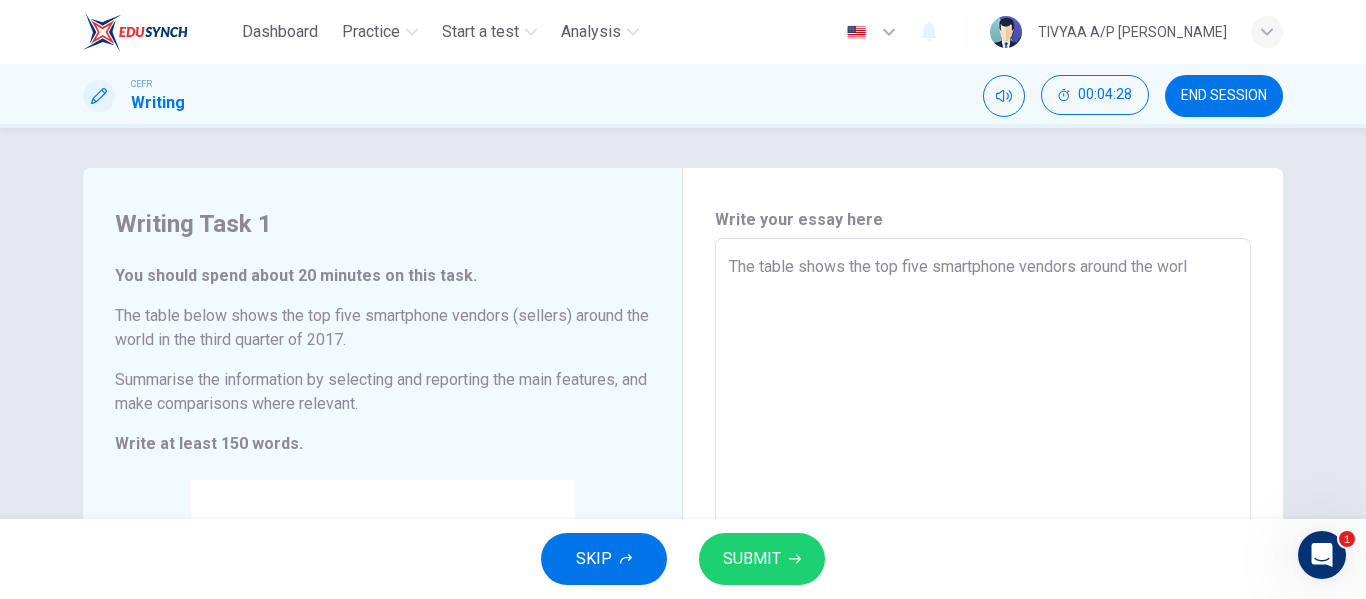 type on "x" 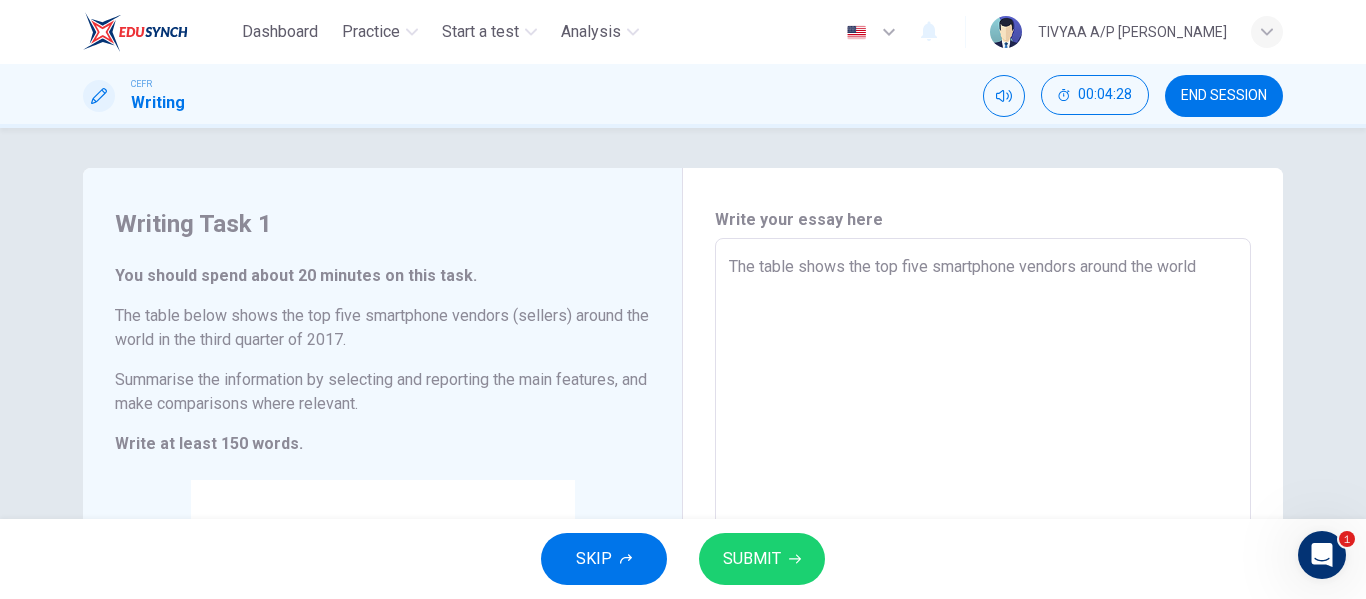 type on "The table shows the top five smartphone vendors around the world" 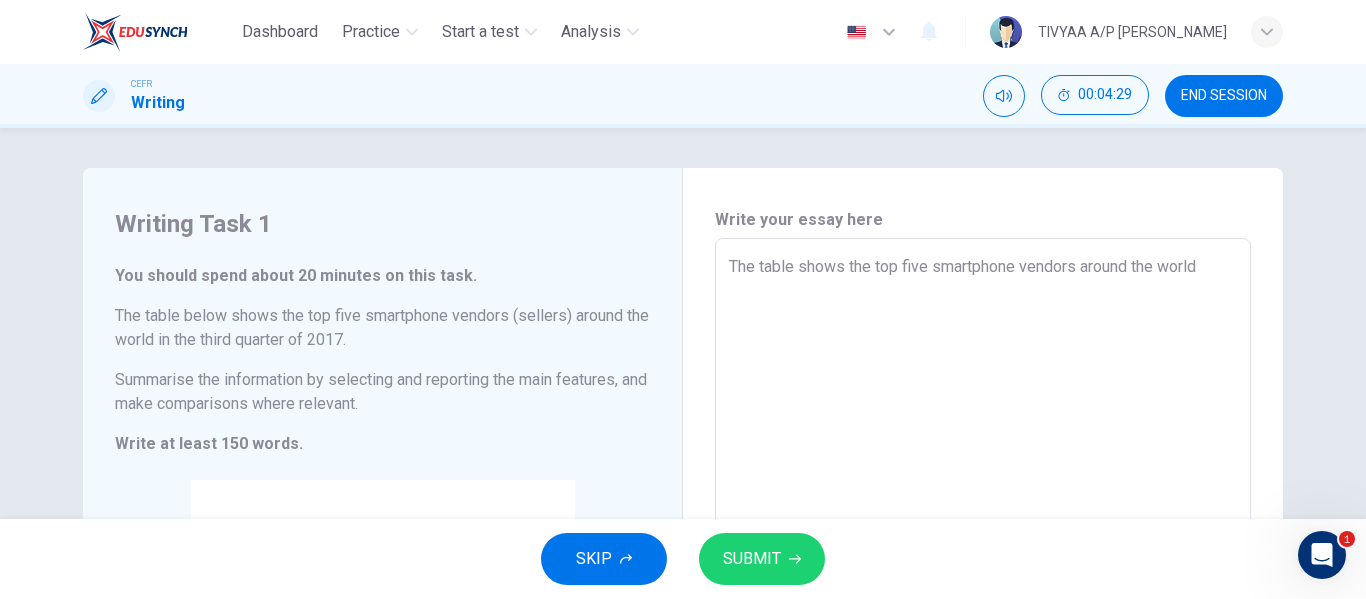 type on "The table shows the top five smartphone vendors around the world i" 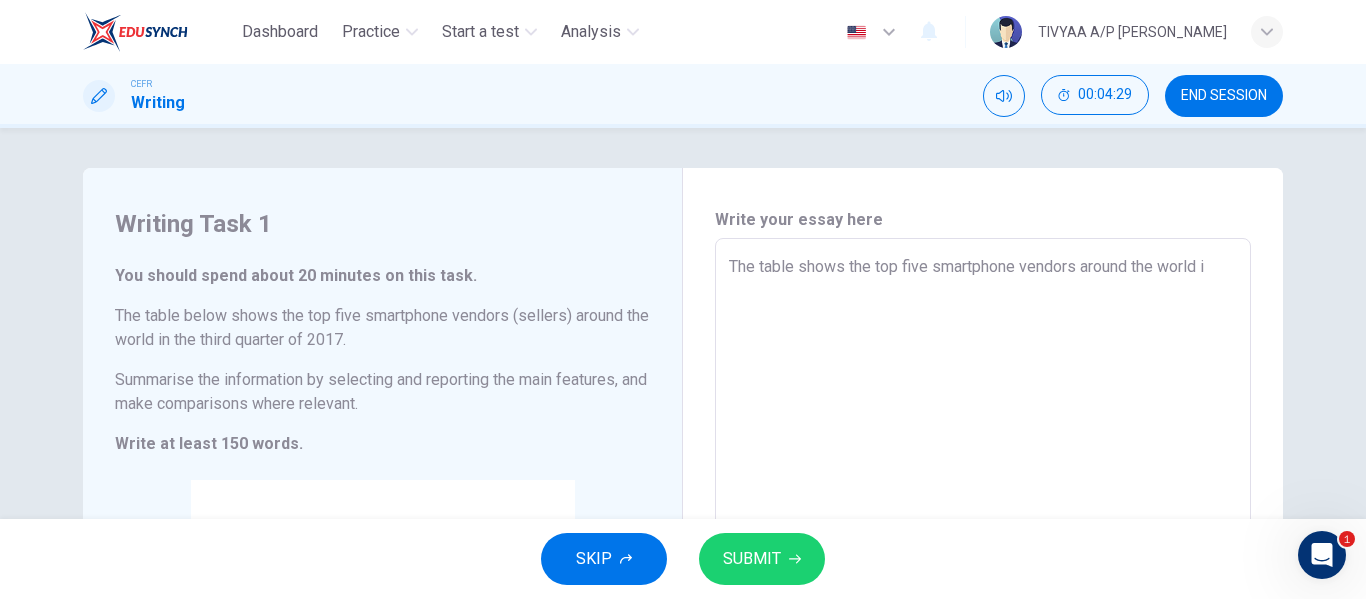 type on "x" 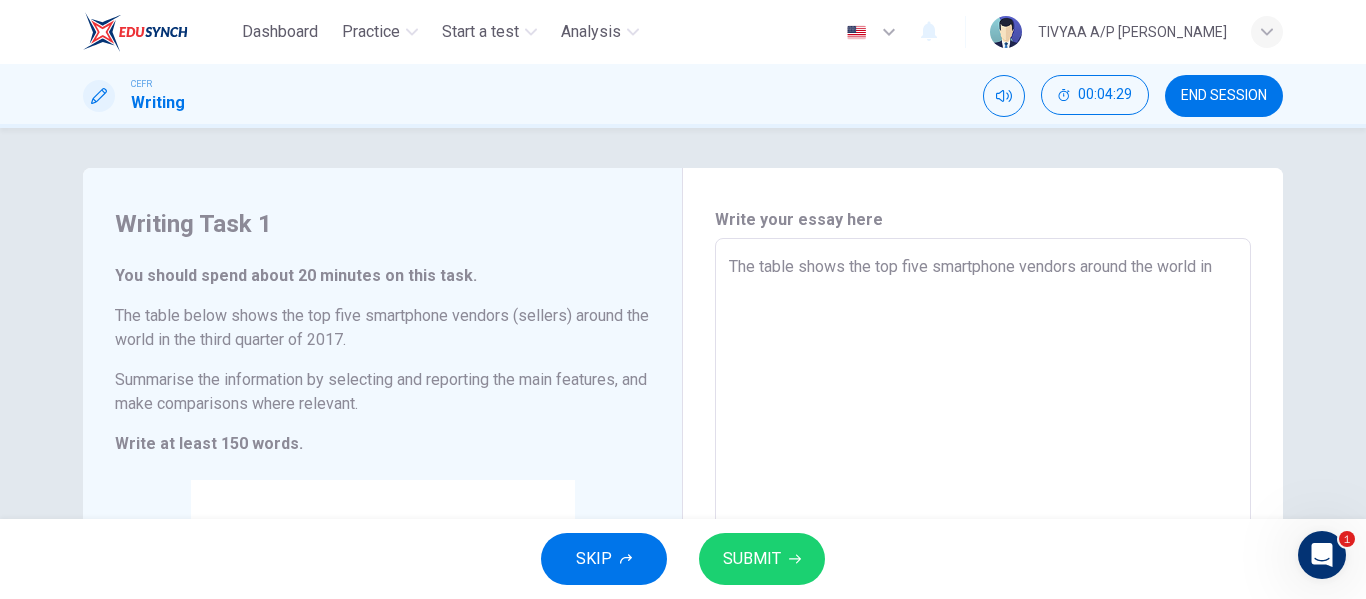 type on "x" 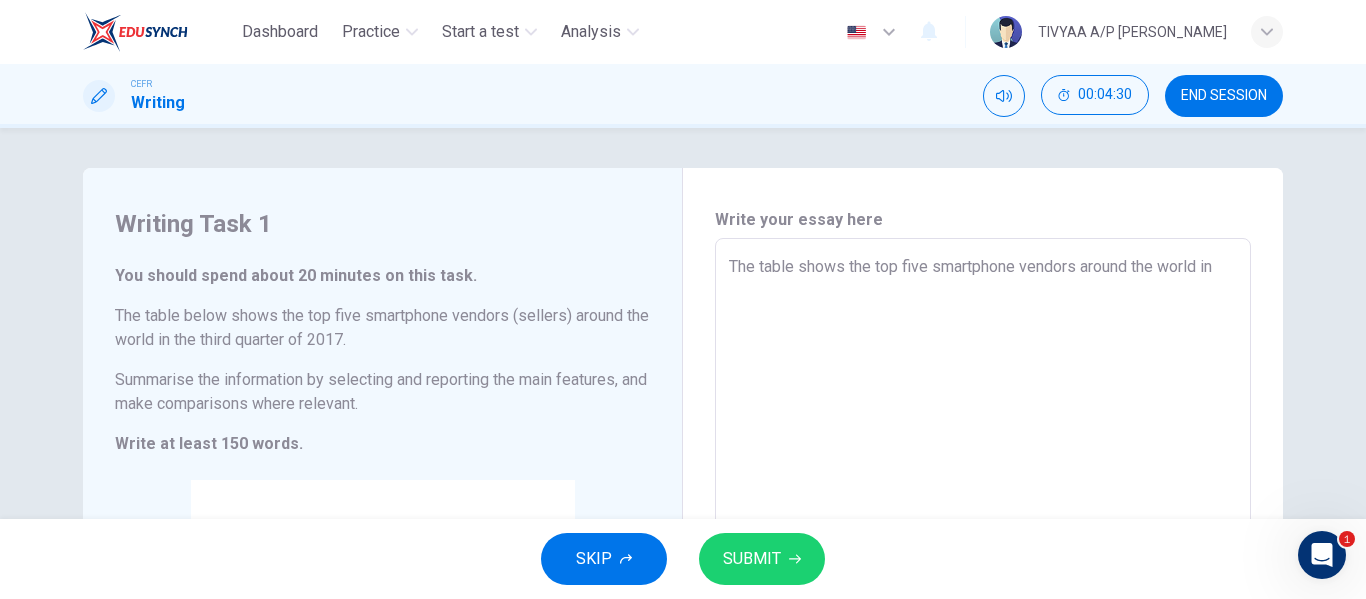 type on "The table shows the top five smartphone vendors around the world in t" 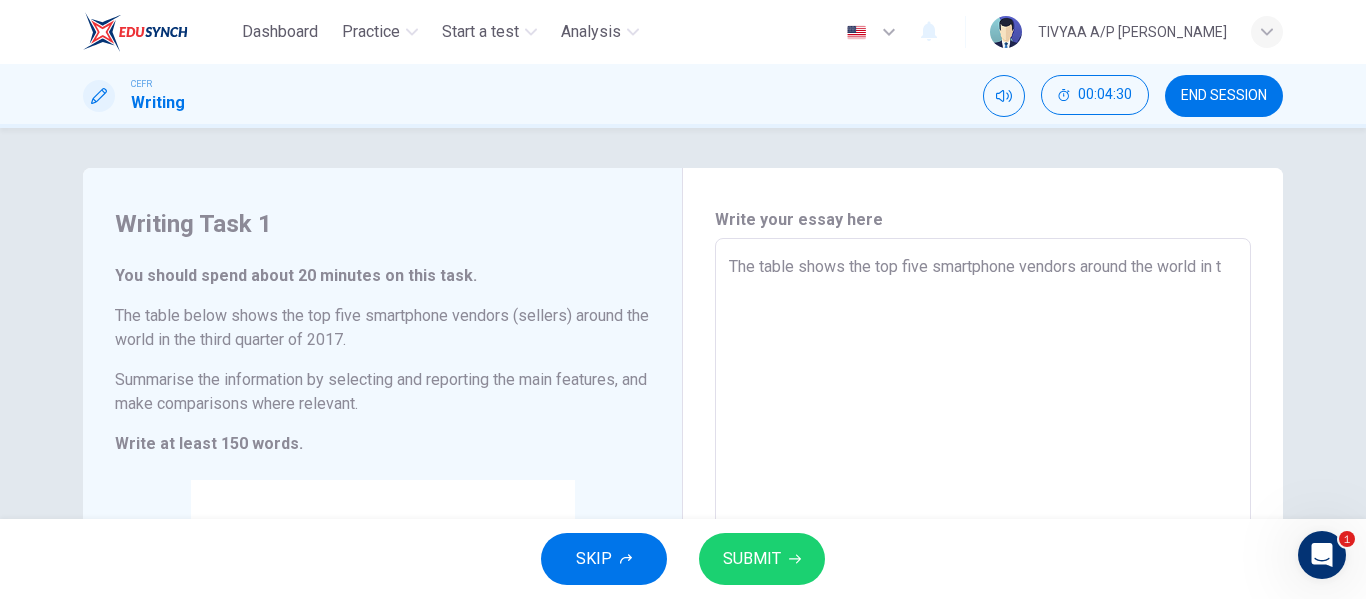 type on "x" 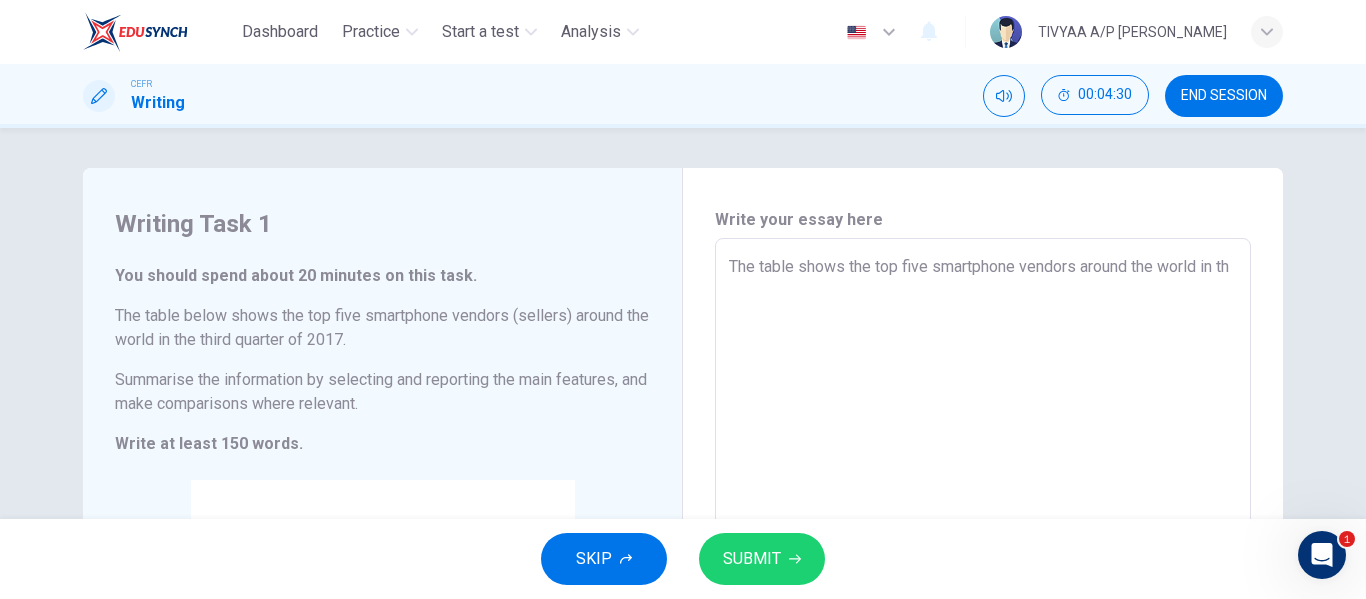 type on "x" 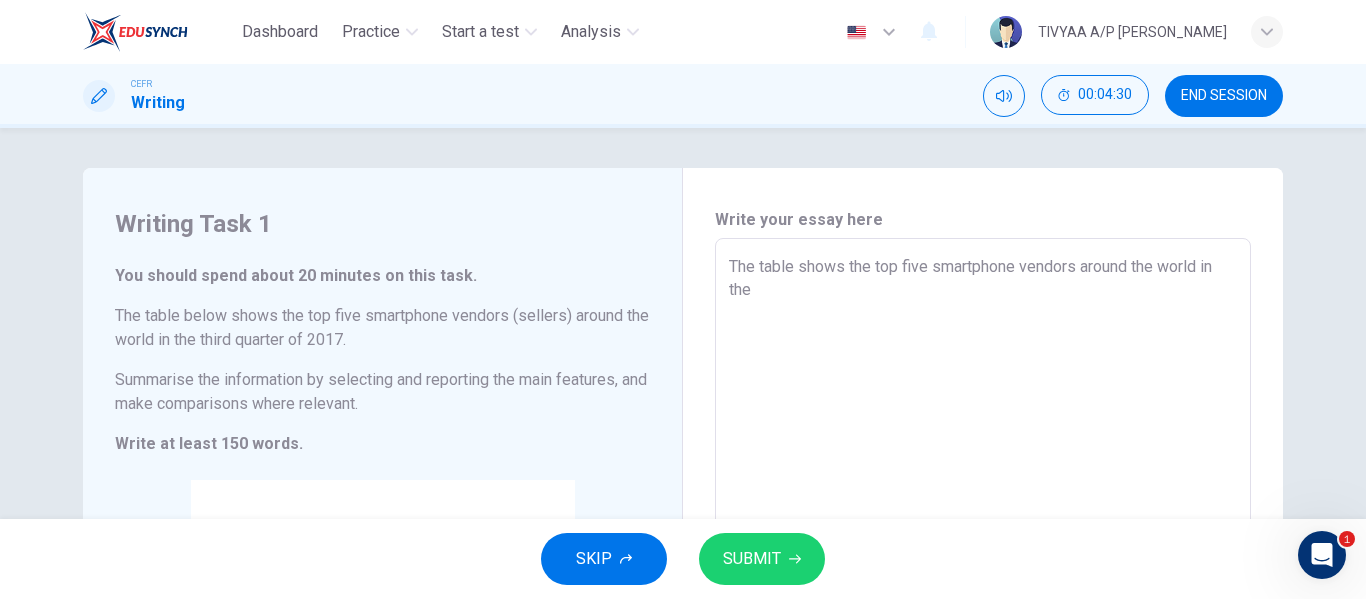 type on "x" 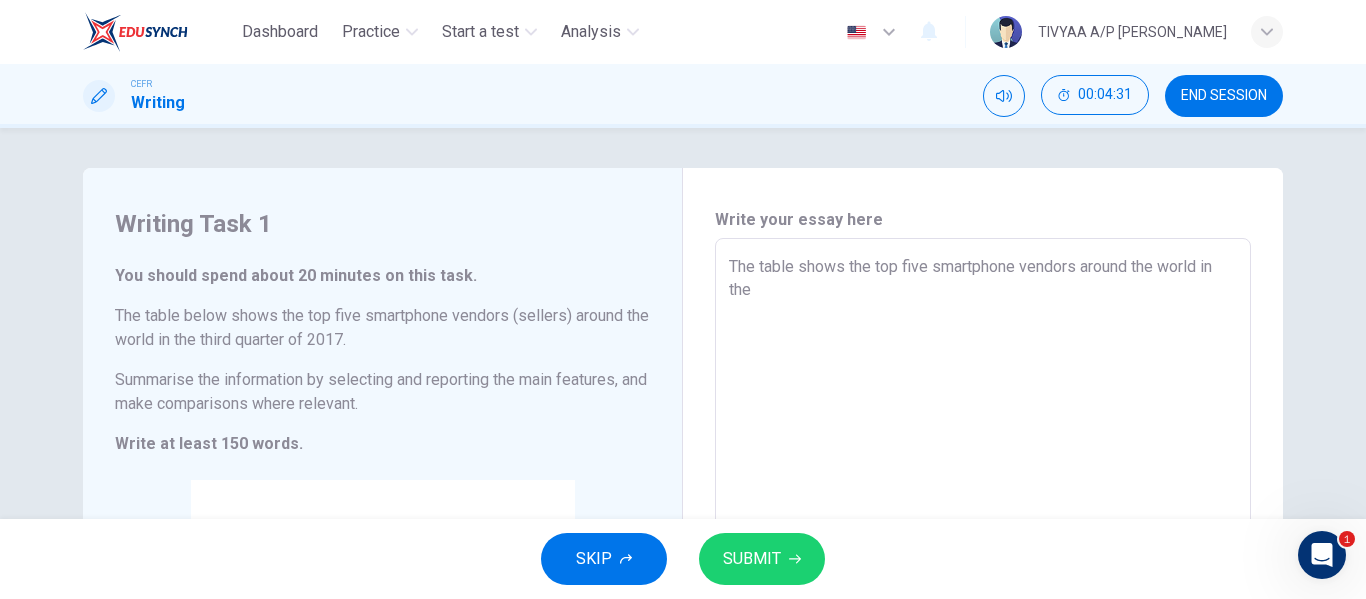 type on "The table shows the top five smartphone vendors around the world in the t" 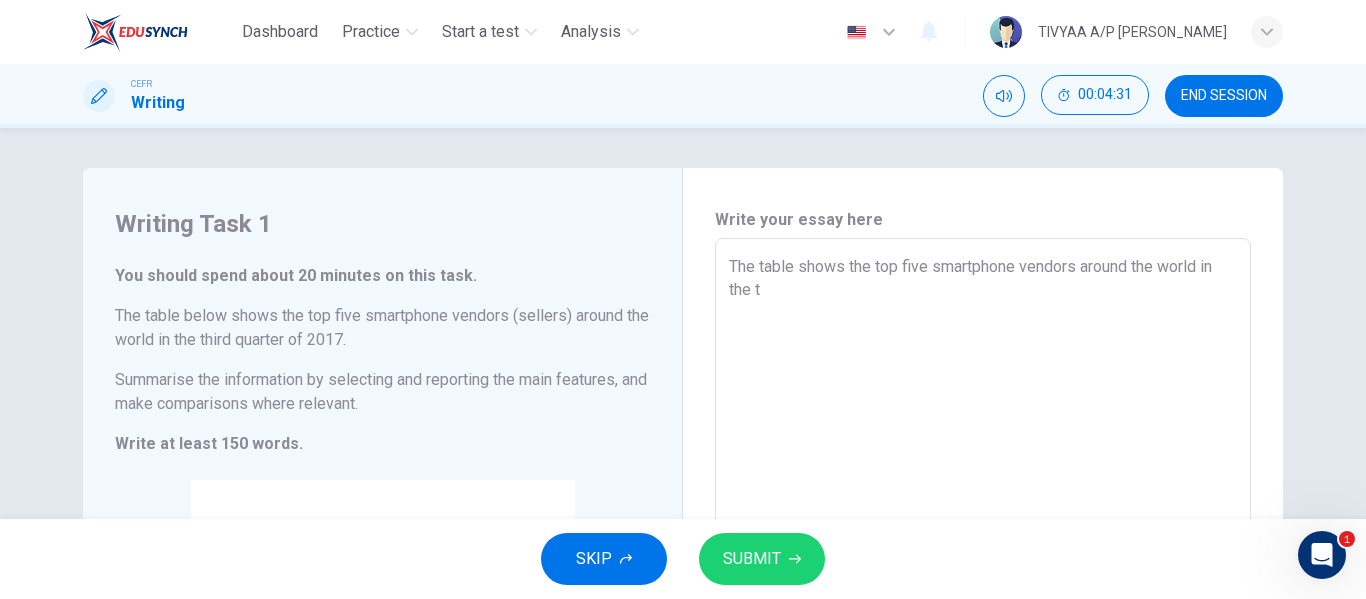 type on "x" 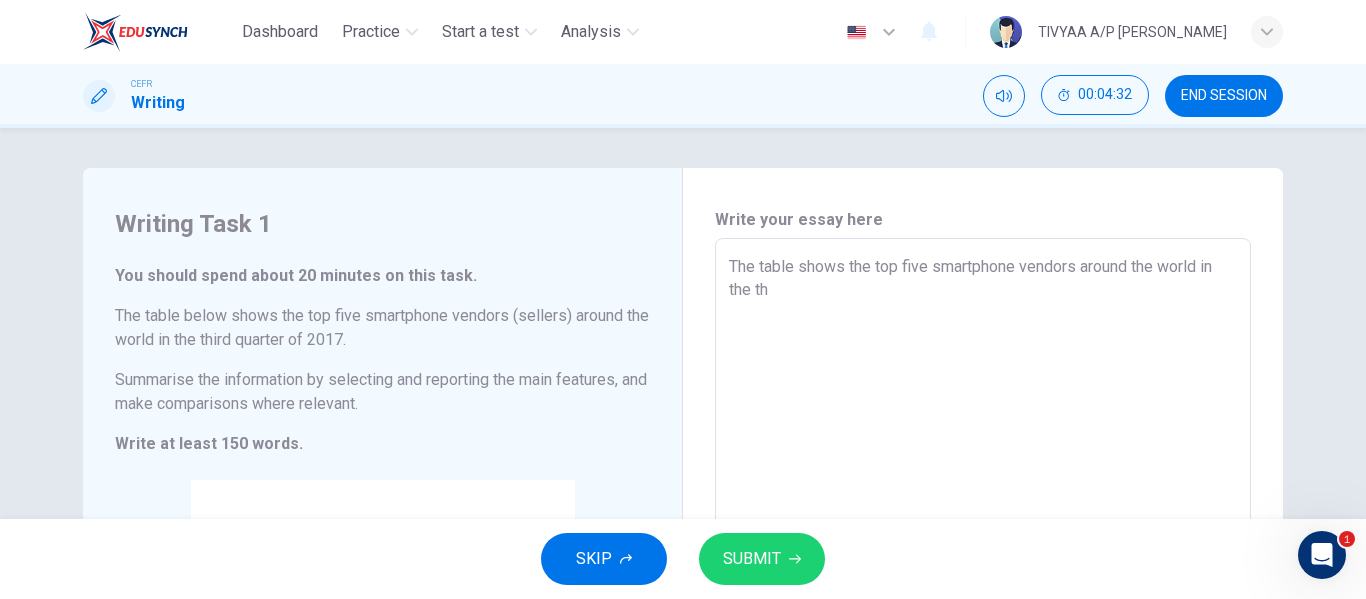 type on "x" 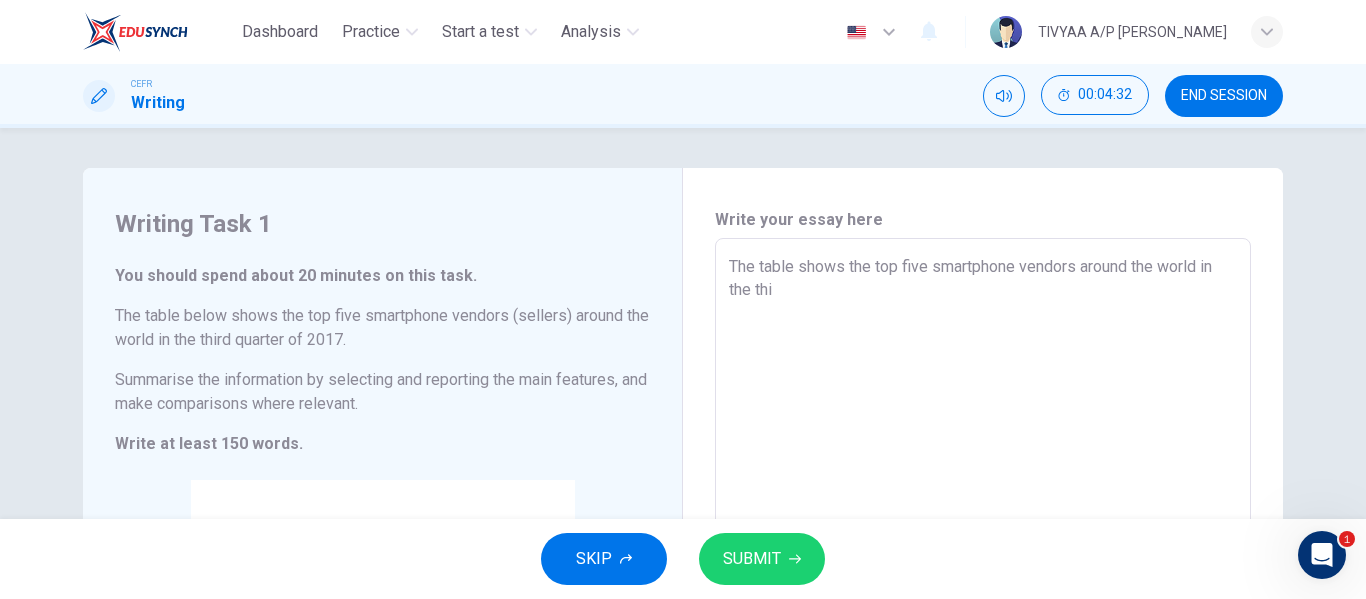 type on "x" 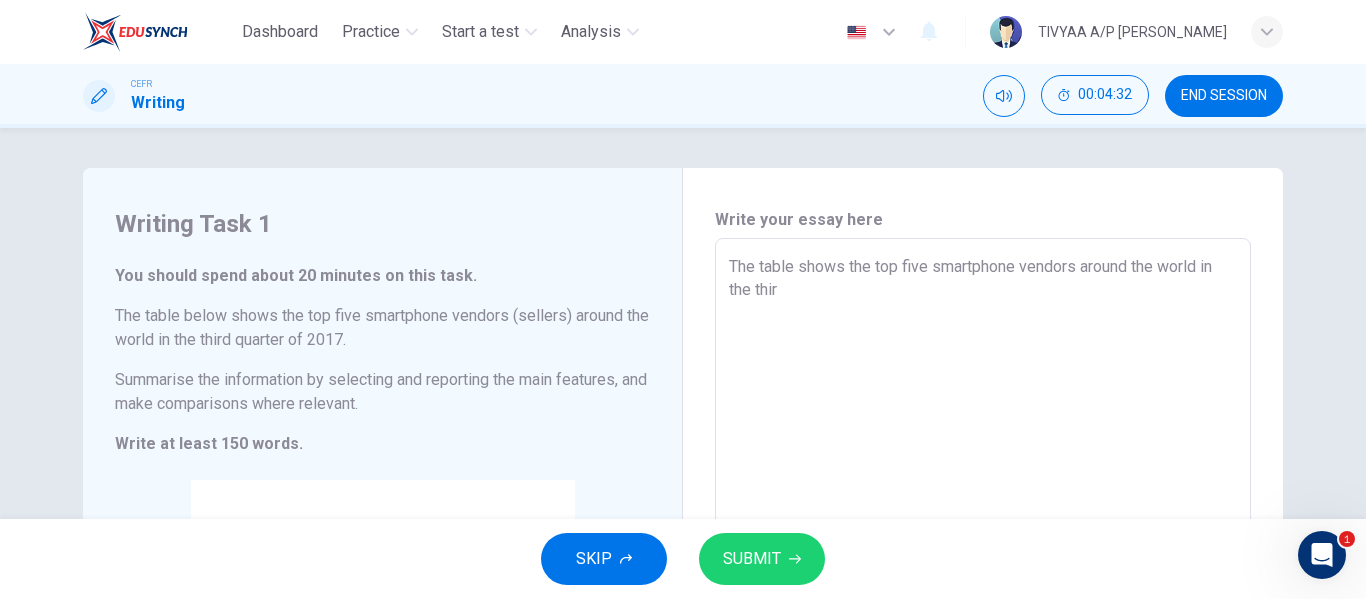 type on "x" 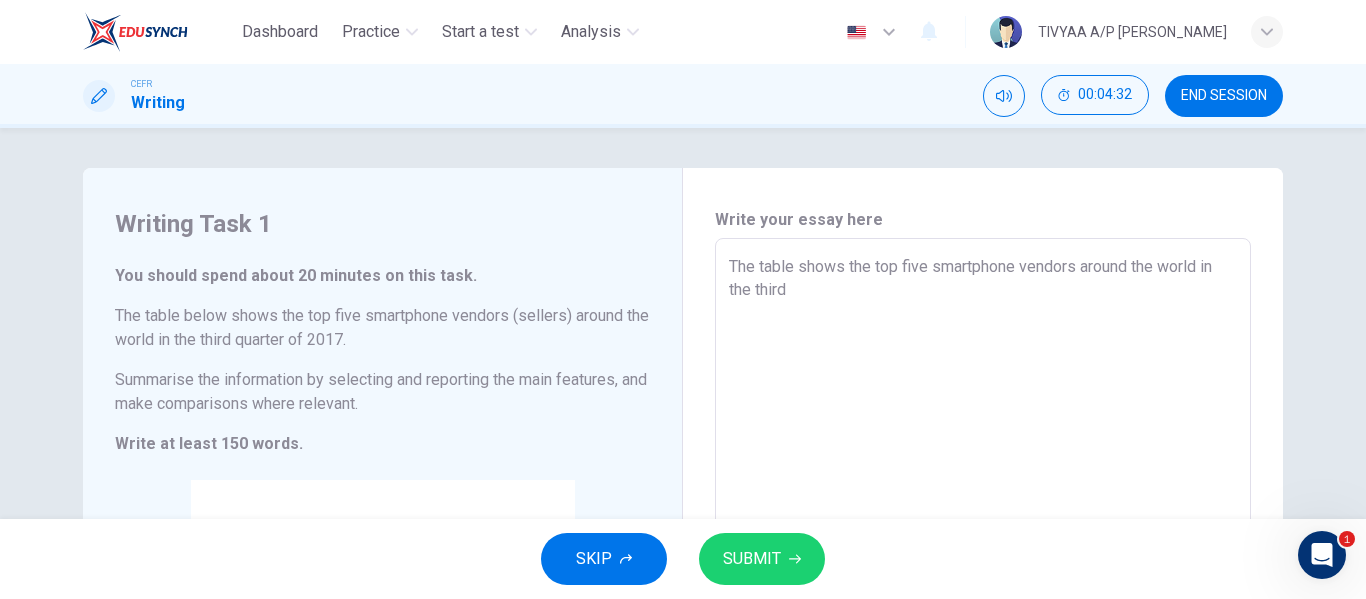 type on "x" 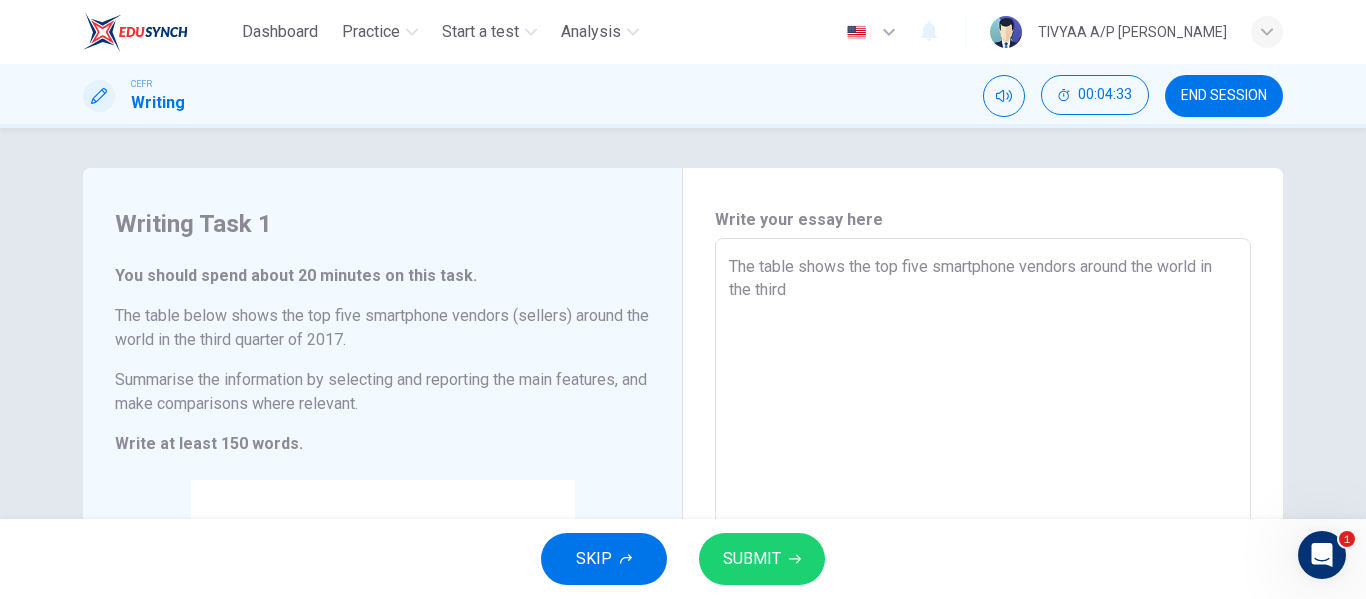 type on "The table shows the top five smartphone vendors around the world in the third q" 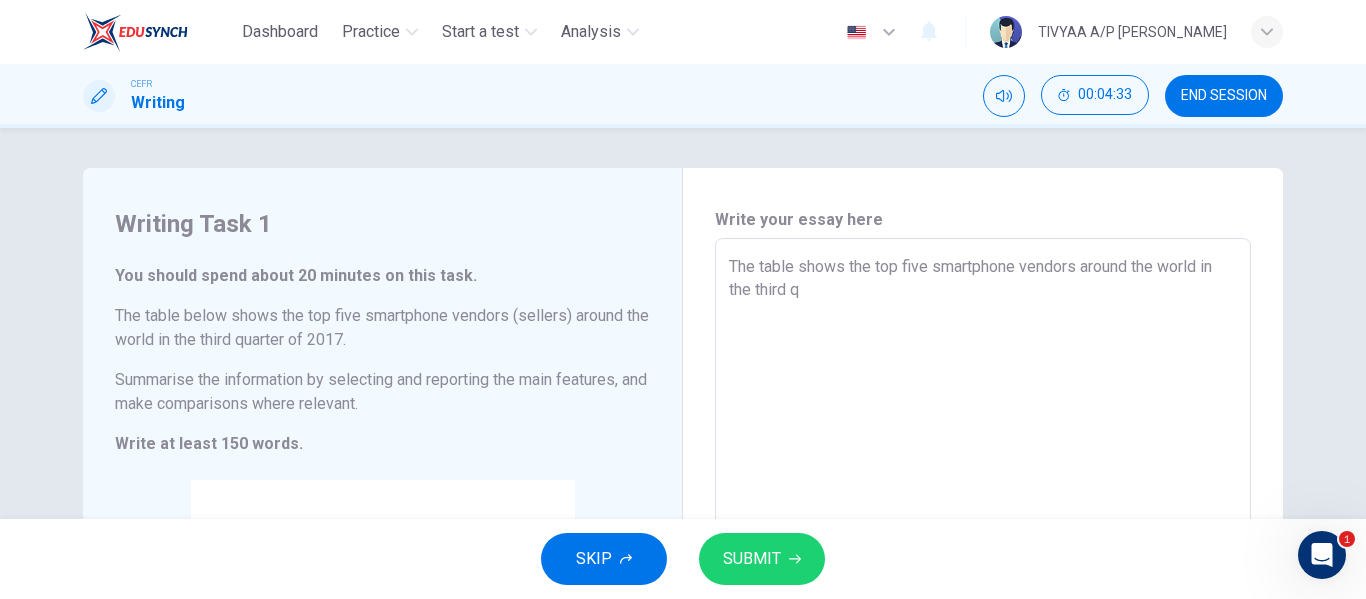 type on "x" 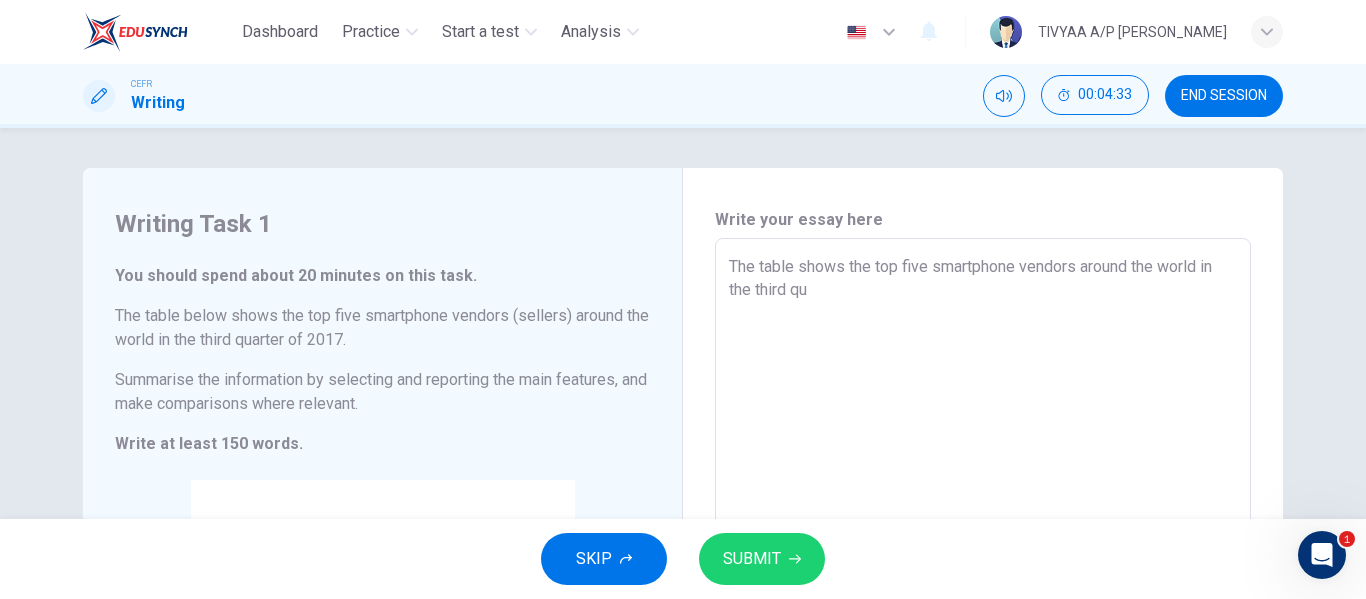 type on "x" 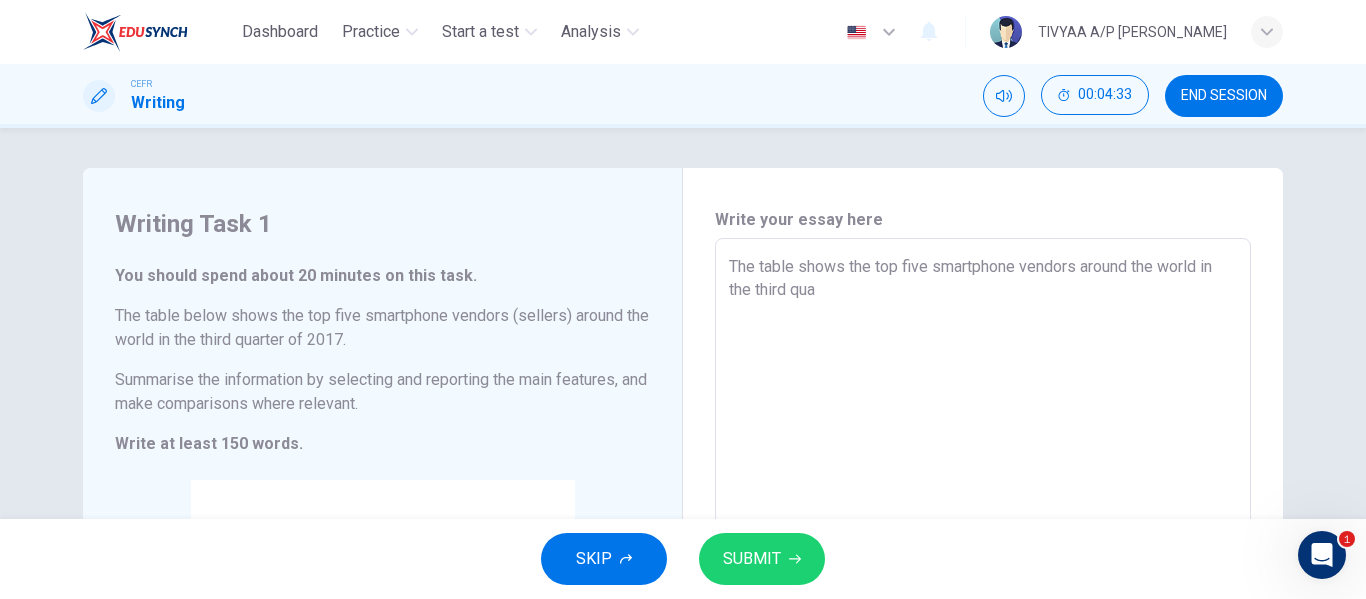type on "x" 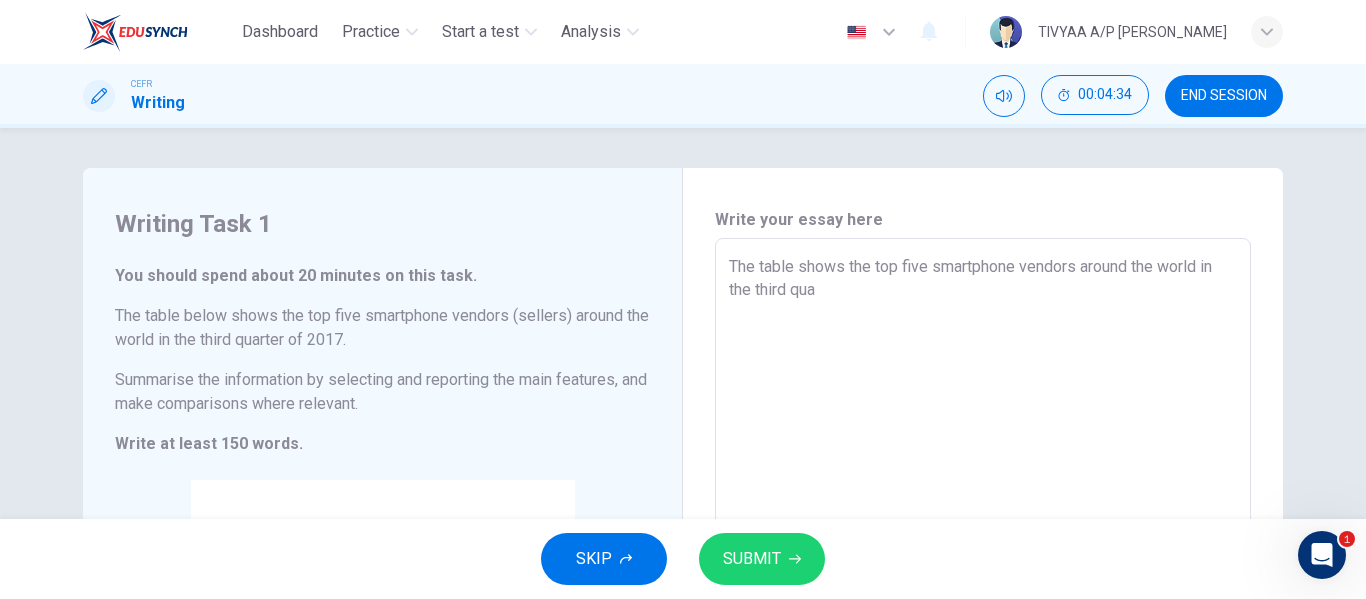 type on "The table shows the top five smartphone vendors around the world in the third quar" 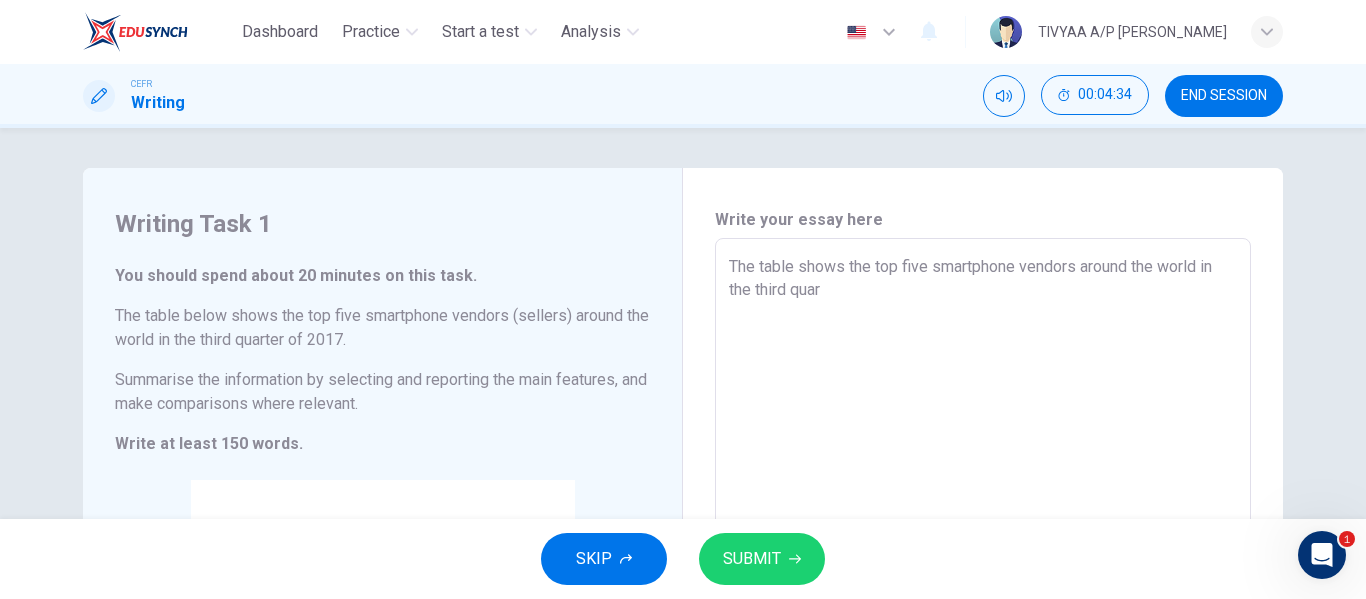 type on "x" 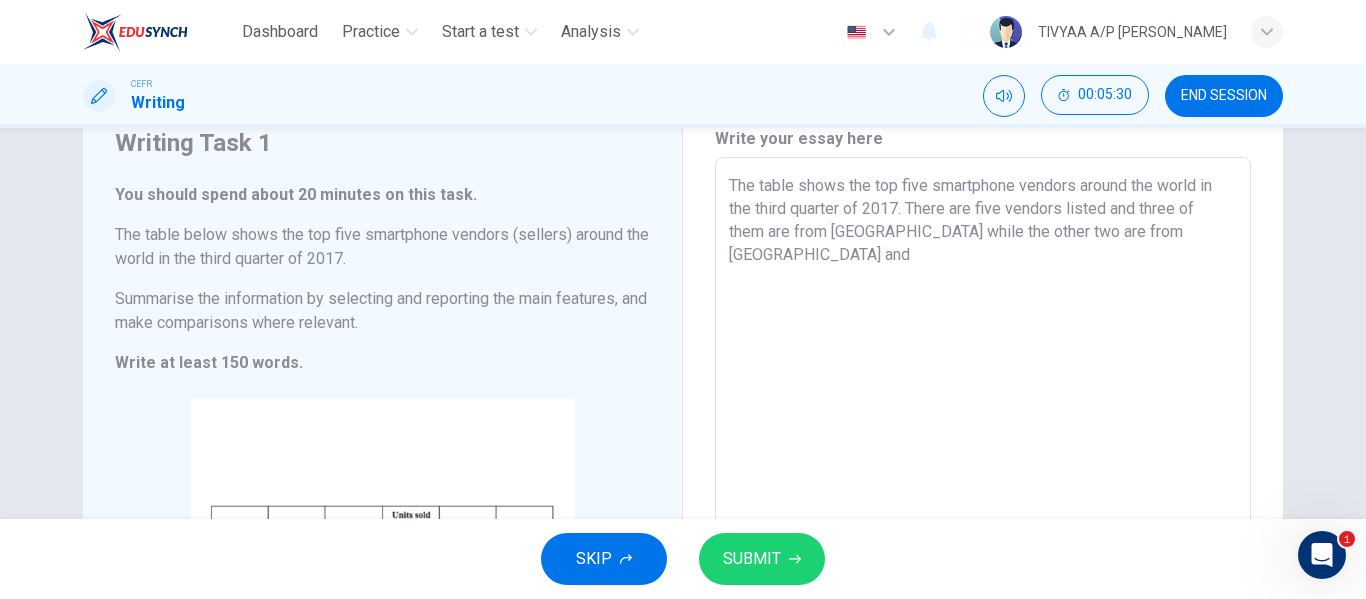 scroll, scrollTop: 80, scrollLeft: 0, axis: vertical 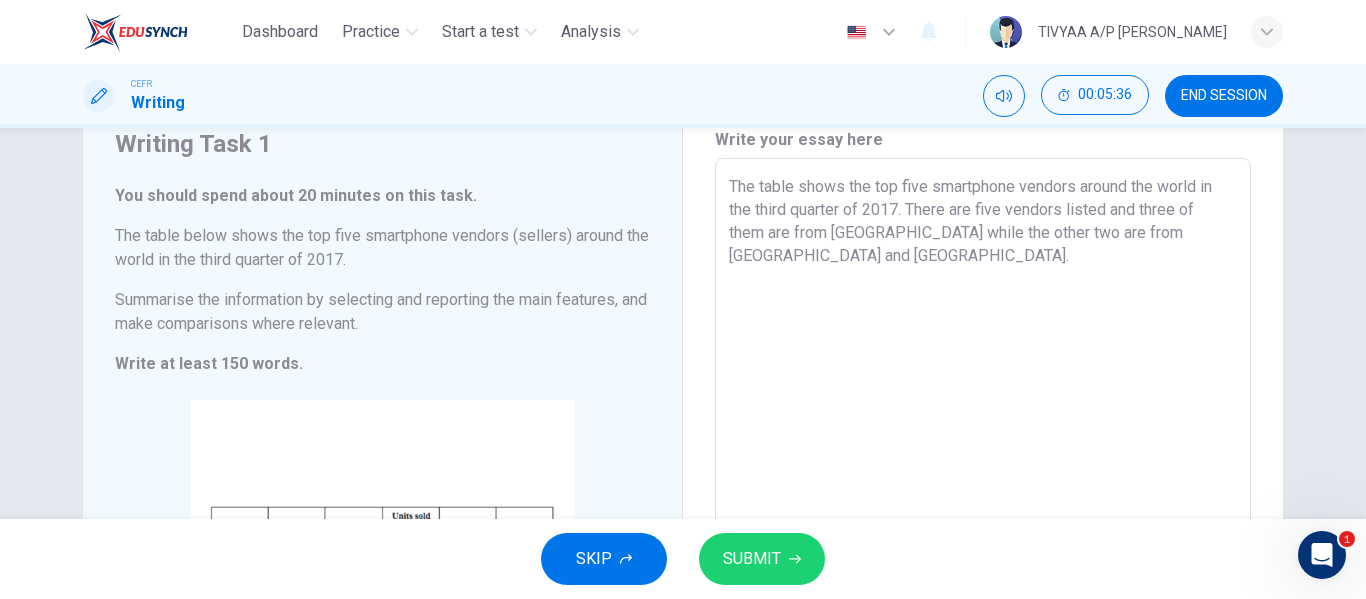 click on "The table shows the top five smartphone vendors around the world in the third quarter of 2017. There are five vendors listed and three of them are from [GEOGRAPHIC_DATA] while the other two are from [GEOGRAPHIC_DATA] and [GEOGRAPHIC_DATA]." at bounding box center (983, 454) 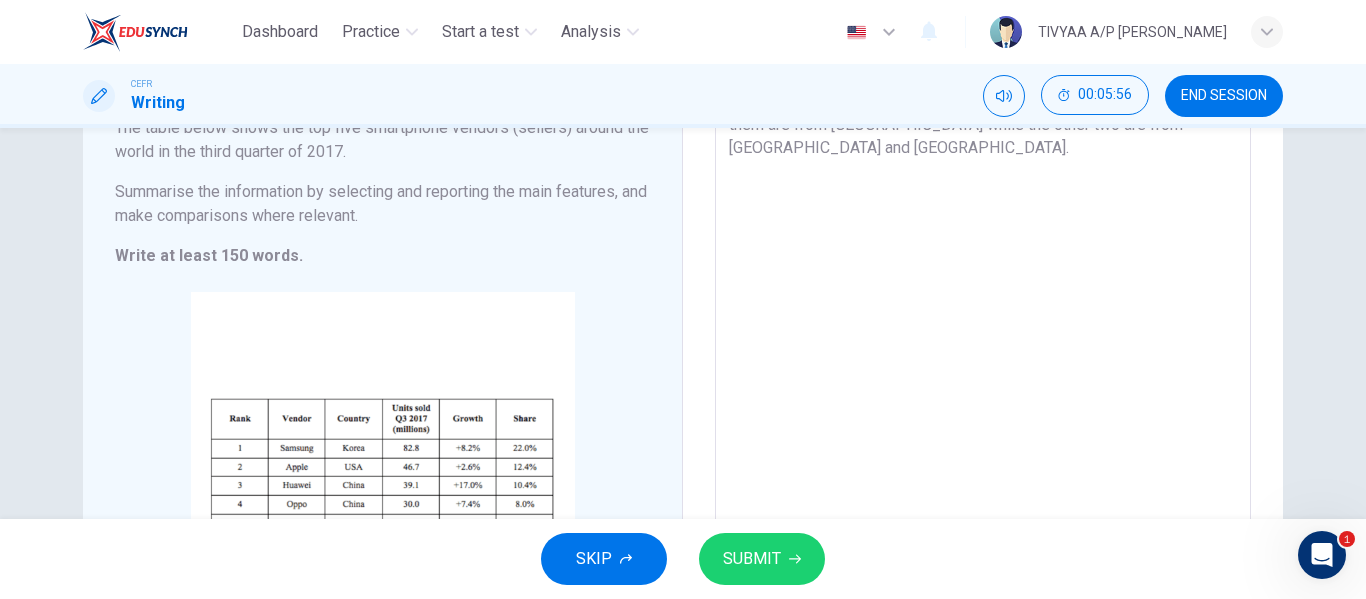 scroll, scrollTop: 179, scrollLeft: 0, axis: vertical 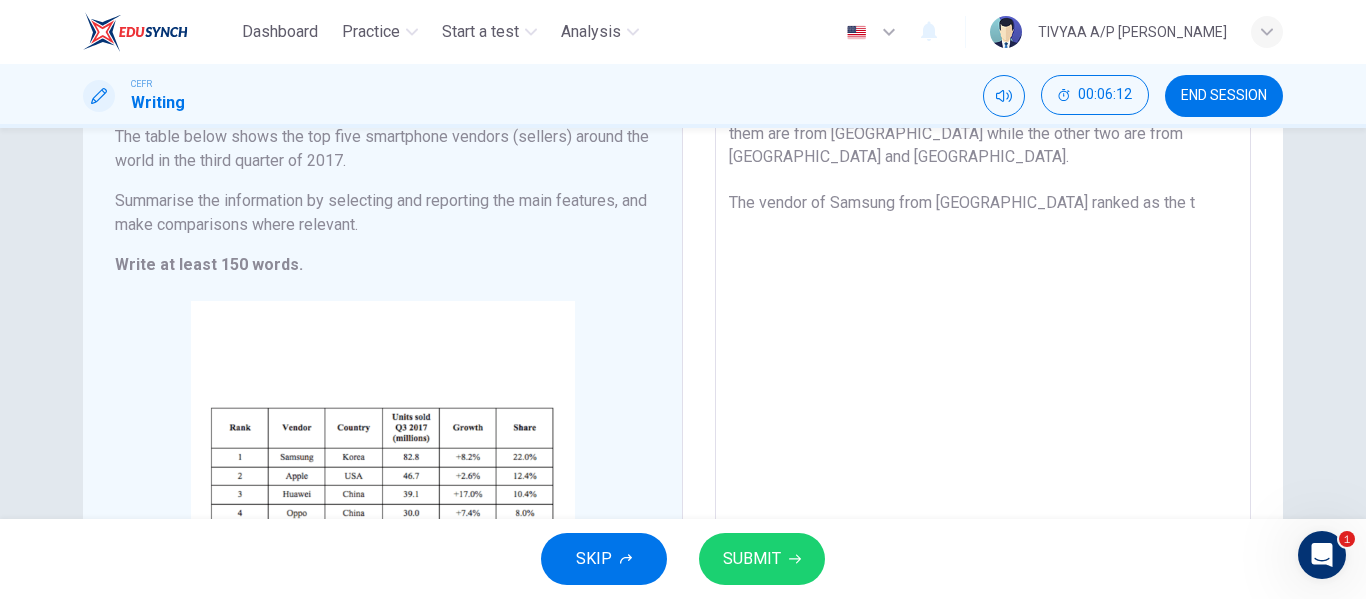 click on "The table shows the top five smartphone vendors around the world in the third quarter of 2017. There are five vendors listed and three of them are from [GEOGRAPHIC_DATA] while the other two are from [GEOGRAPHIC_DATA] and [GEOGRAPHIC_DATA].
The vendor of Samsung from [GEOGRAPHIC_DATA] ranked as the t" at bounding box center (983, 355) 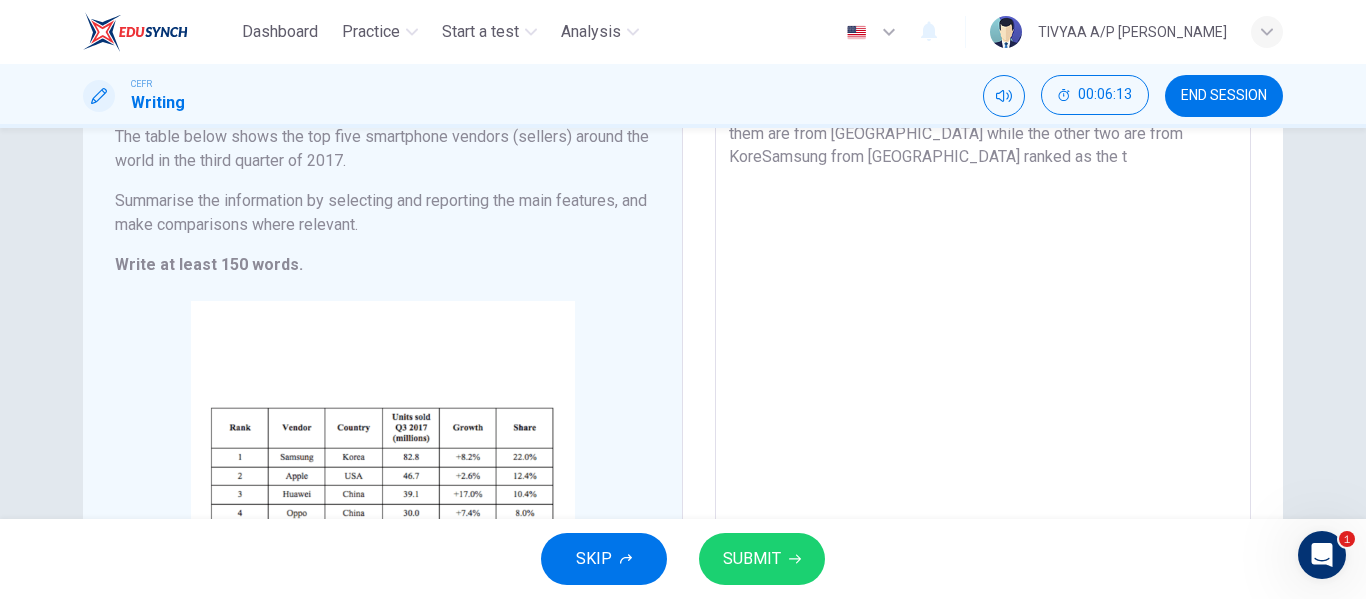 scroll, scrollTop: 174, scrollLeft: 0, axis: vertical 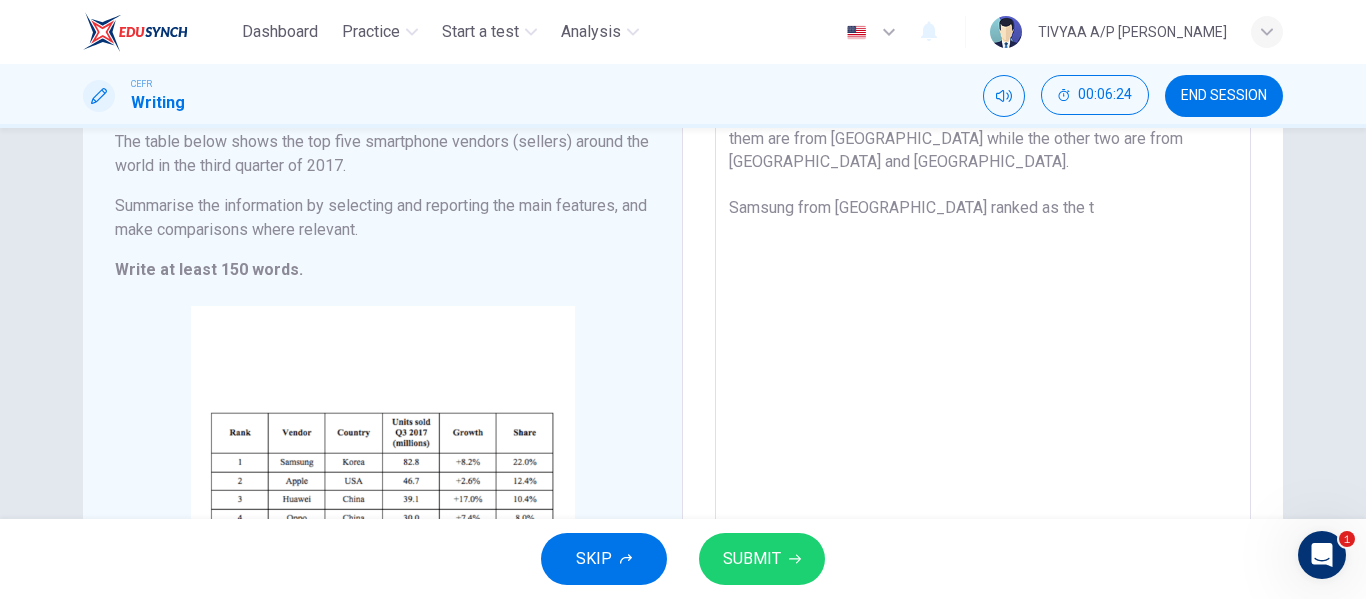click on "The table shows the top five smartphone vendors around the world in the third quarter of 2017. There are five vendors listed and three of them are from [GEOGRAPHIC_DATA] while the other two are from [GEOGRAPHIC_DATA] and [GEOGRAPHIC_DATA].
Samsung from [GEOGRAPHIC_DATA] ranked as the t" at bounding box center [983, 360] 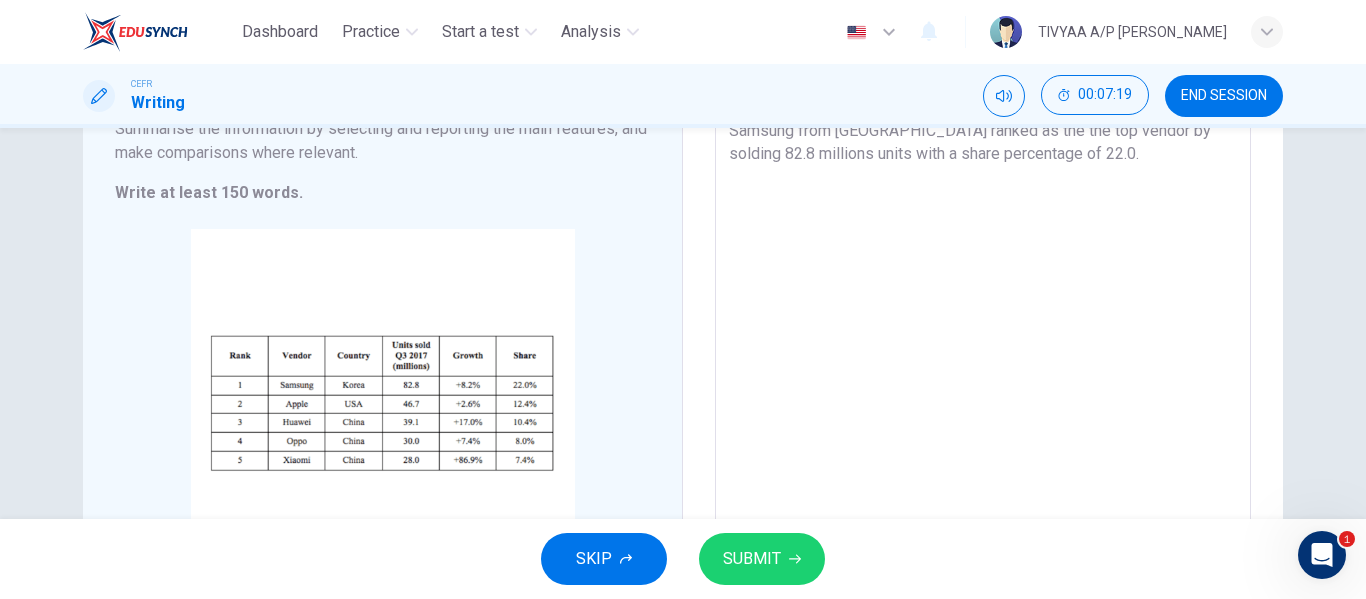 click on "The table shows the top five smartphone vendors around the world in the third quarter of 2017. There are five vendors listed and three of them are from [GEOGRAPHIC_DATA] while the other two are from [GEOGRAPHIC_DATA] and [GEOGRAPHIC_DATA].
Samsung from [GEOGRAPHIC_DATA] ranked as the the top vendor by solding 82.8 millions units with a share percentage of 22.0." at bounding box center (983, 283) 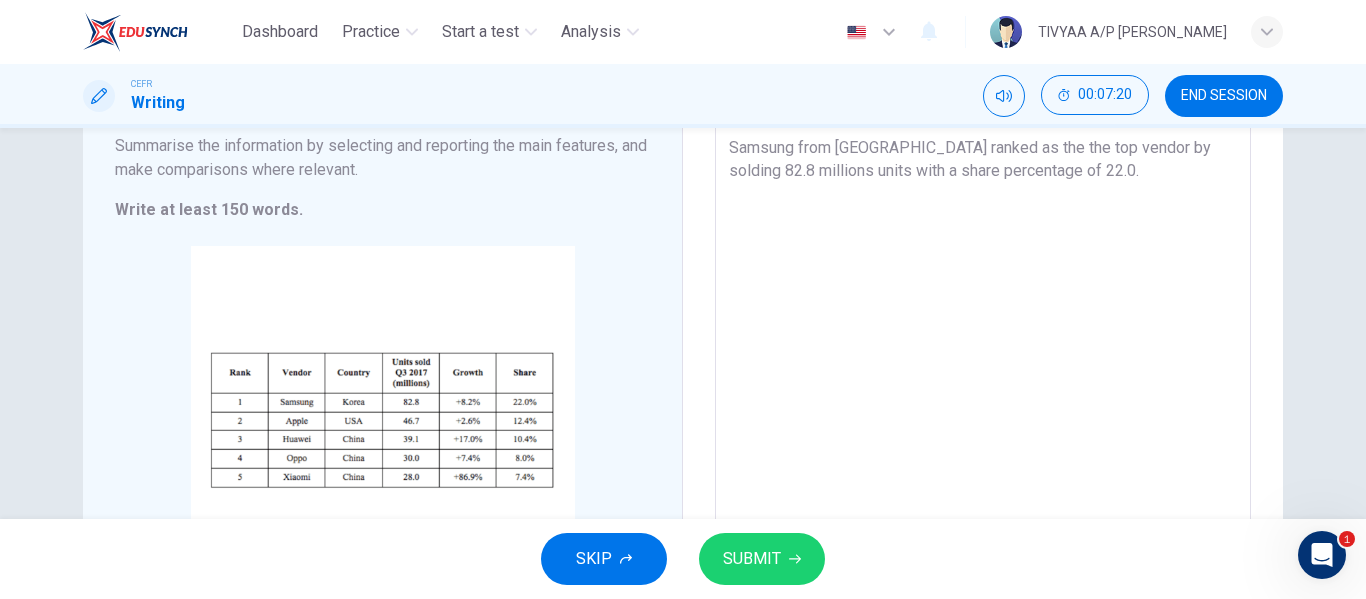 scroll, scrollTop: 233, scrollLeft: 0, axis: vertical 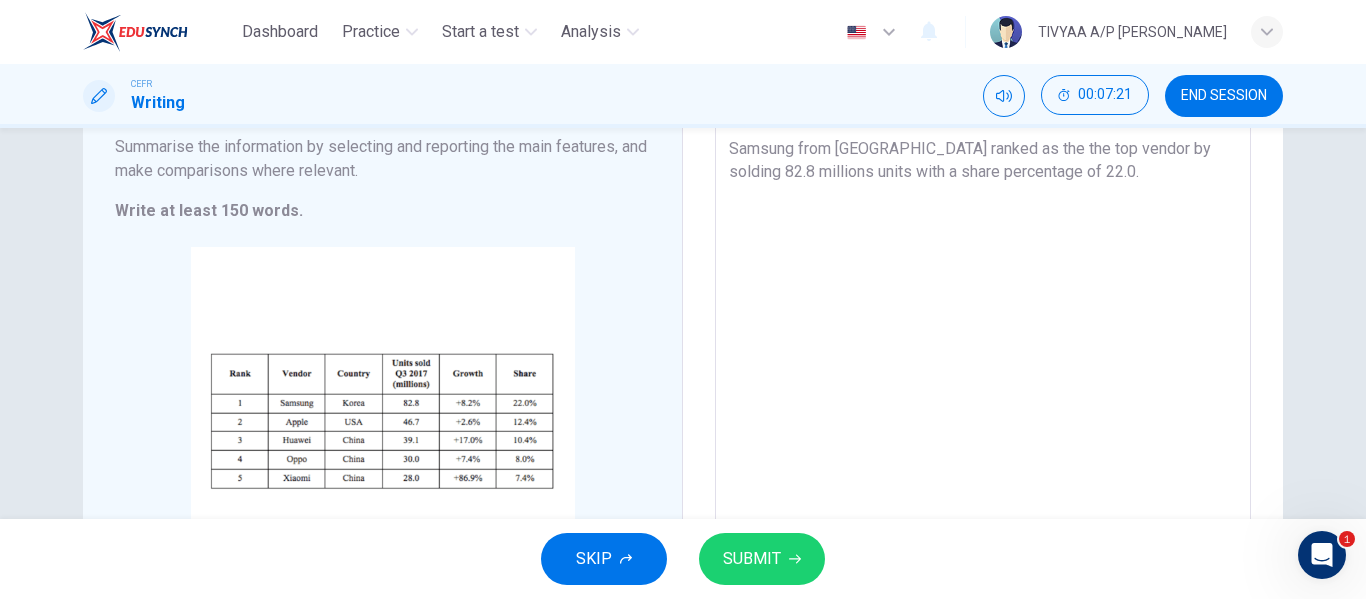 click on "The table shows the top five smartphone vendors around the world in the third quarter of 2017. There are five vendors listed and three of them are from [GEOGRAPHIC_DATA] while the other two are from [GEOGRAPHIC_DATA] and [GEOGRAPHIC_DATA].
Samsung from [GEOGRAPHIC_DATA] ranked as the the top vendor by solding 82.8 millions units with a share percentage of 22.0." at bounding box center [983, 301] 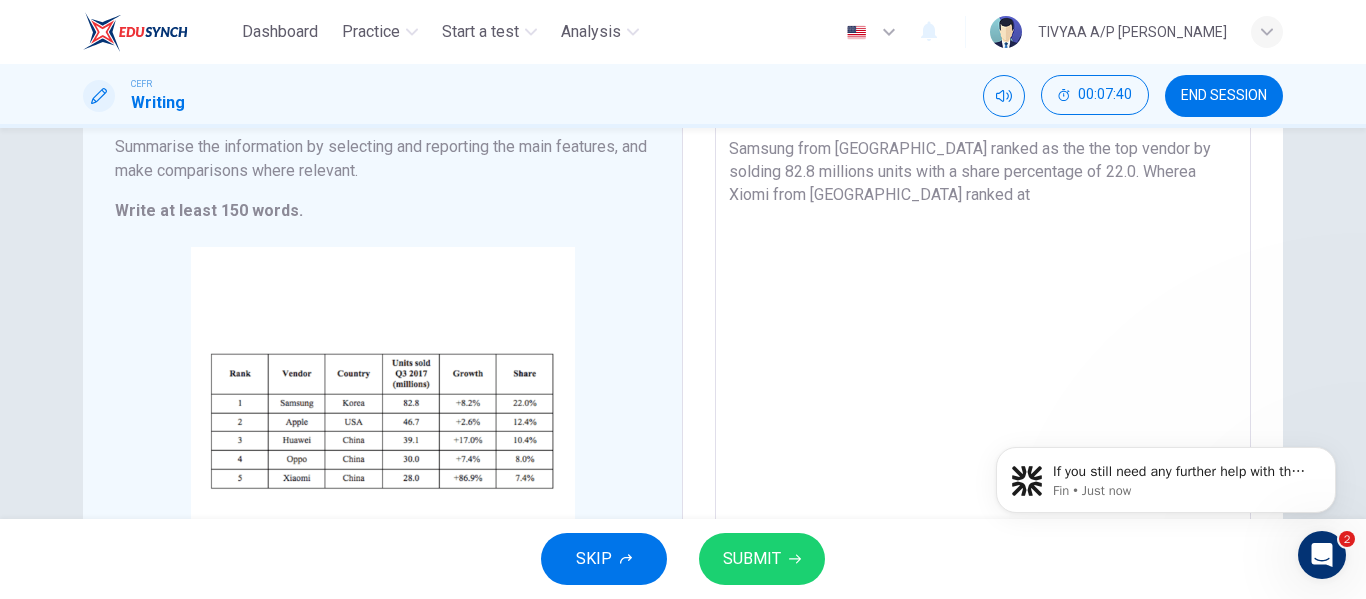 scroll, scrollTop: 0, scrollLeft: 0, axis: both 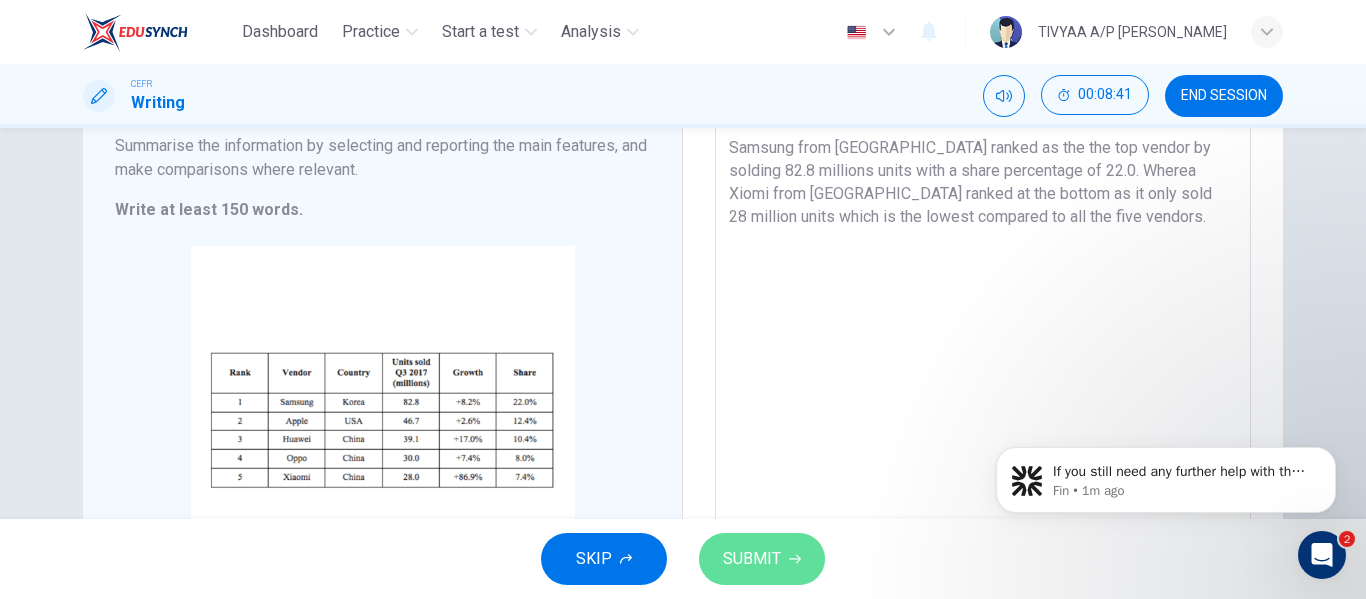 click on "SUBMIT" at bounding box center [762, 559] 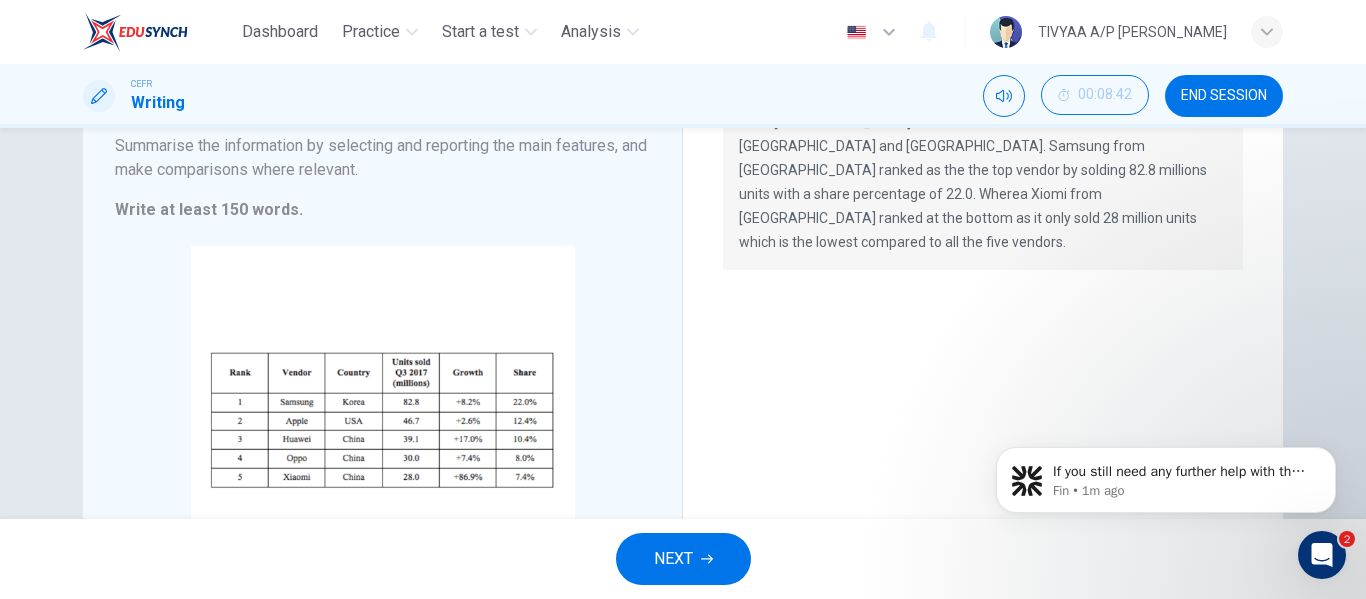 click on "NEXT" at bounding box center (683, 559) 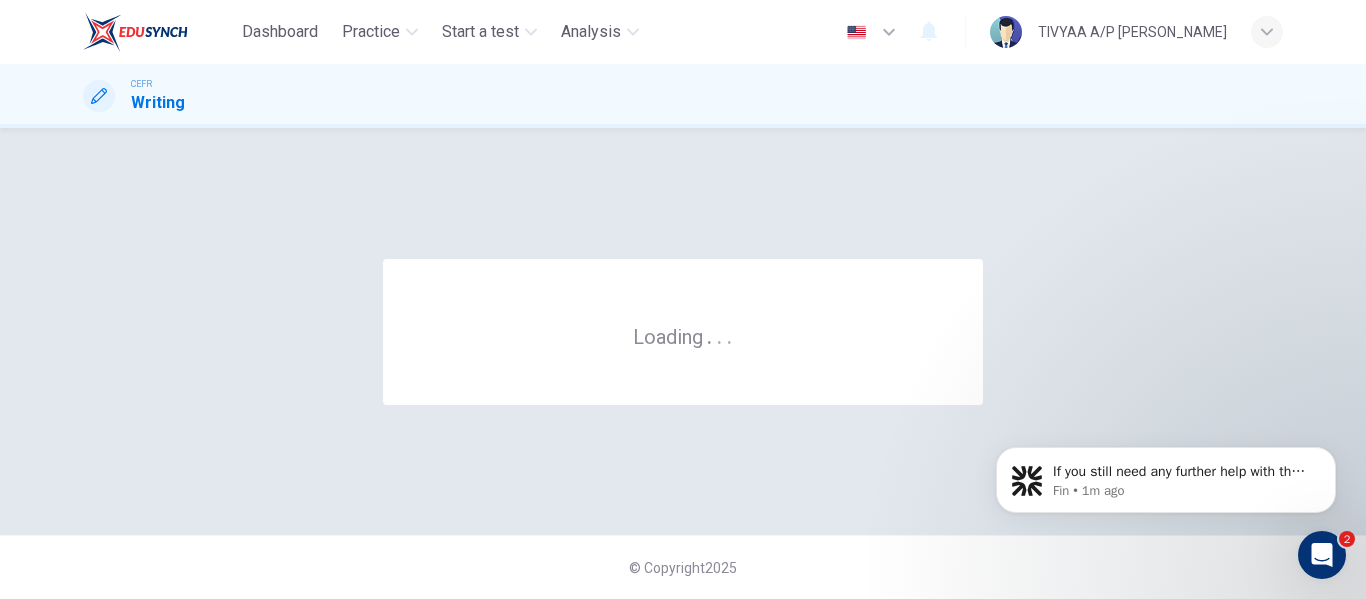 scroll, scrollTop: 0, scrollLeft: 0, axis: both 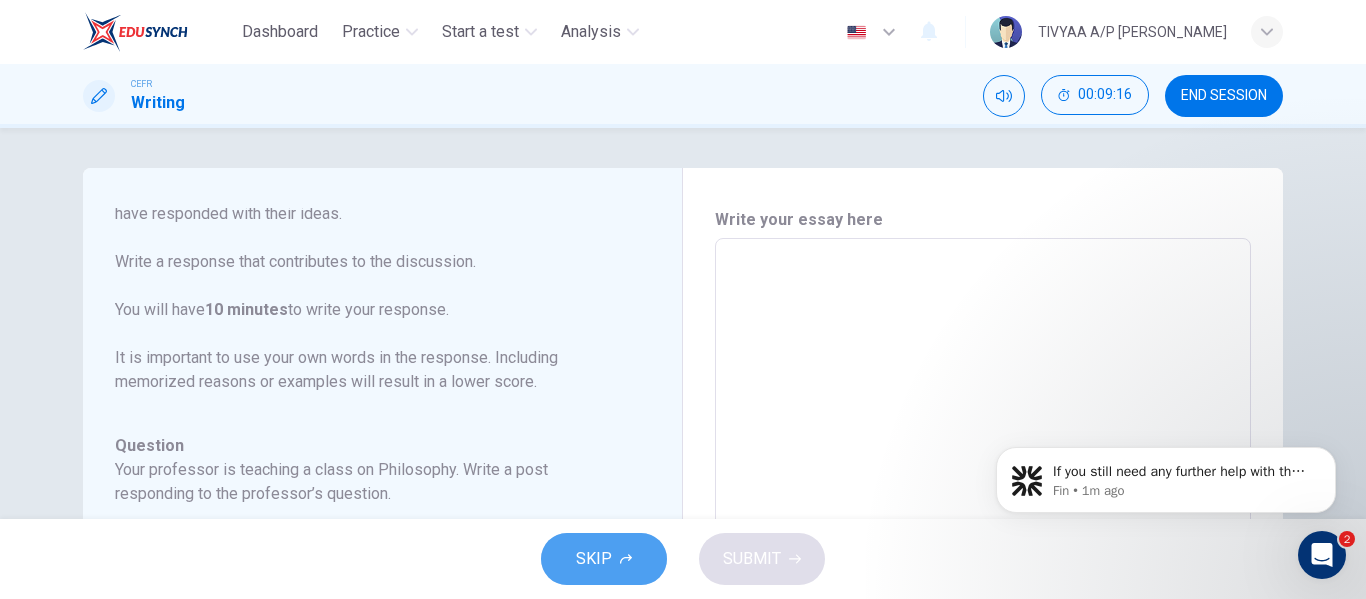 click on "SKIP" at bounding box center [594, 559] 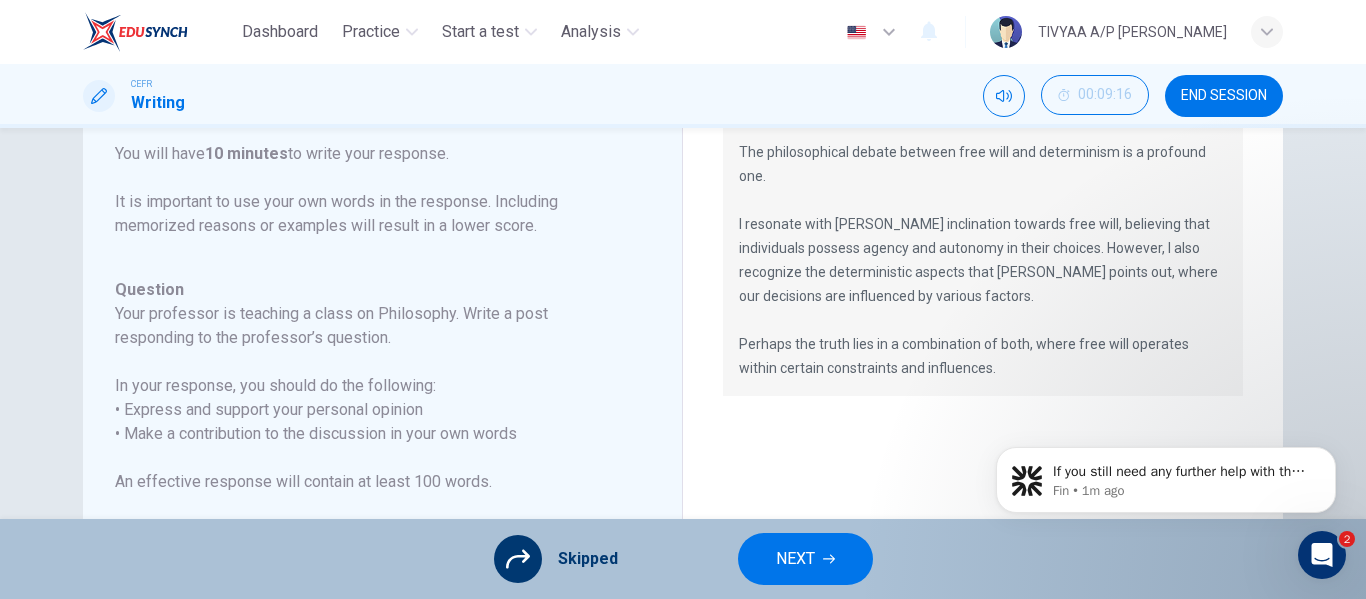 scroll, scrollTop: 157, scrollLeft: 0, axis: vertical 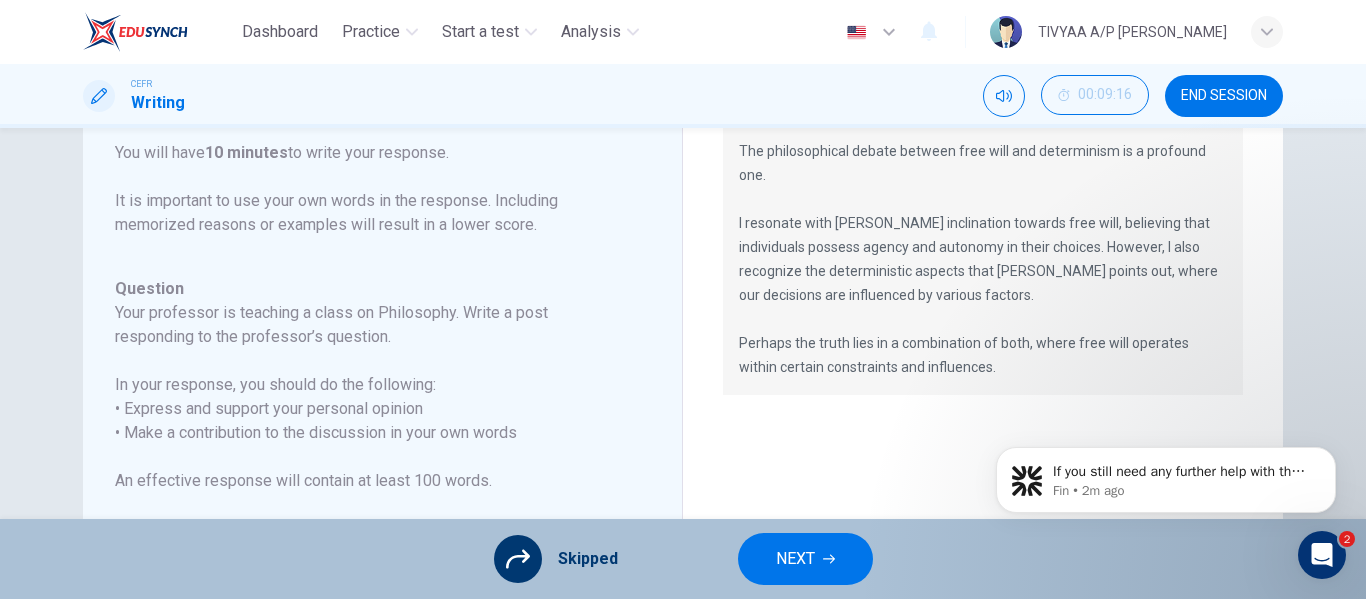 click 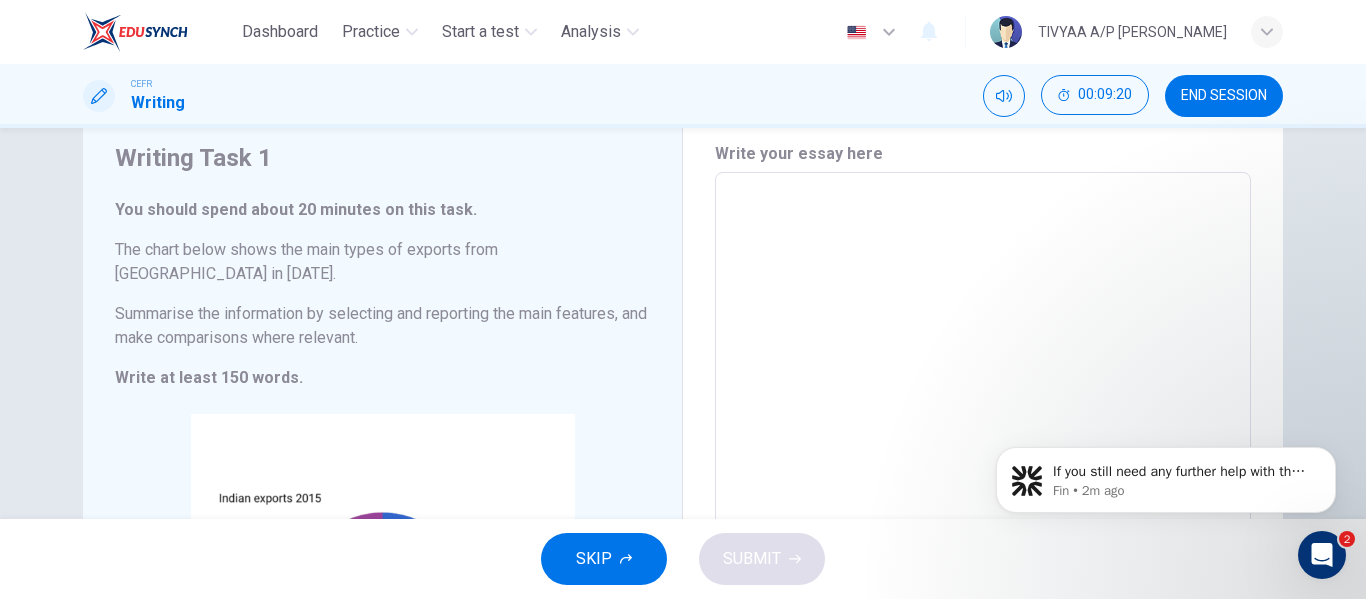 scroll, scrollTop: 44, scrollLeft: 0, axis: vertical 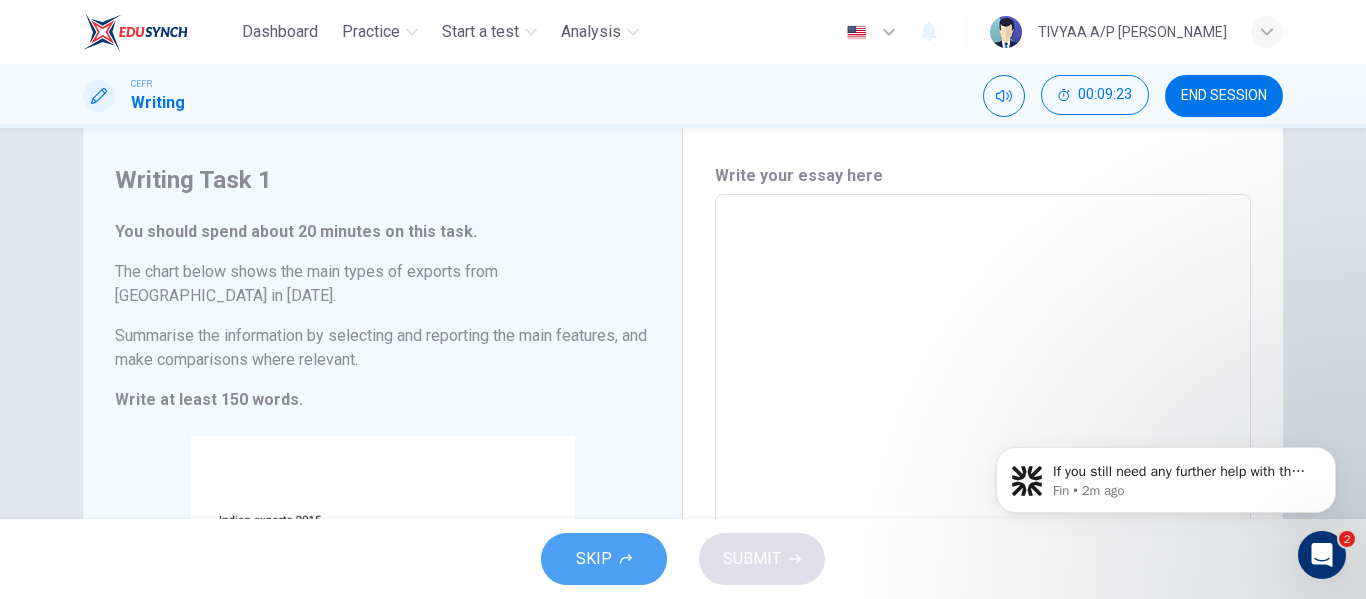 click on "SKIP" at bounding box center (604, 559) 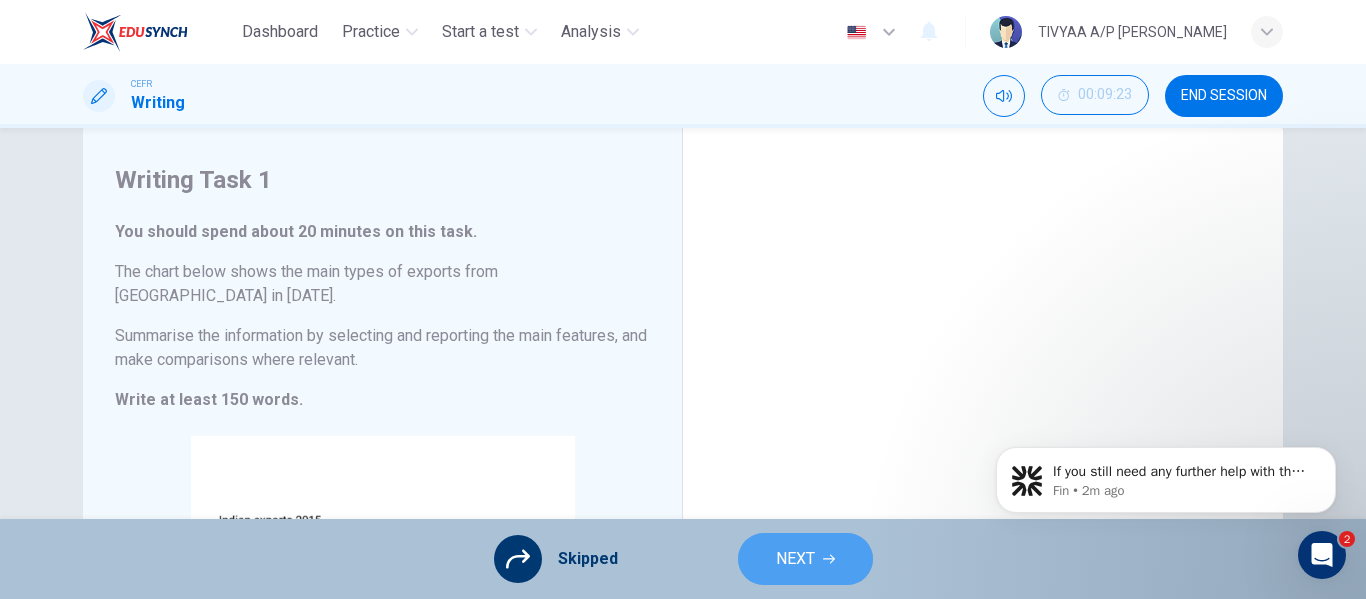 click on "NEXT" at bounding box center (795, 559) 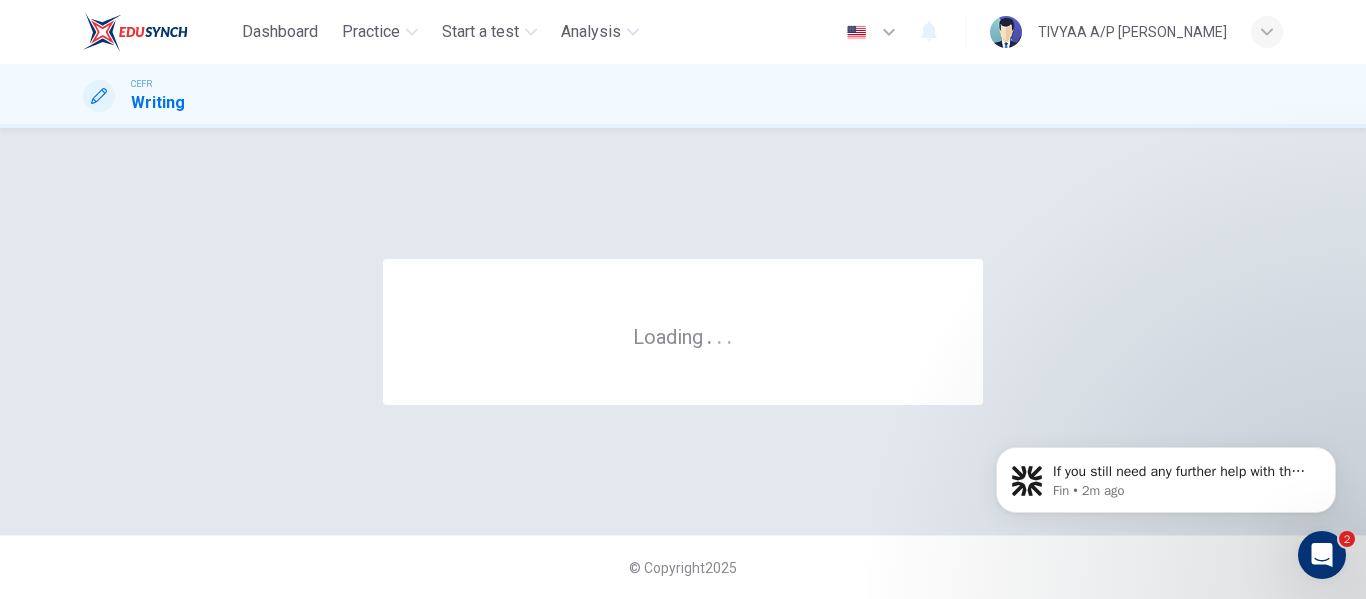 scroll, scrollTop: 0, scrollLeft: 0, axis: both 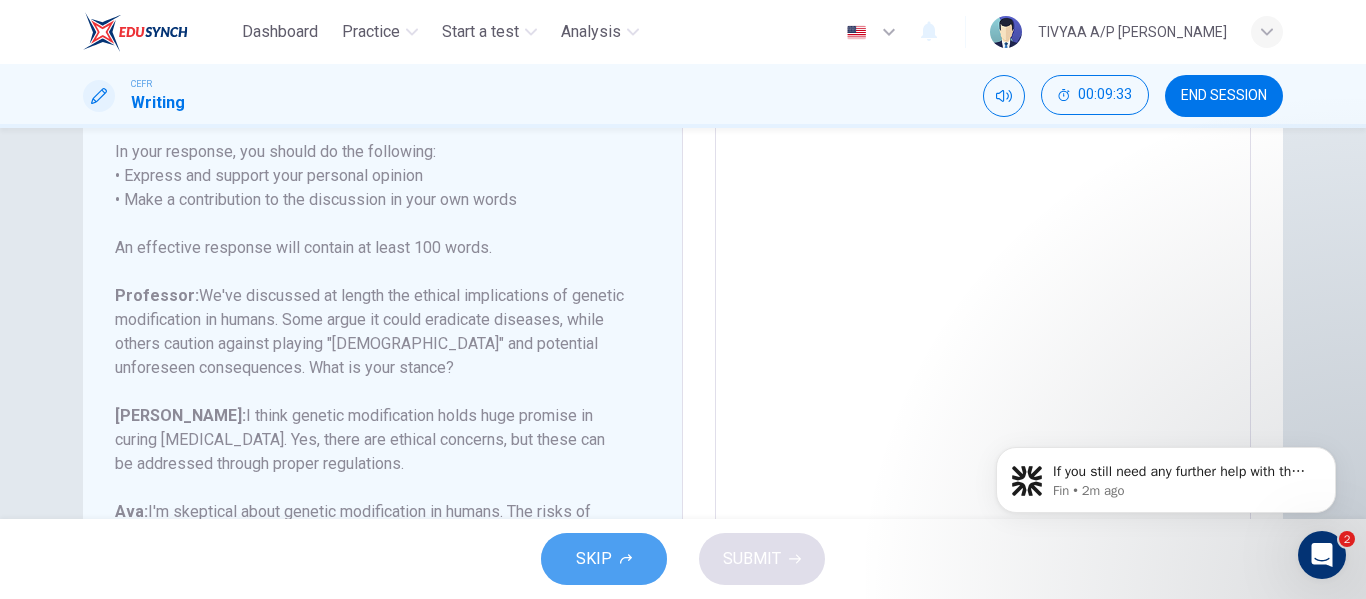 click on "SKIP" at bounding box center (604, 559) 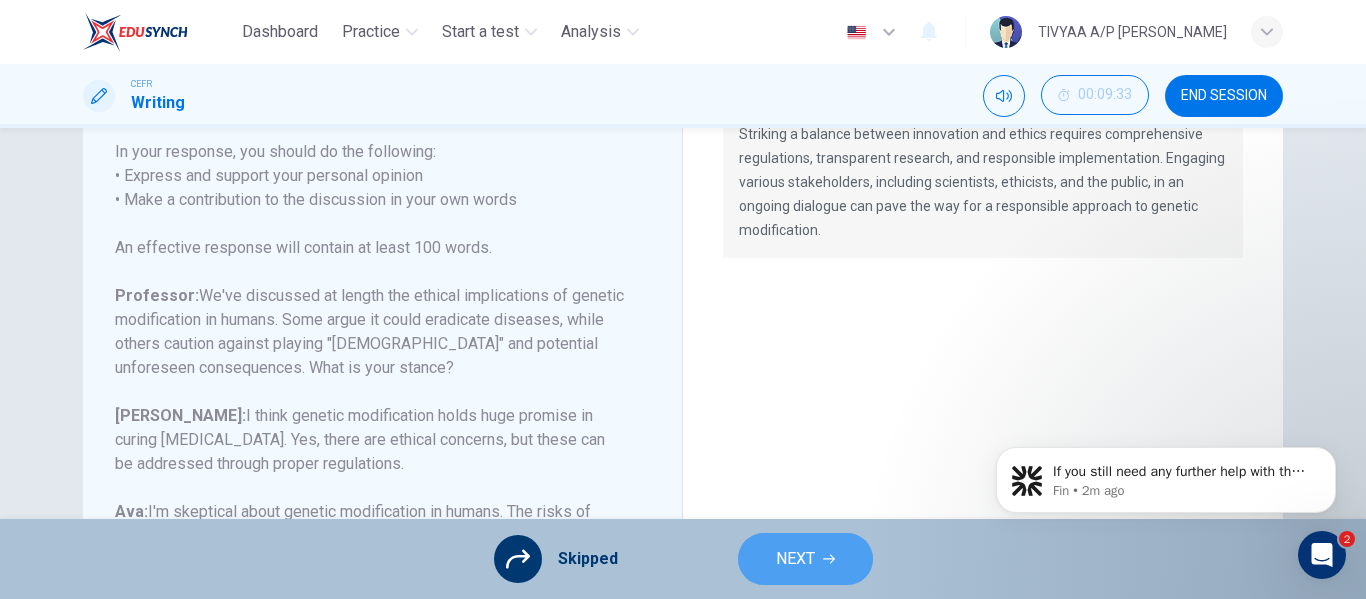 click on "NEXT" at bounding box center (805, 559) 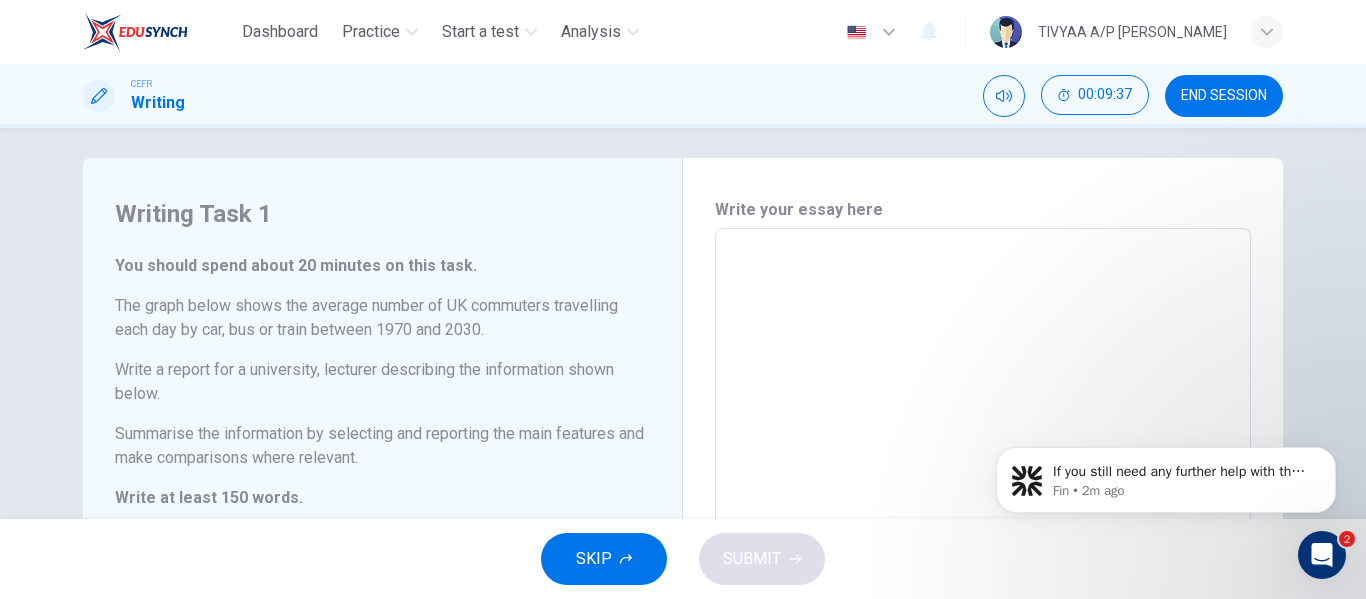 scroll, scrollTop: 0, scrollLeft: 0, axis: both 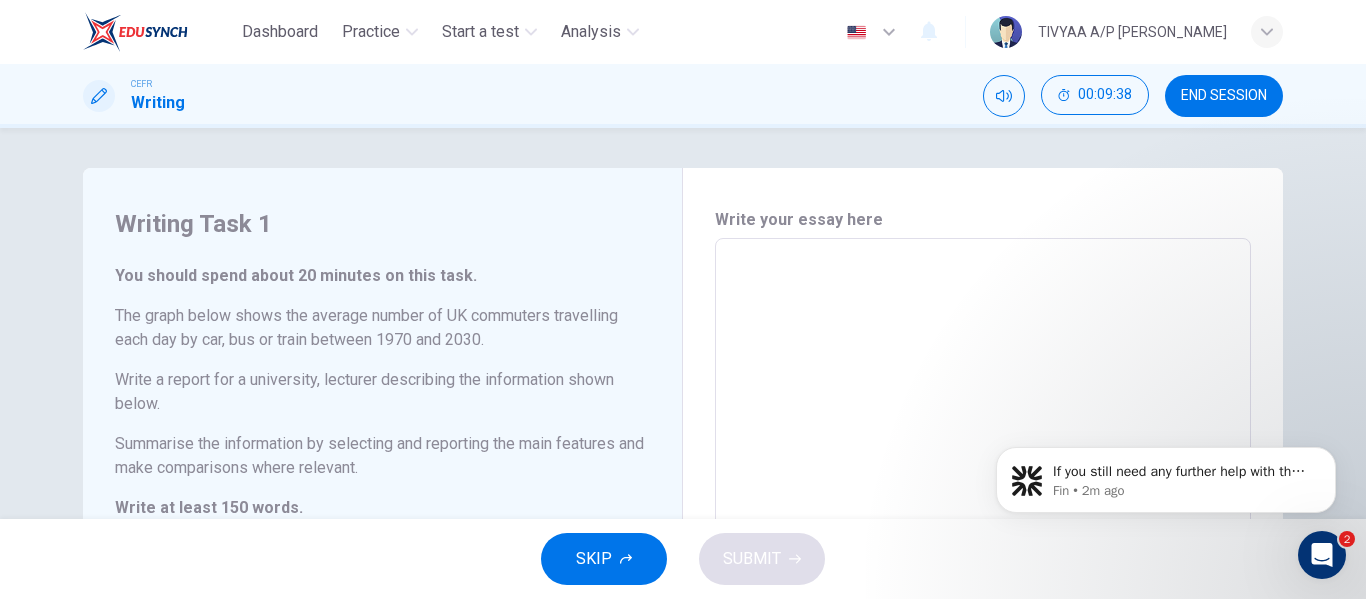 click at bounding box center (983, 566) 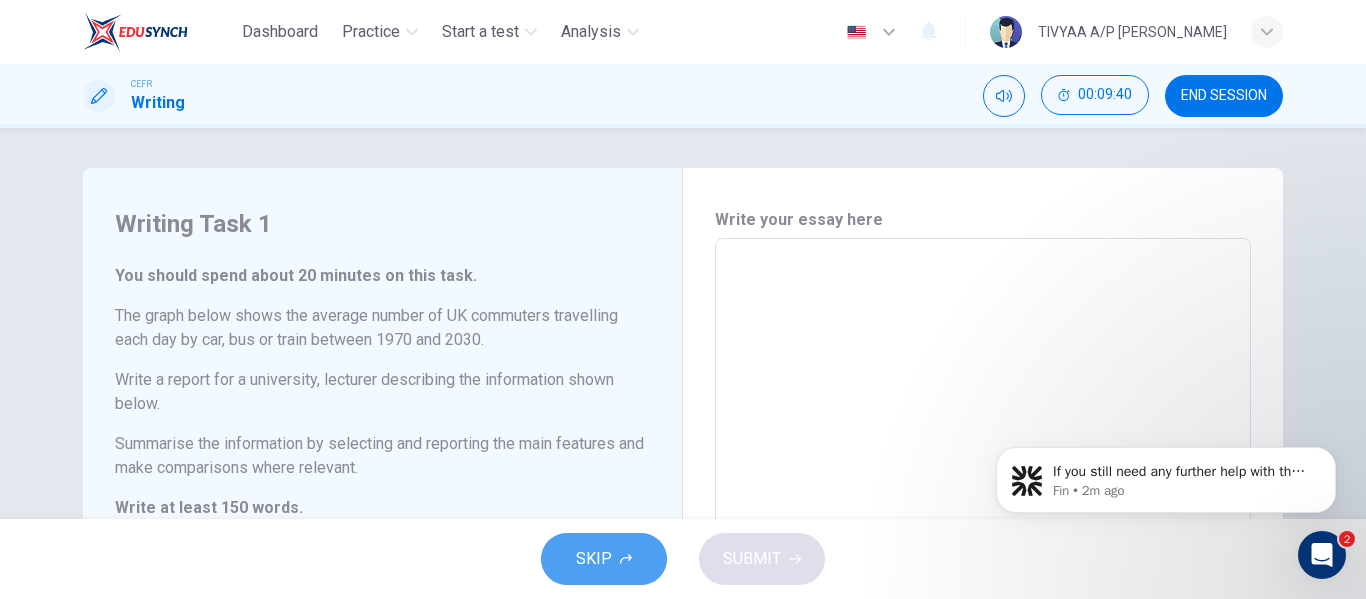 click on "SKIP" at bounding box center [604, 559] 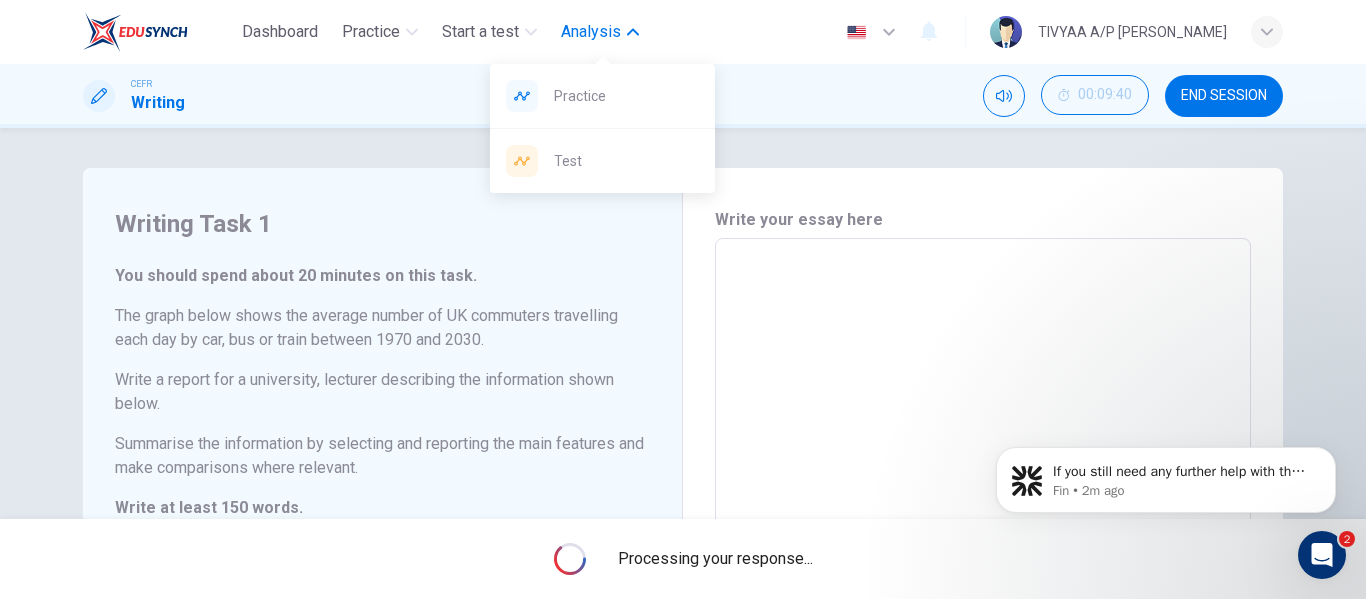 click on "Analysis" at bounding box center [591, 32] 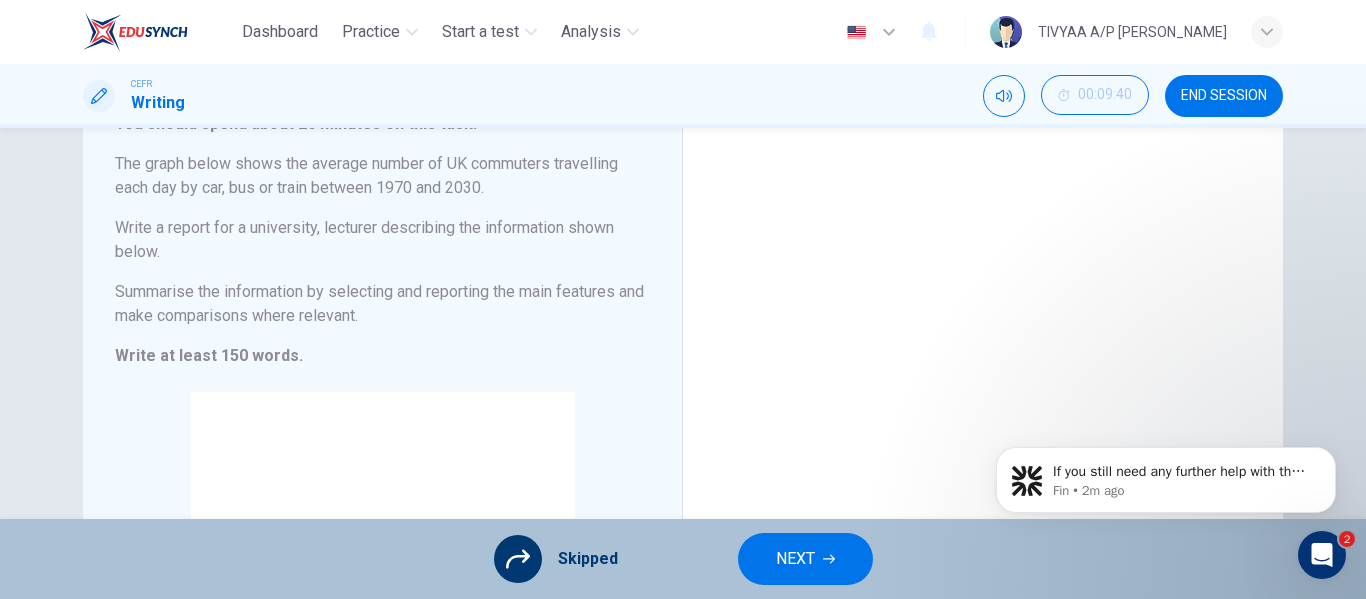 scroll, scrollTop: 153, scrollLeft: 0, axis: vertical 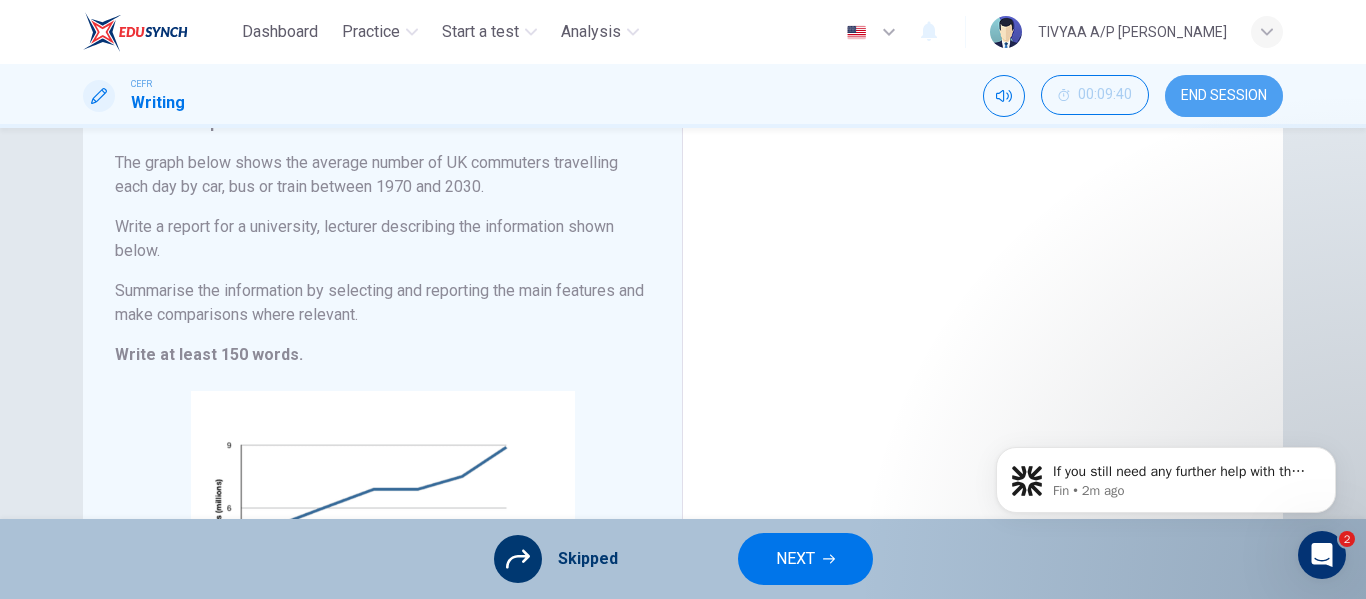 click on "END SESSION" at bounding box center [1224, 96] 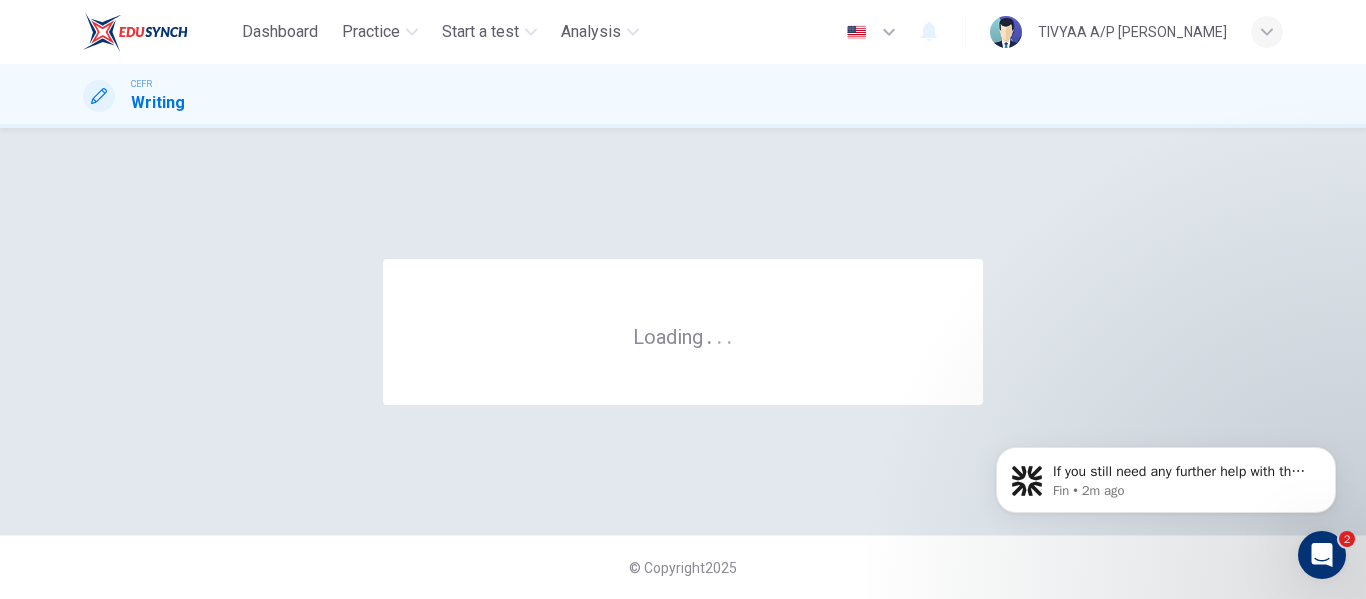 scroll, scrollTop: 0, scrollLeft: 0, axis: both 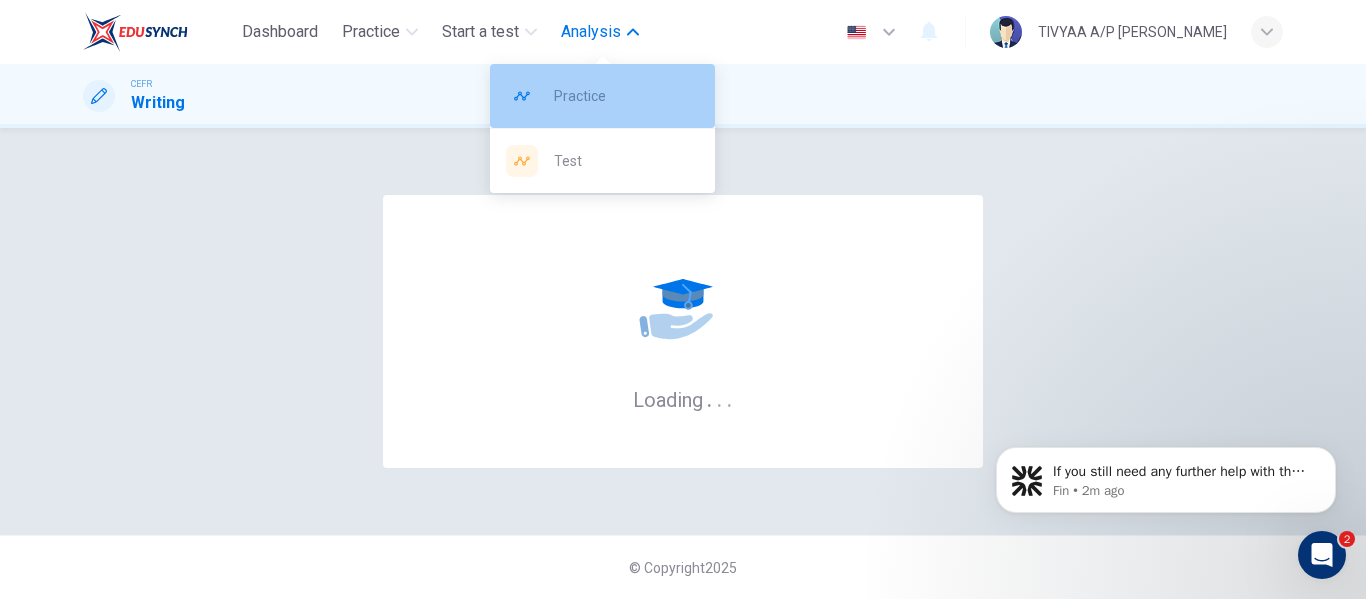 click on "Practice" at bounding box center (626, 96) 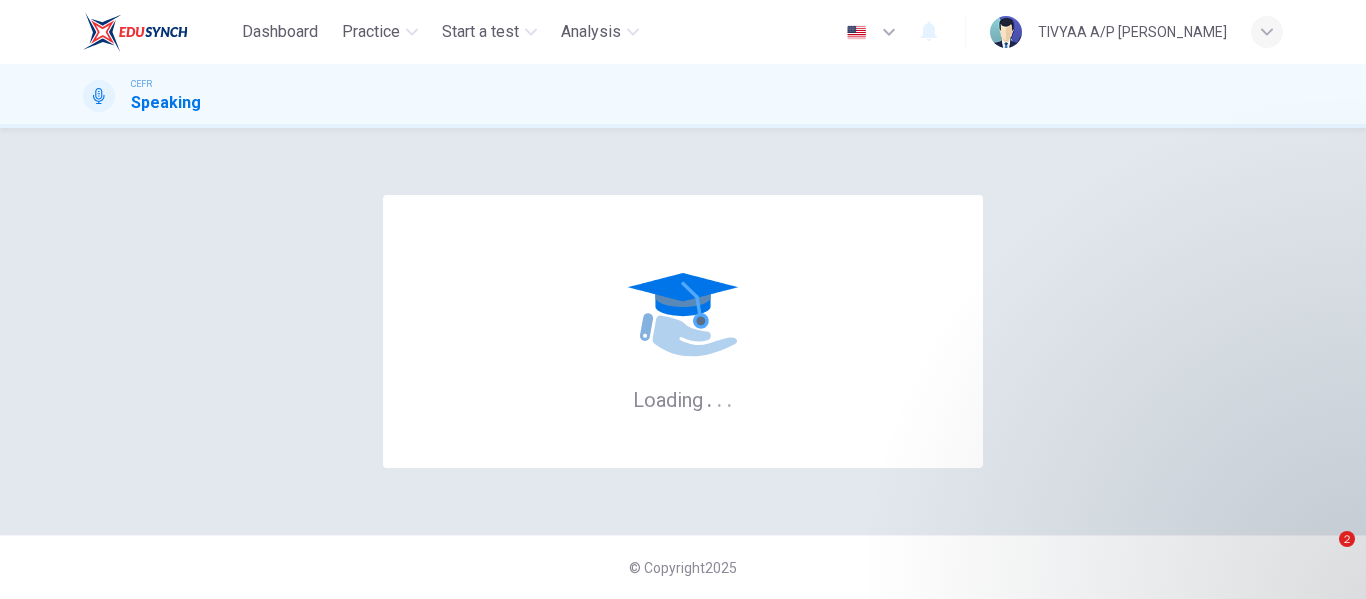 scroll, scrollTop: 0, scrollLeft: 0, axis: both 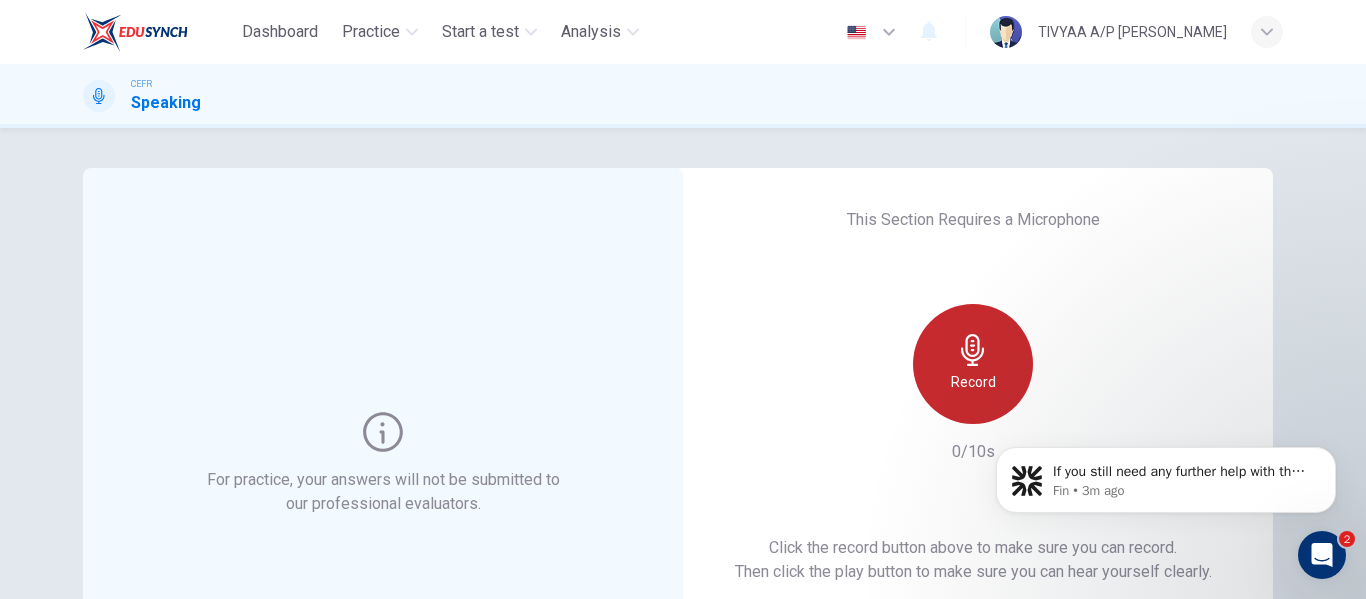 click 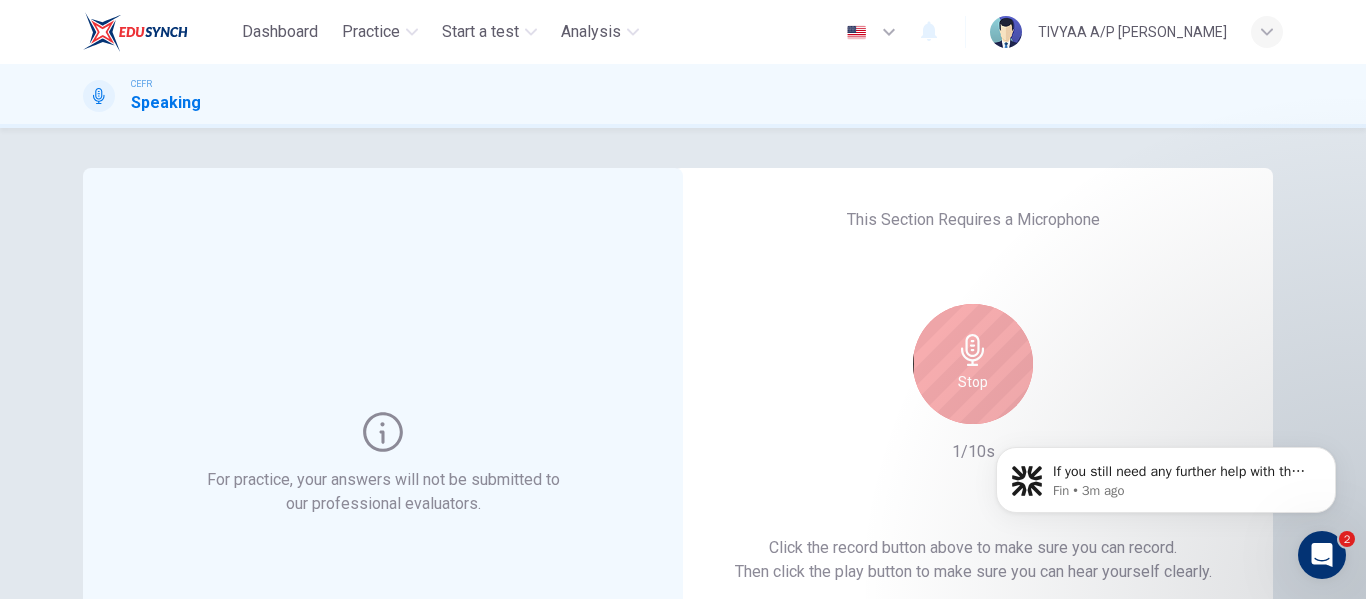 scroll, scrollTop: 157, scrollLeft: 0, axis: vertical 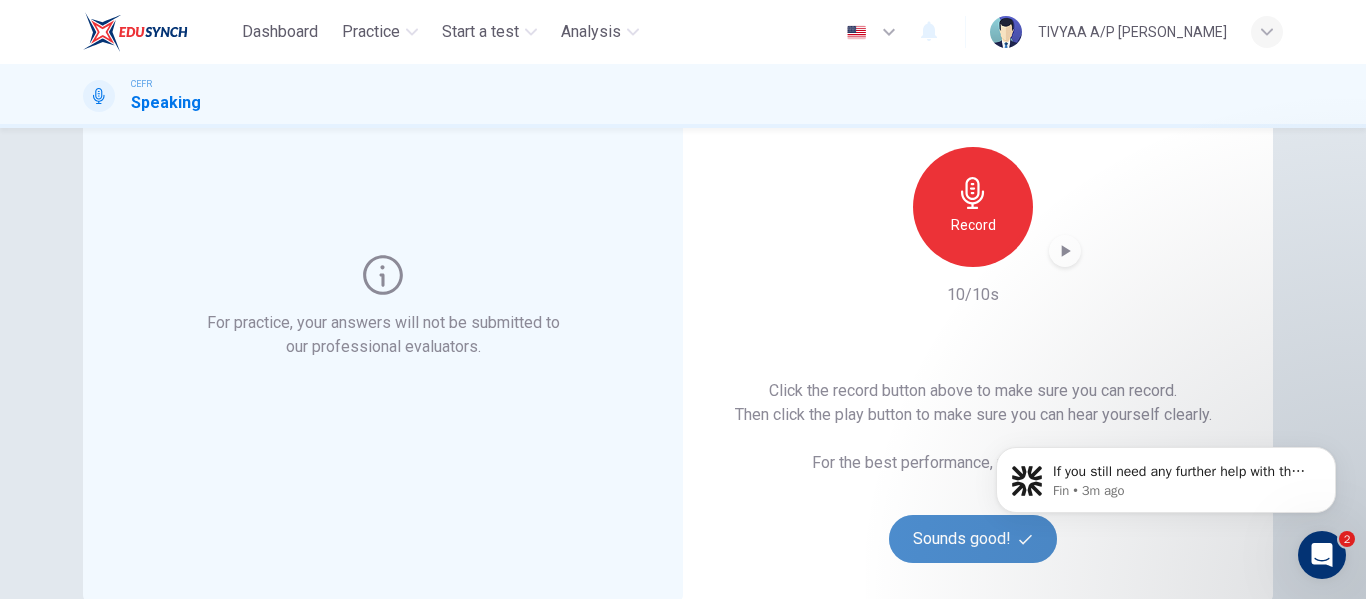 click on "Sounds good!" at bounding box center (973, 539) 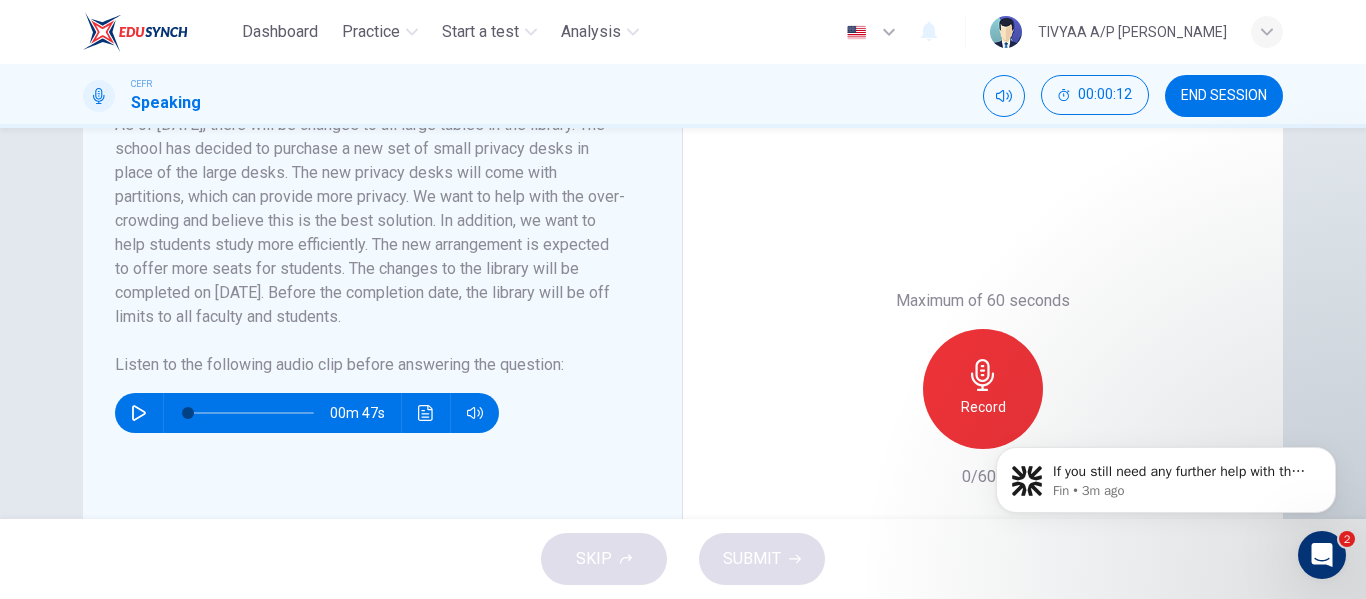scroll, scrollTop: 413, scrollLeft: 0, axis: vertical 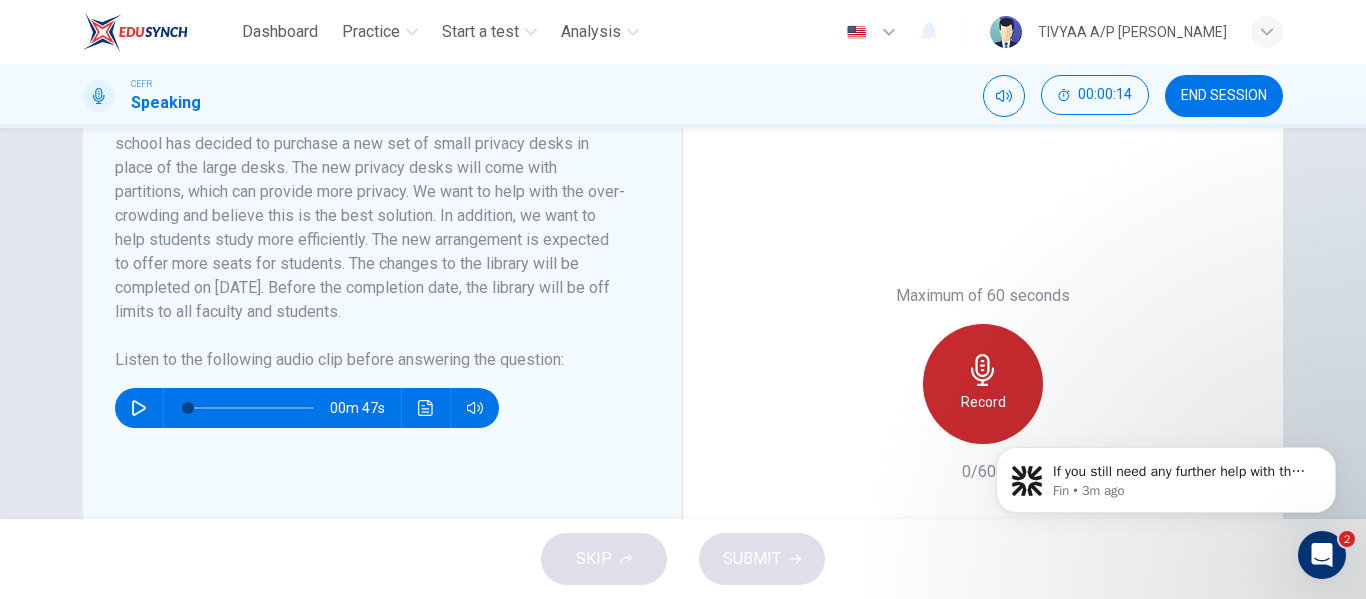 click on "Record" at bounding box center (983, 384) 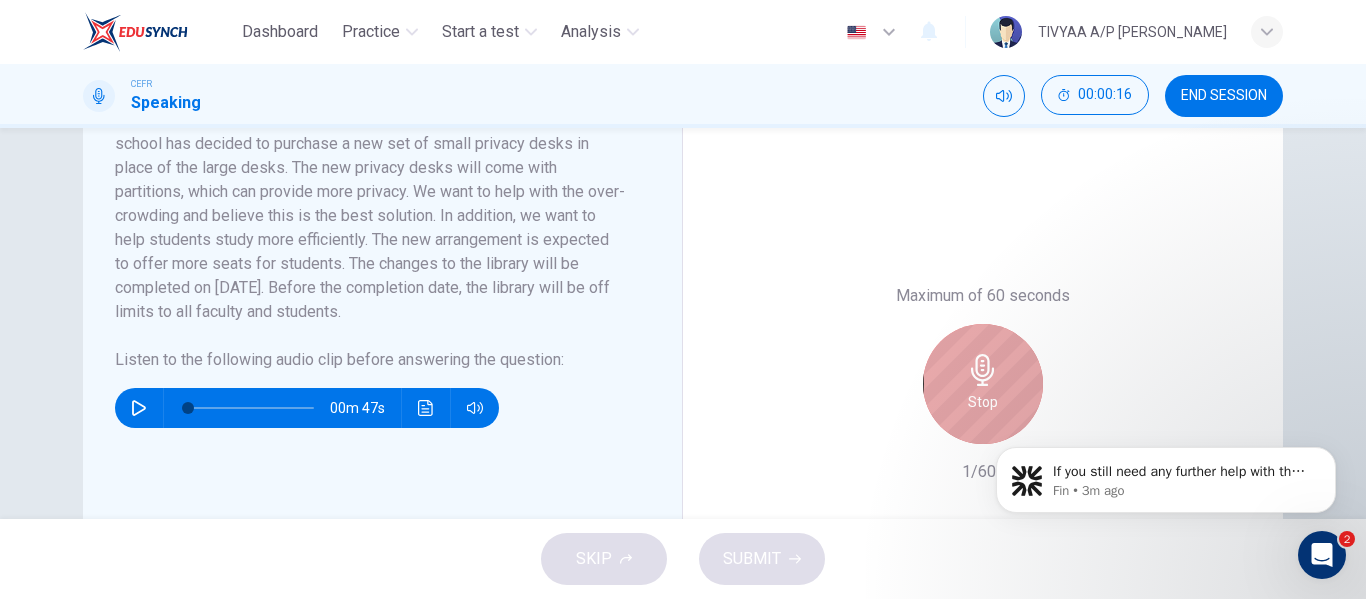 click on "Stop" at bounding box center [983, 384] 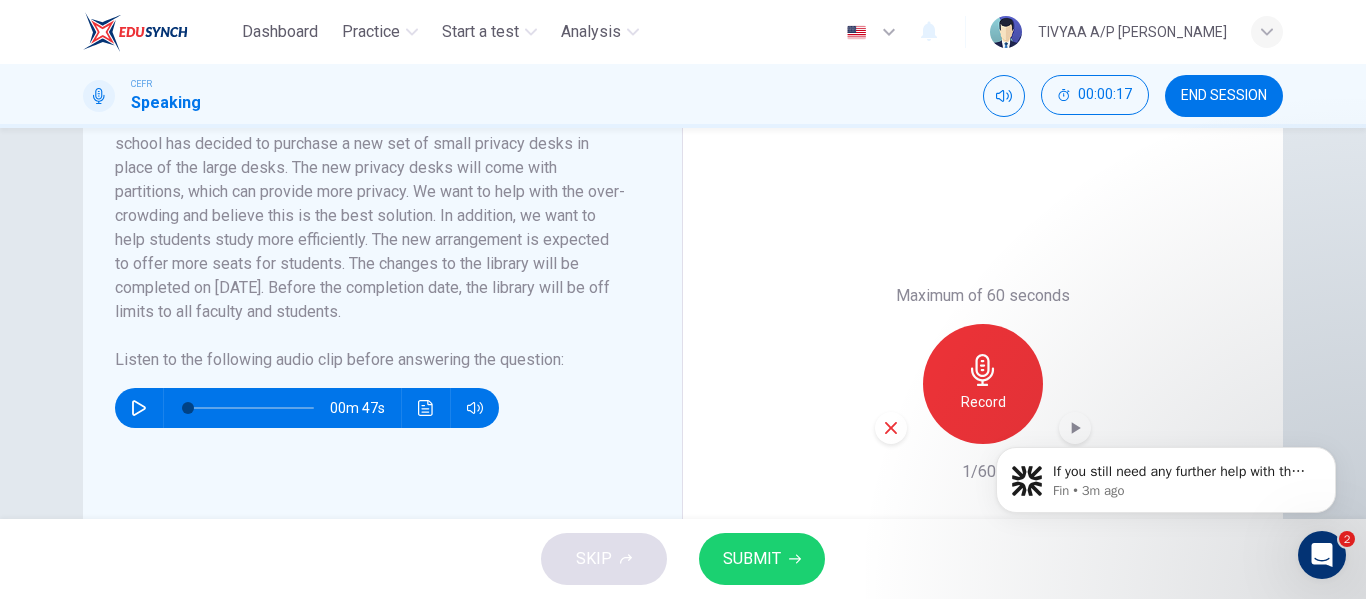 click on "SUBMIT" at bounding box center (752, 559) 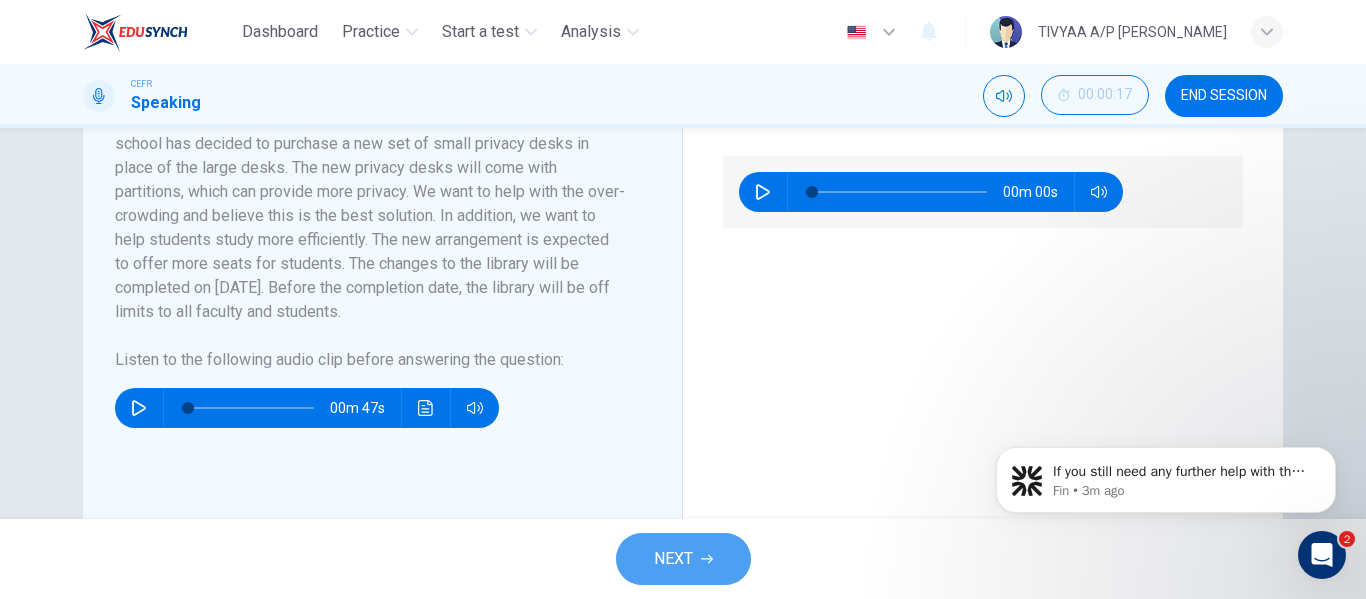 click on "NEXT" at bounding box center (673, 559) 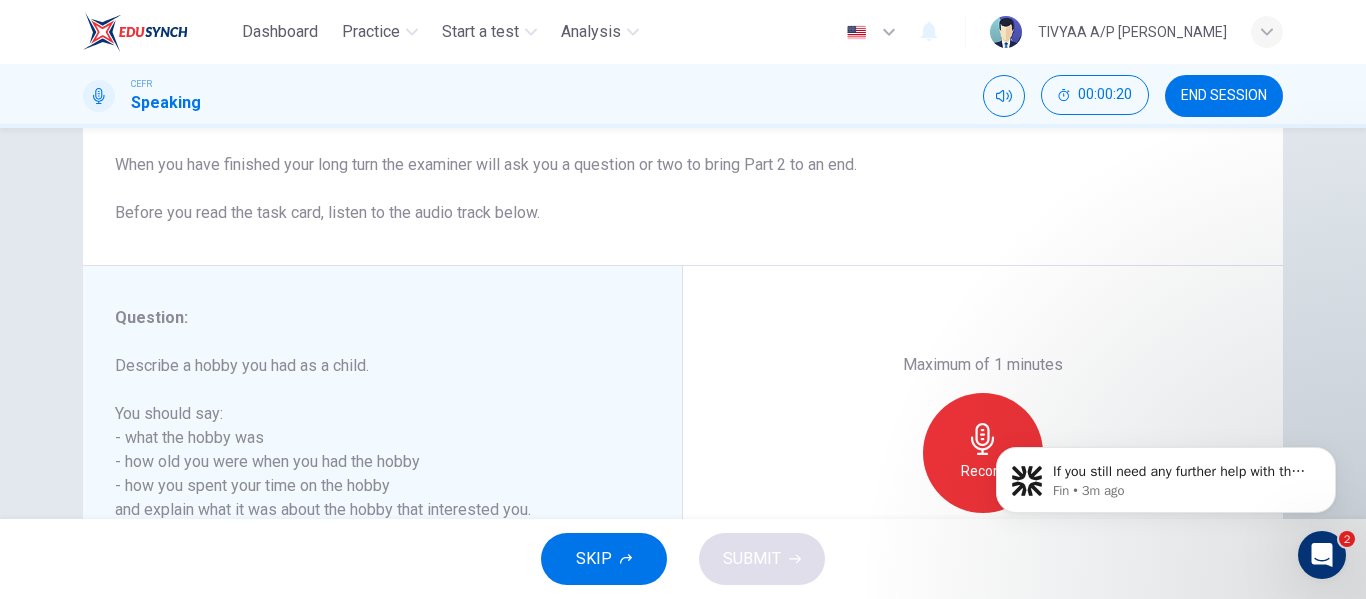 scroll, scrollTop: 228, scrollLeft: 0, axis: vertical 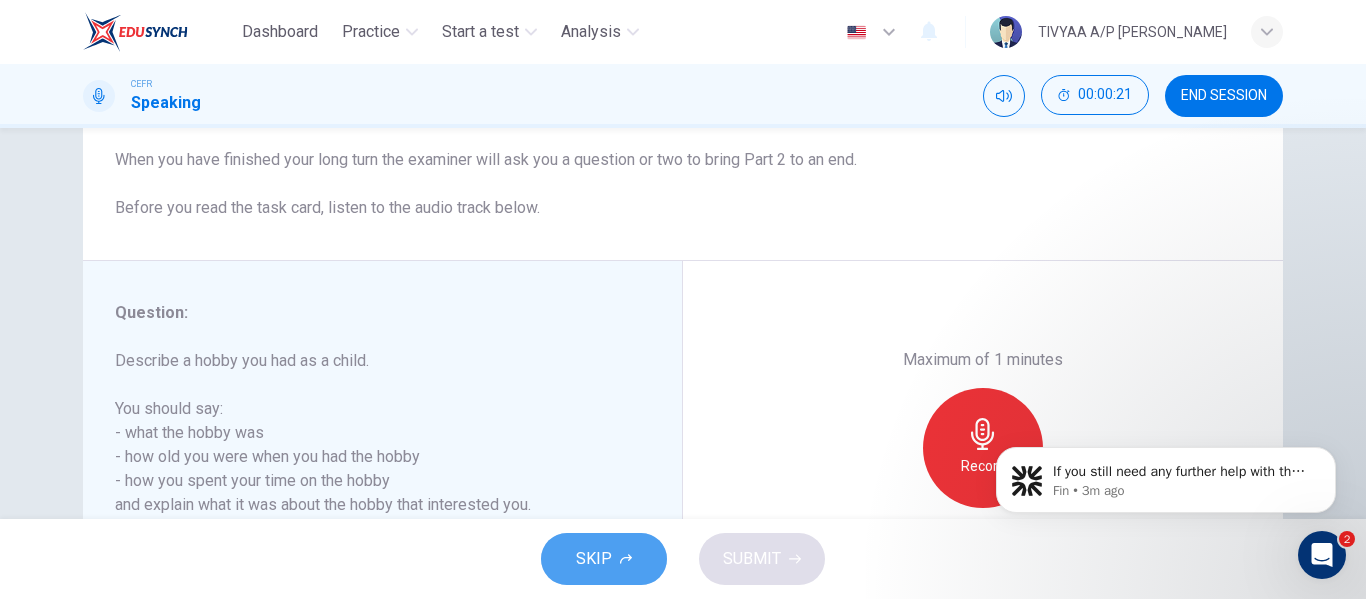 click on "SKIP" at bounding box center [604, 559] 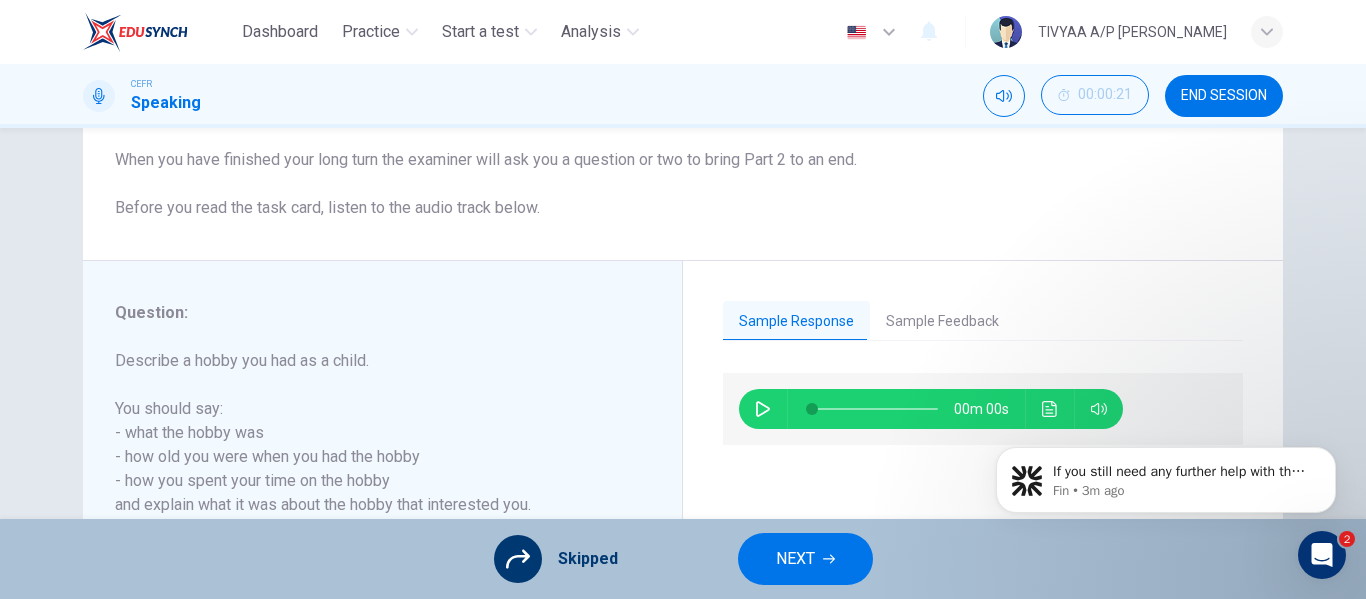 click on "NEXT" at bounding box center (795, 559) 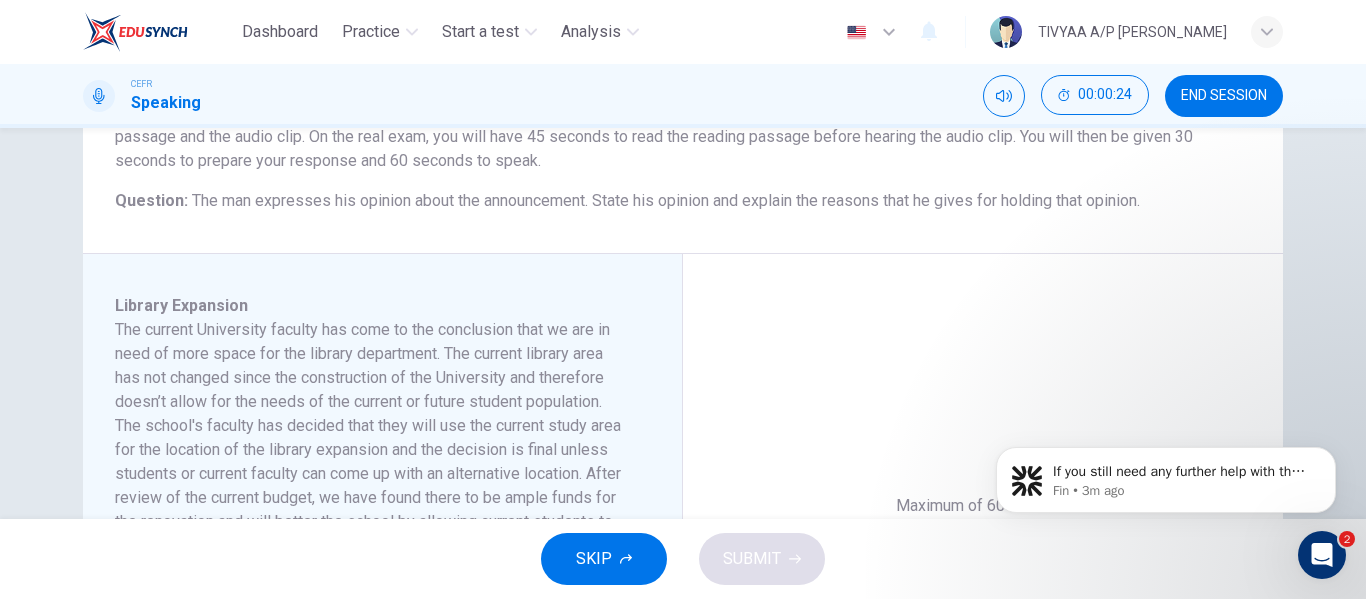 scroll, scrollTop: 205, scrollLeft: 0, axis: vertical 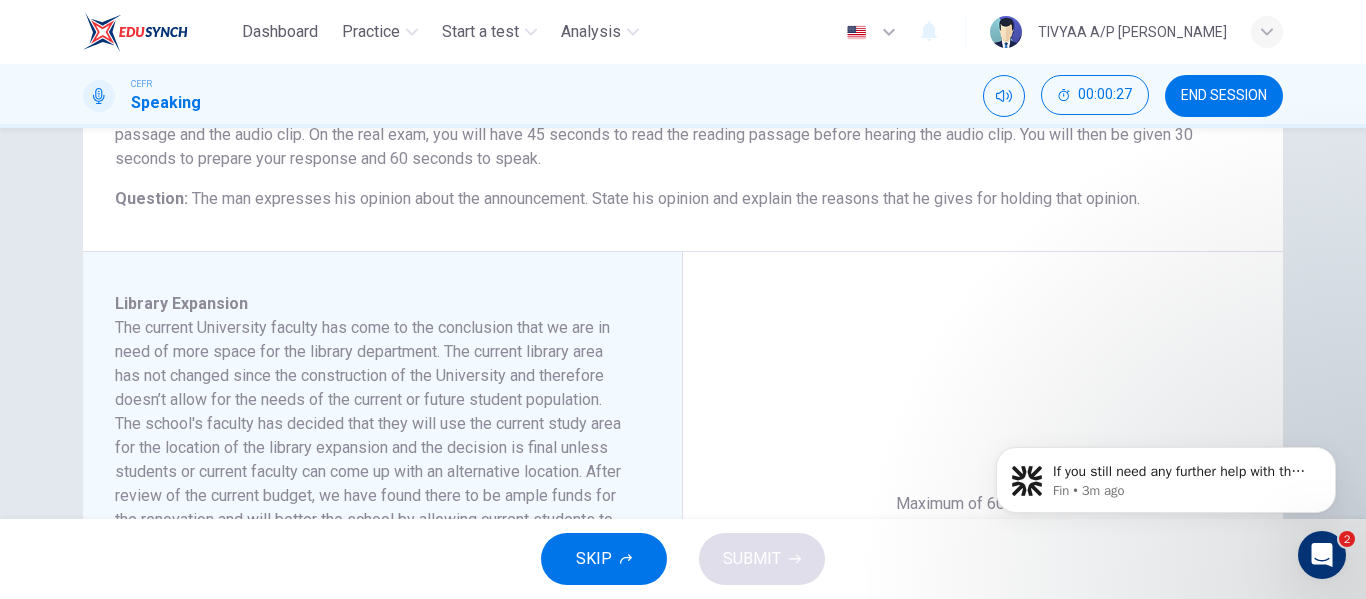 click 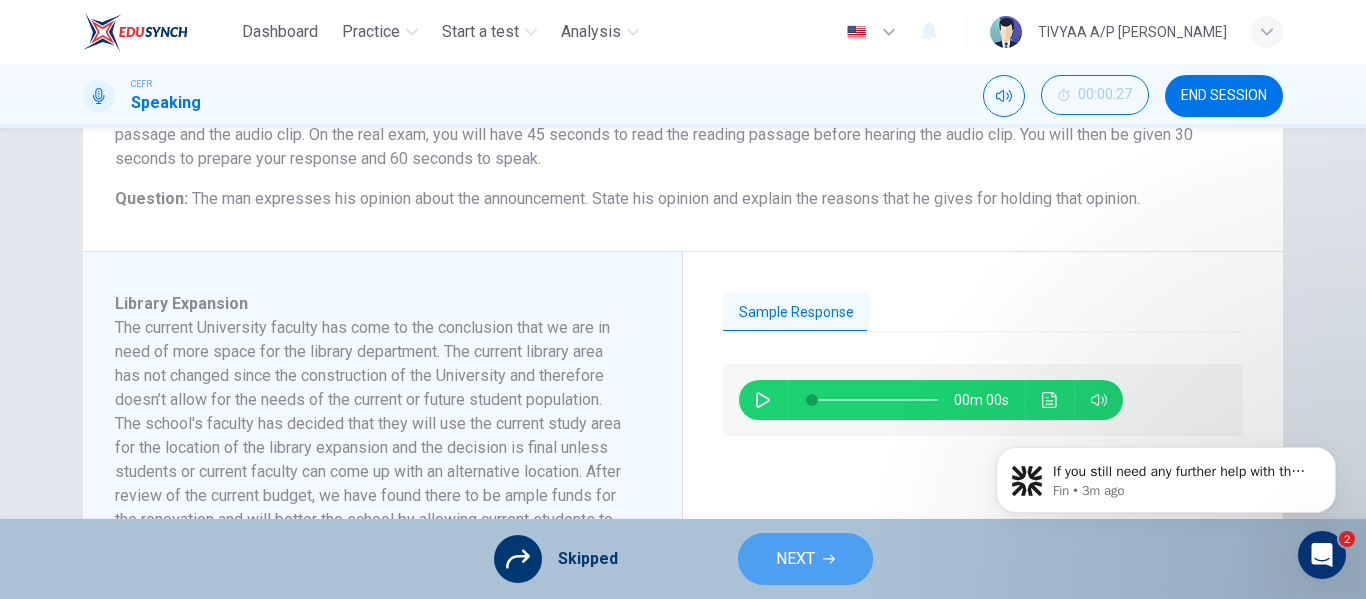 click on "NEXT" at bounding box center (795, 559) 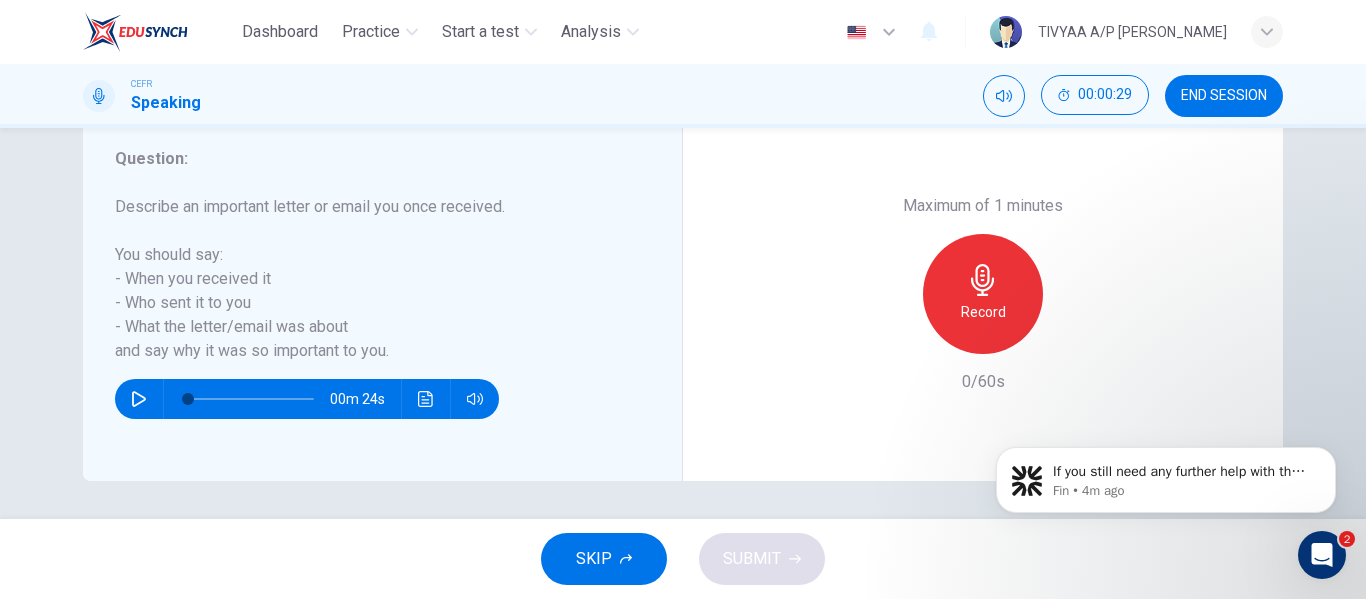 scroll, scrollTop: 384, scrollLeft: 0, axis: vertical 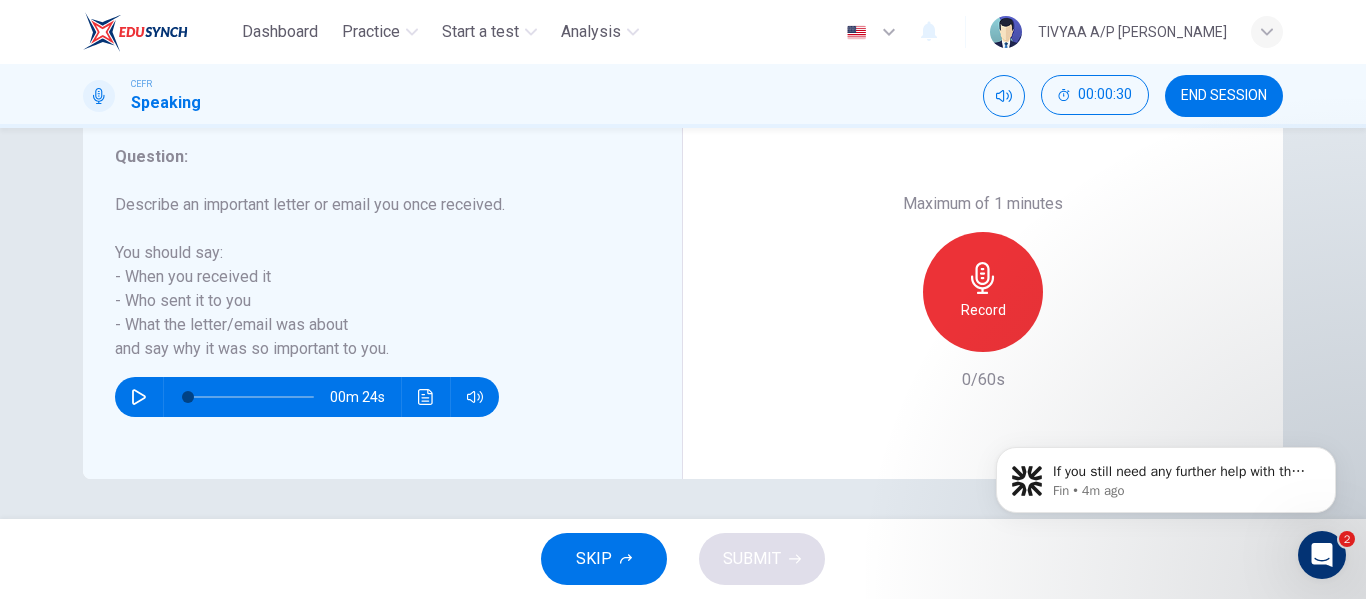 click on "SKIP" at bounding box center [594, 559] 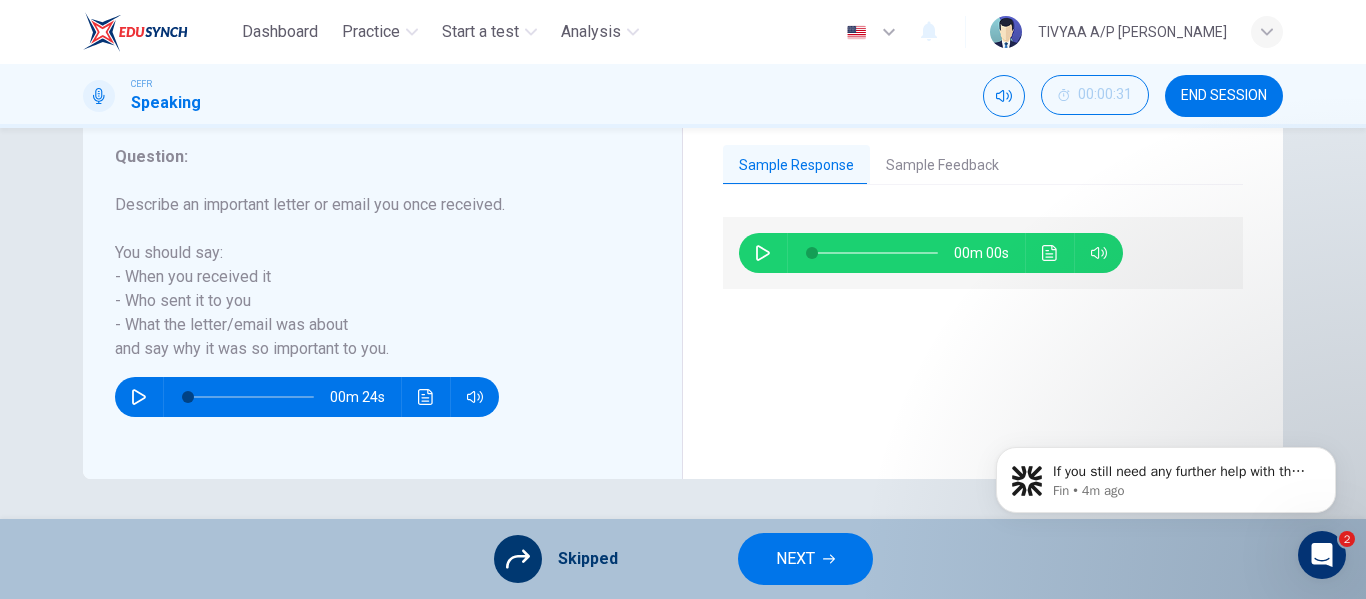 click 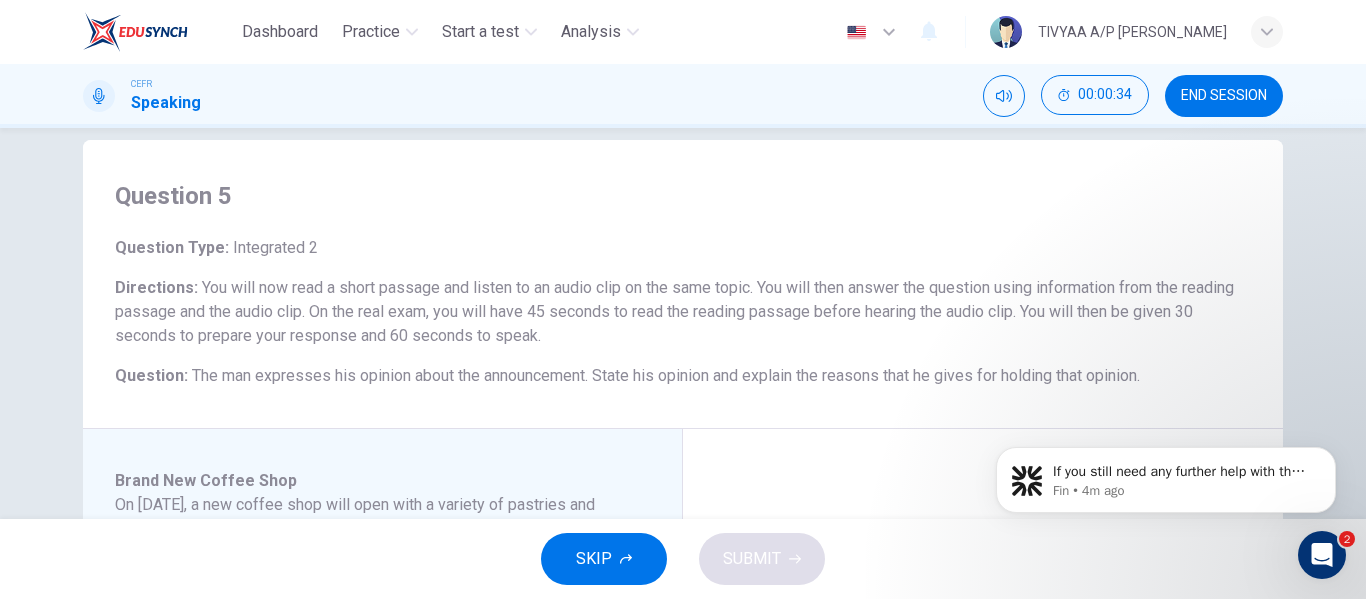 scroll, scrollTop: 27, scrollLeft: 0, axis: vertical 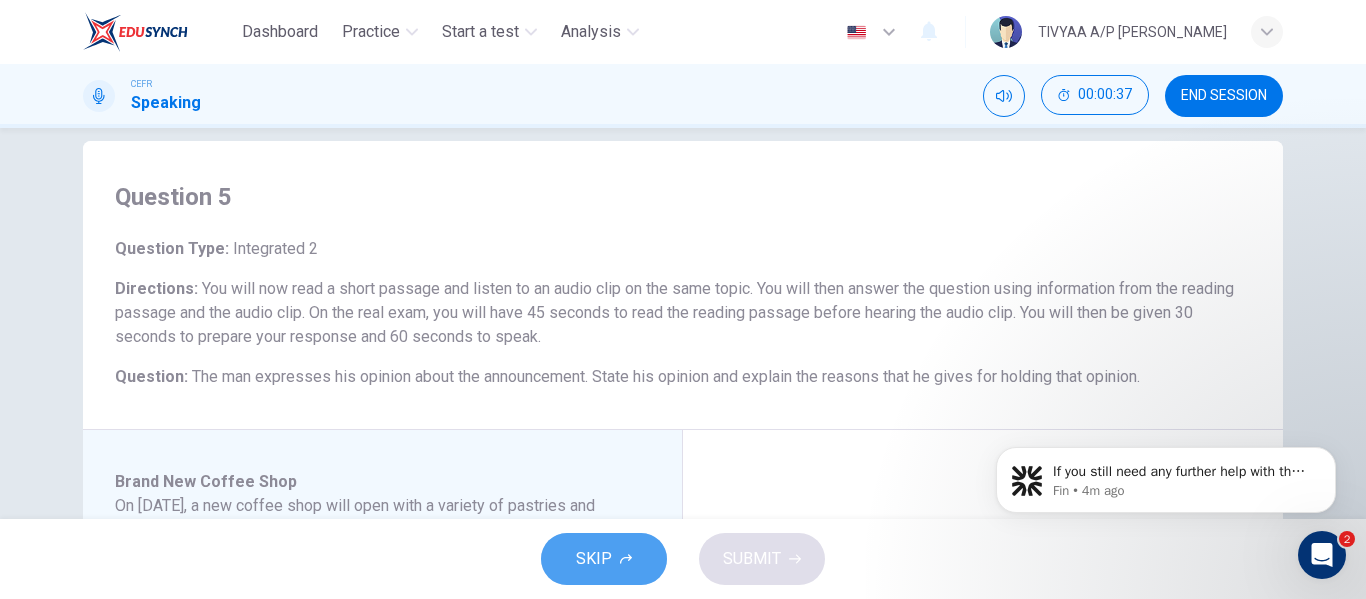 click on "SKIP" at bounding box center [594, 559] 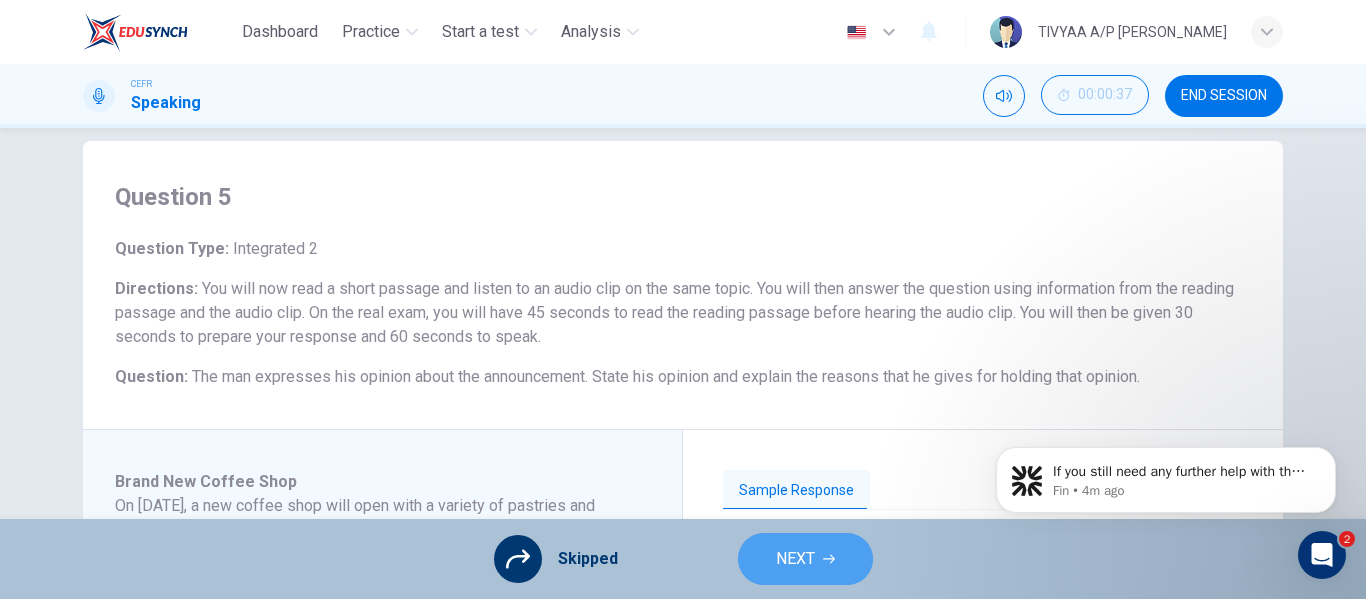 click on "NEXT" at bounding box center (805, 559) 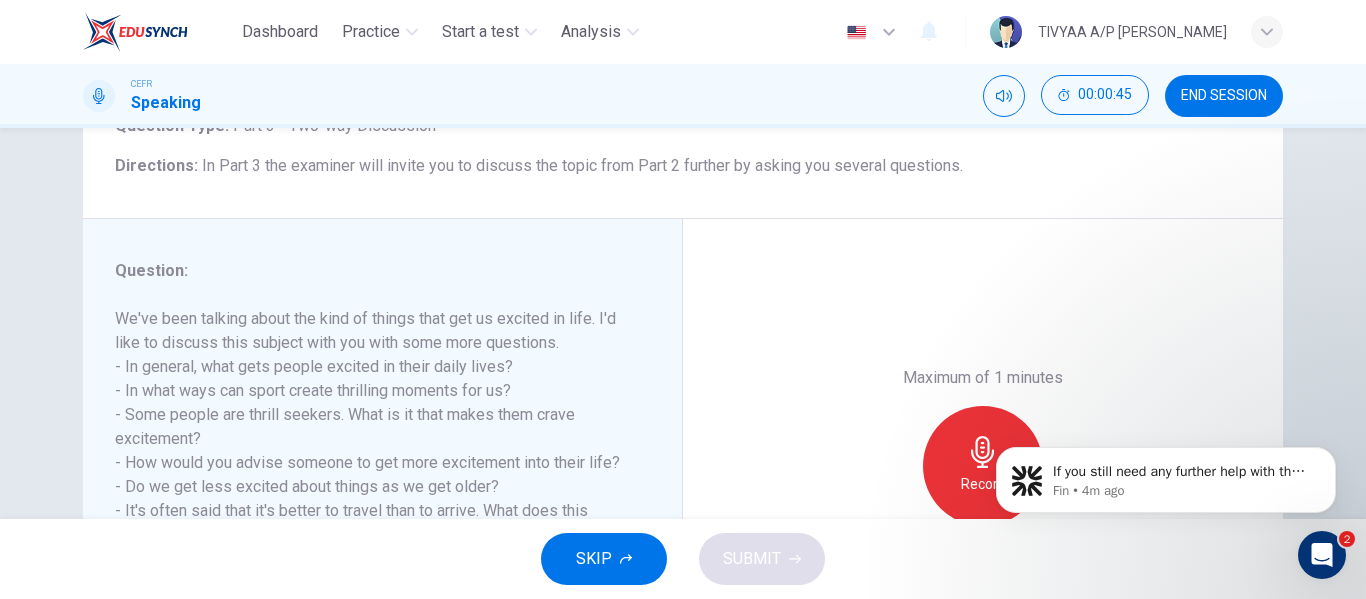 scroll, scrollTop: 154, scrollLeft: 0, axis: vertical 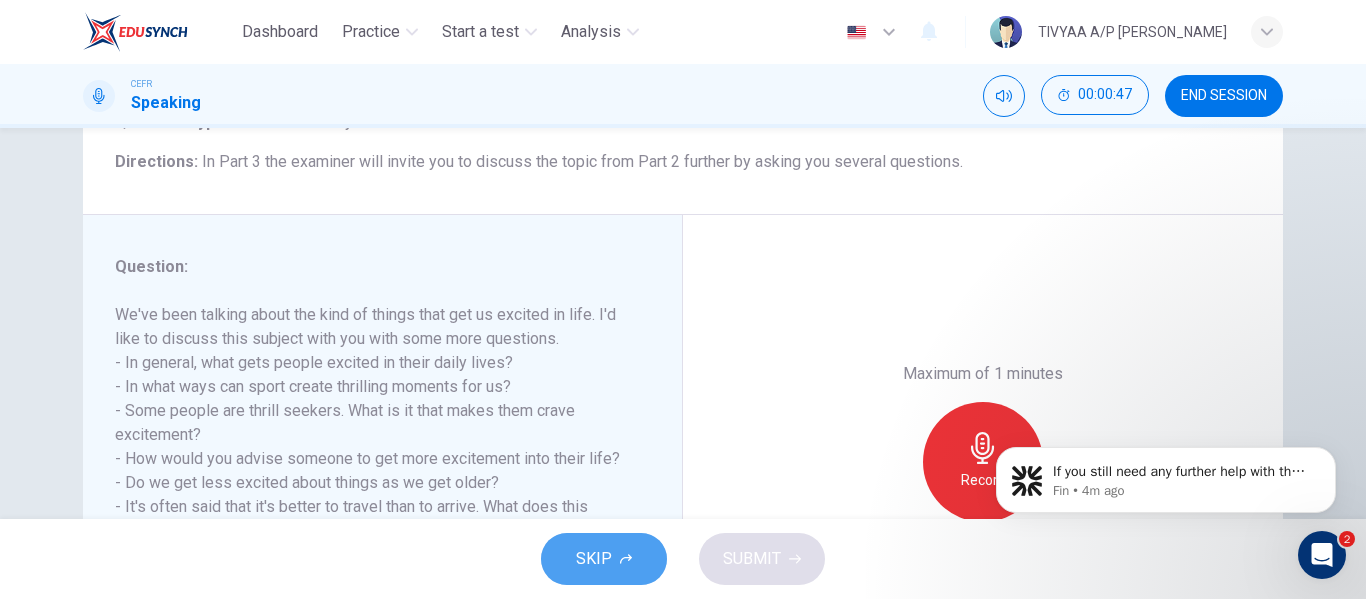 click on "SKIP" at bounding box center [594, 559] 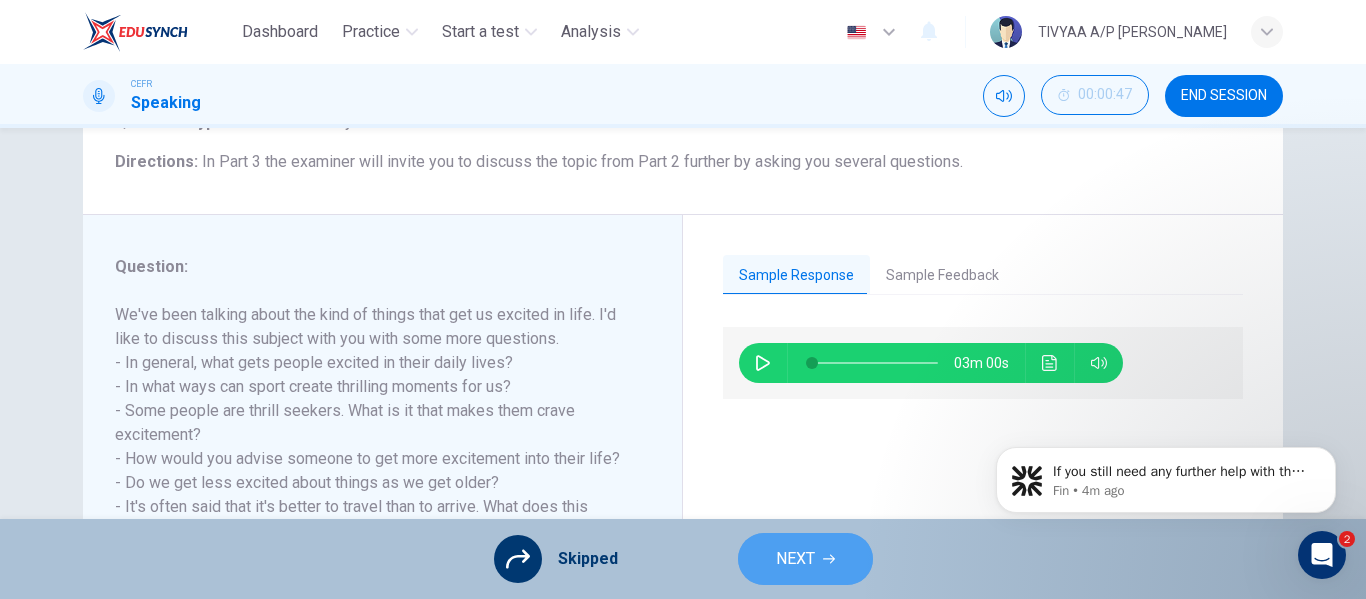 click on "NEXT" at bounding box center (805, 559) 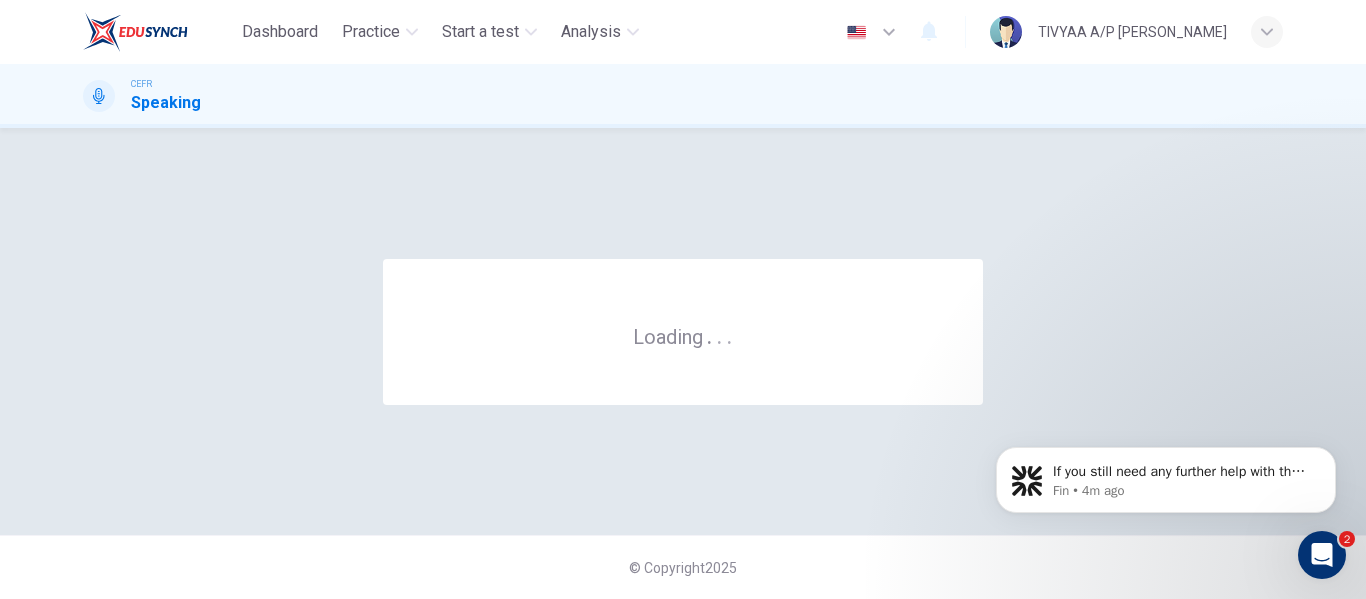 scroll, scrollTop: 0, scrollLeft: 0, axis: both 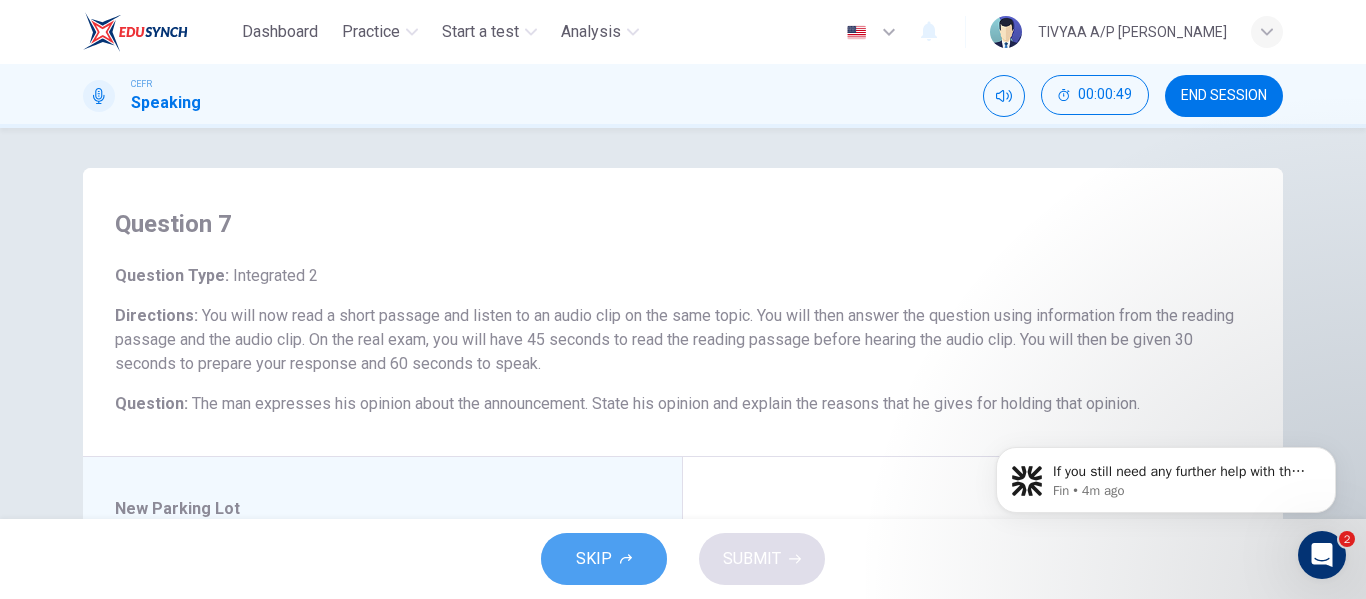 click on "SKIP" at bounding box center (604, 559) 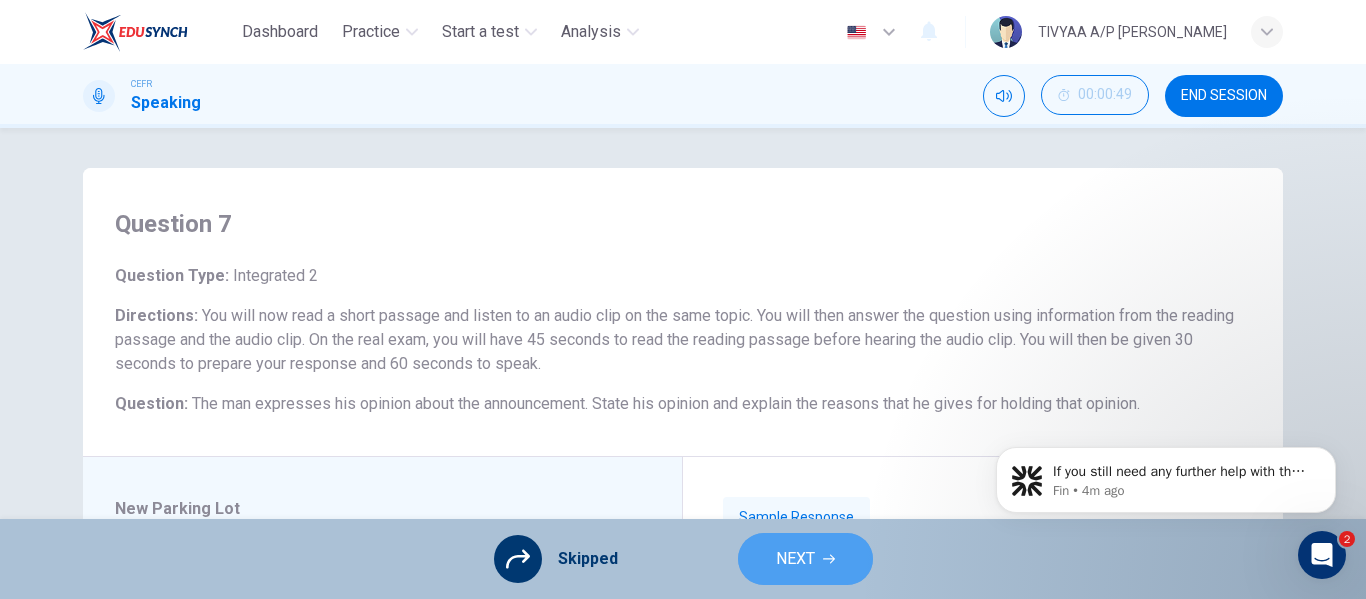 click on "NEXT" at bounding box center (795, 559) 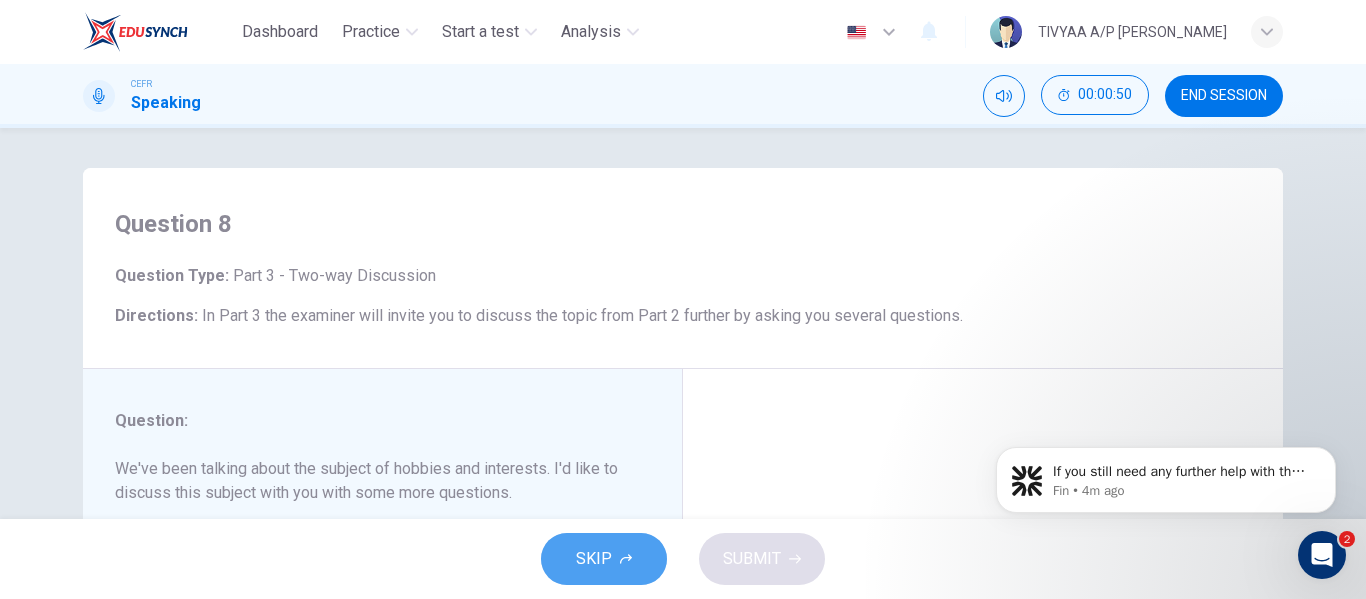 click on "SKIP" at bounding box center (604, 559) 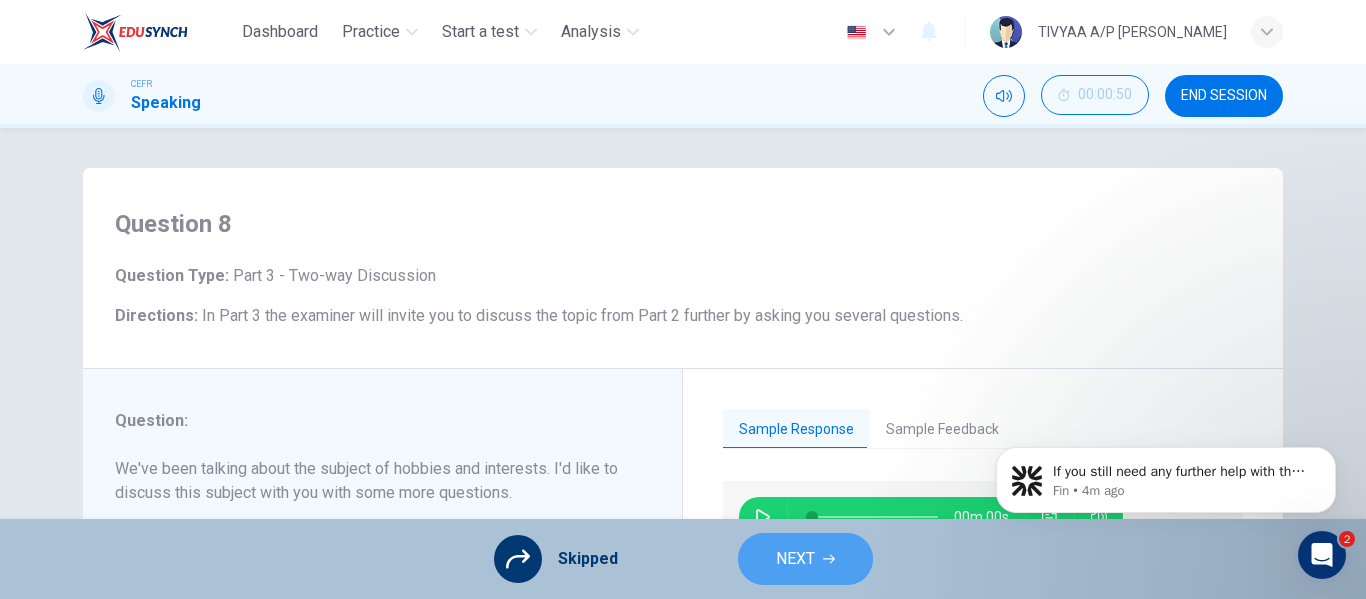 click on "NEXT" at bounding box center (795, 559) 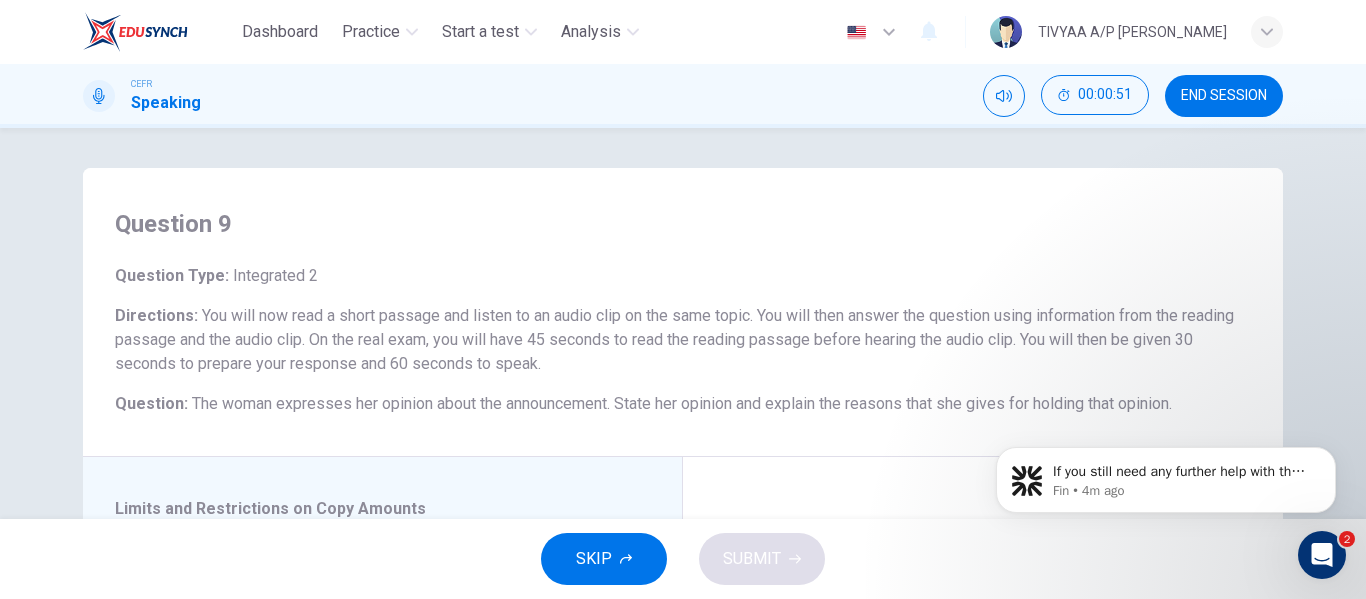 click on "SKIP" at bounding box center [604, 559] 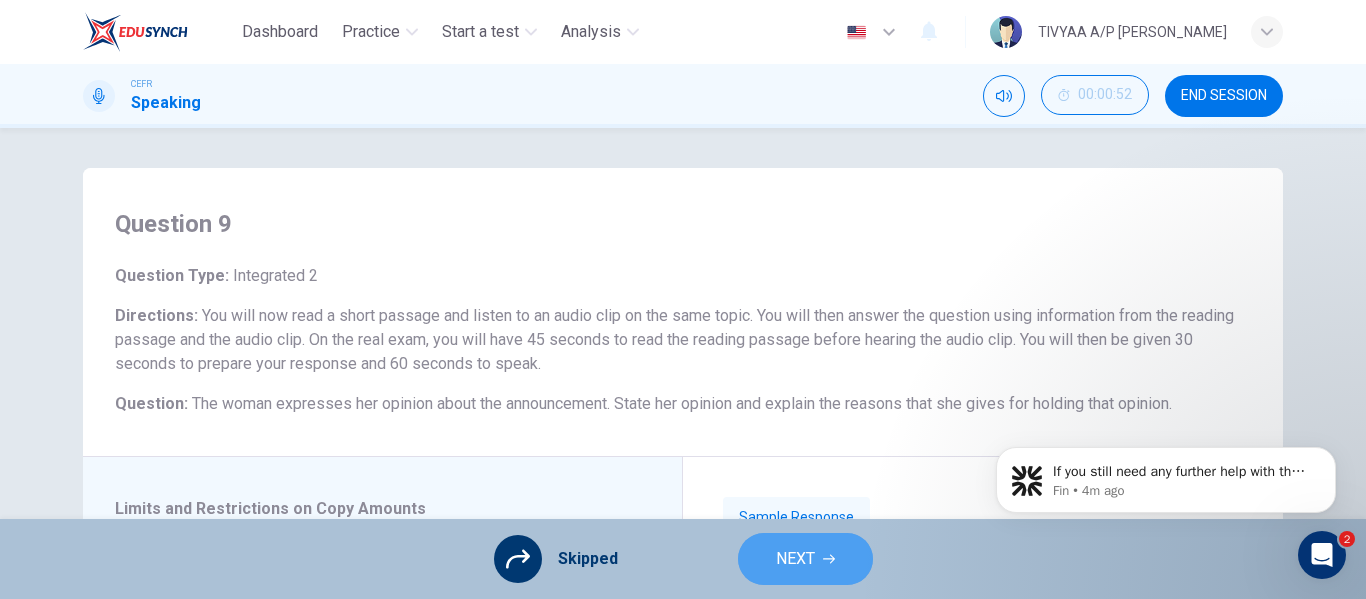 click on "NEXT" at bounding box center (795, 559) 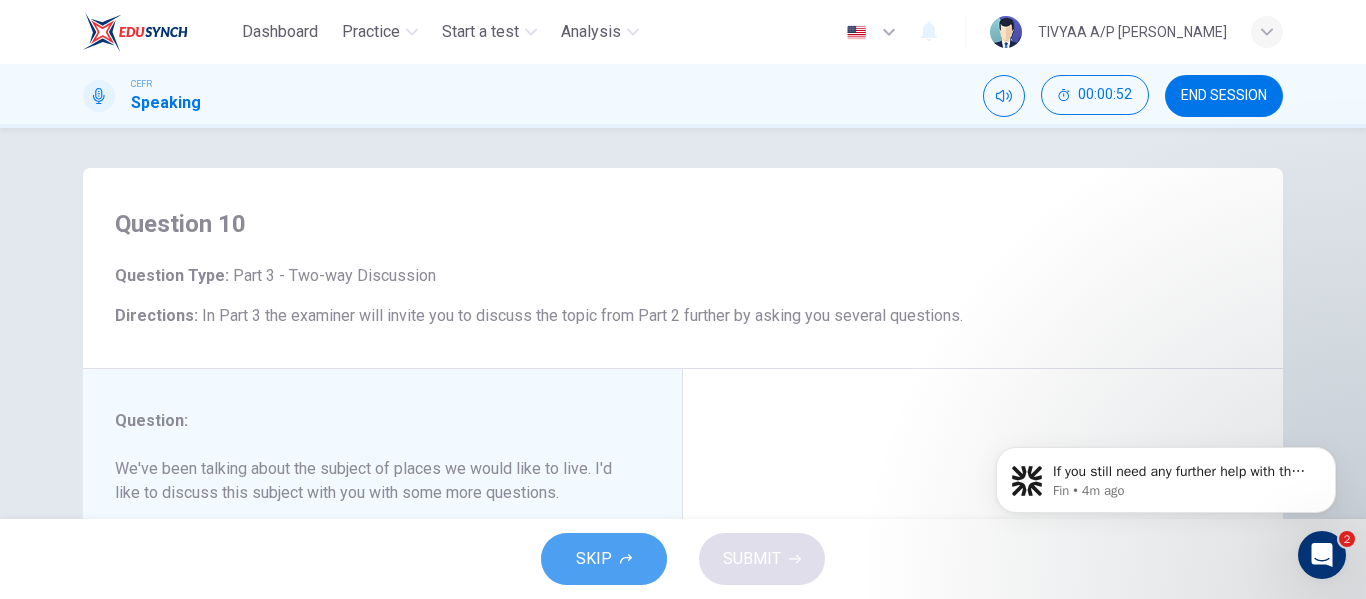 click on "SKIP" at bounding box center (594, 559) 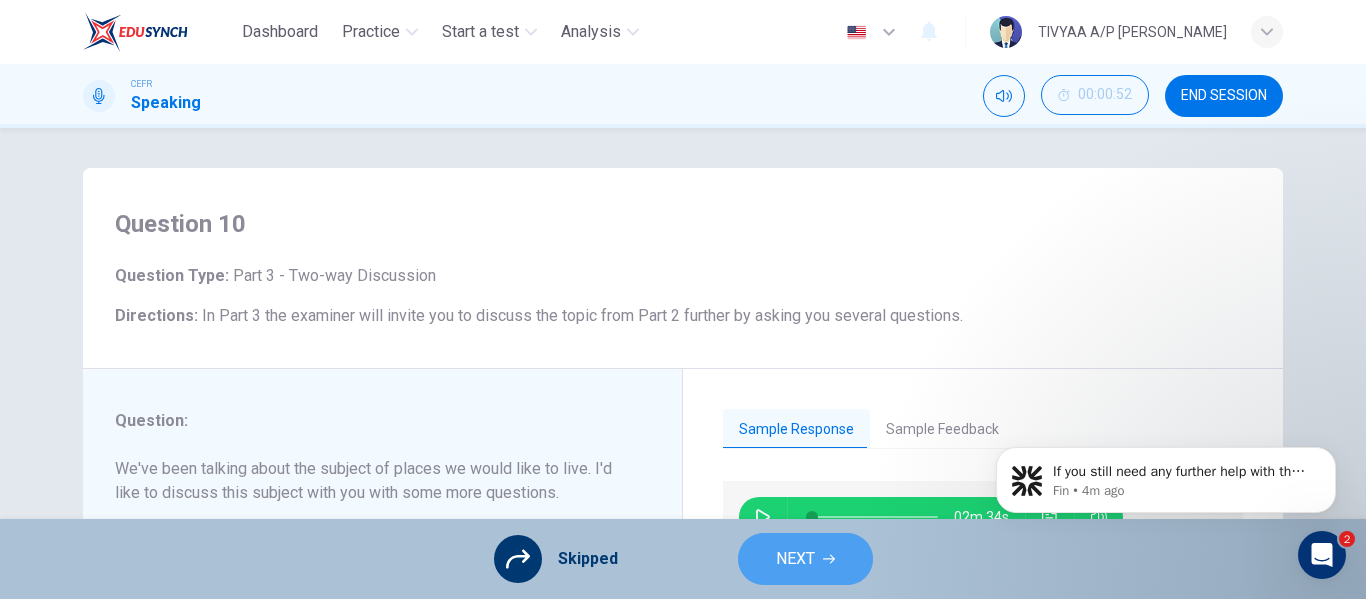 click on "NEXT" at bounding box center [795, 559] 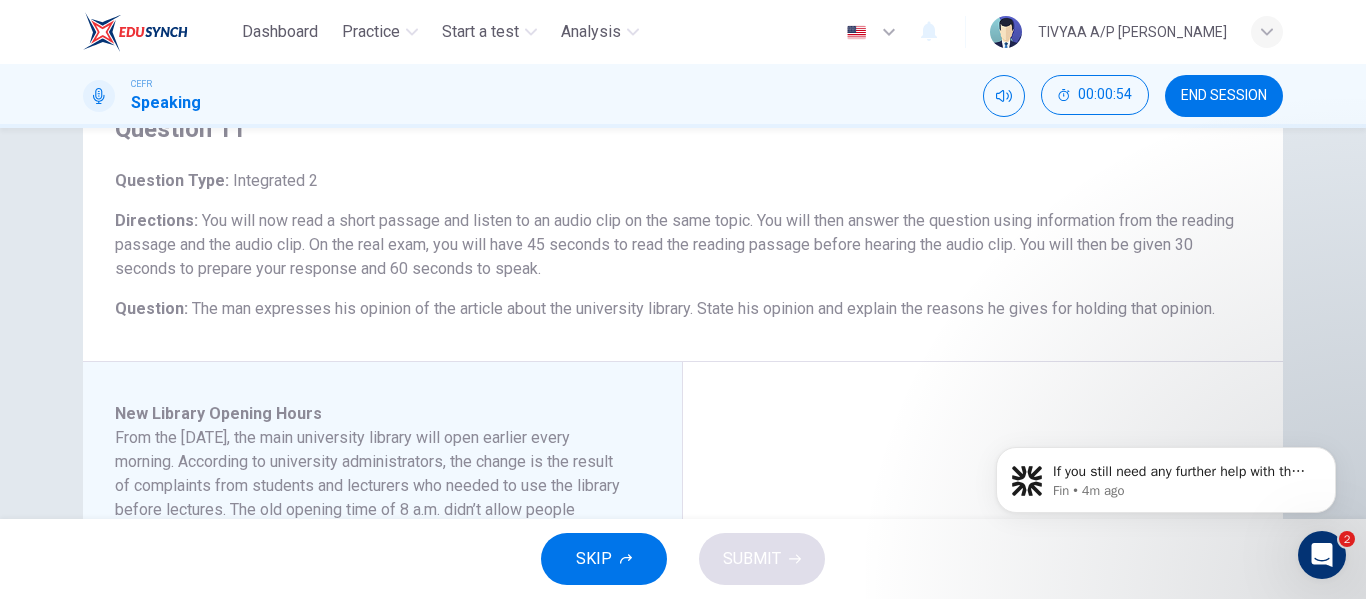 scroll, scrollTop: 144, scrollLeft: 0, axis: vertical 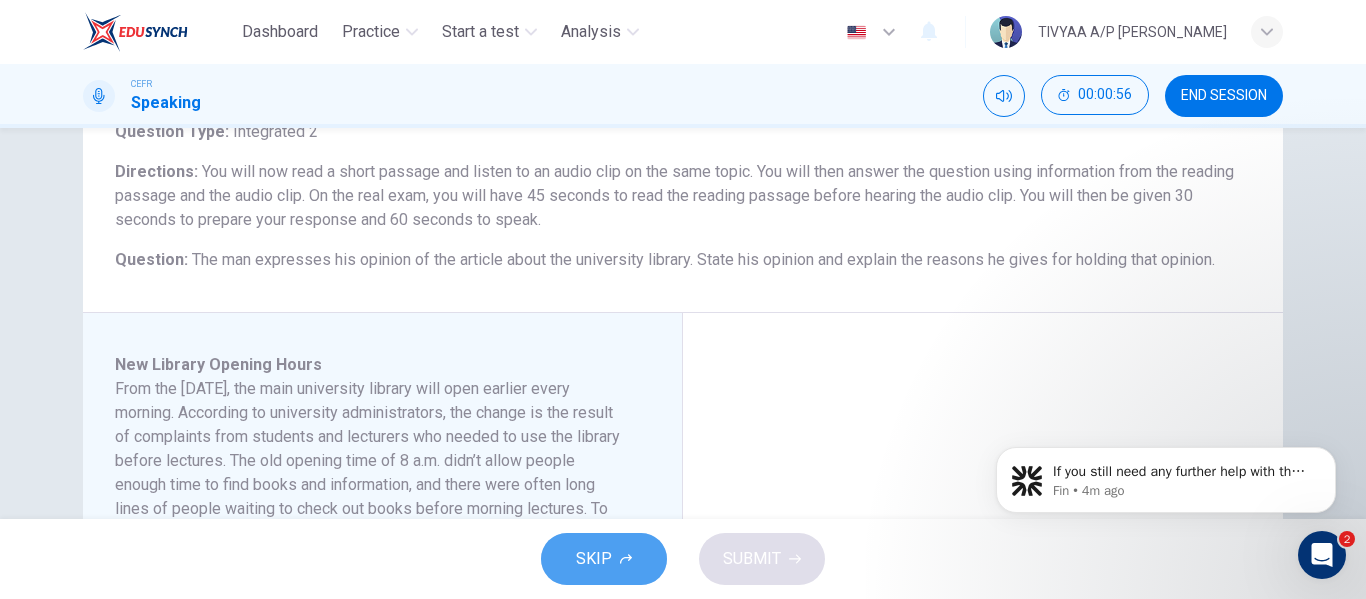 click on "SKIP" at bounding box center [604, 559] 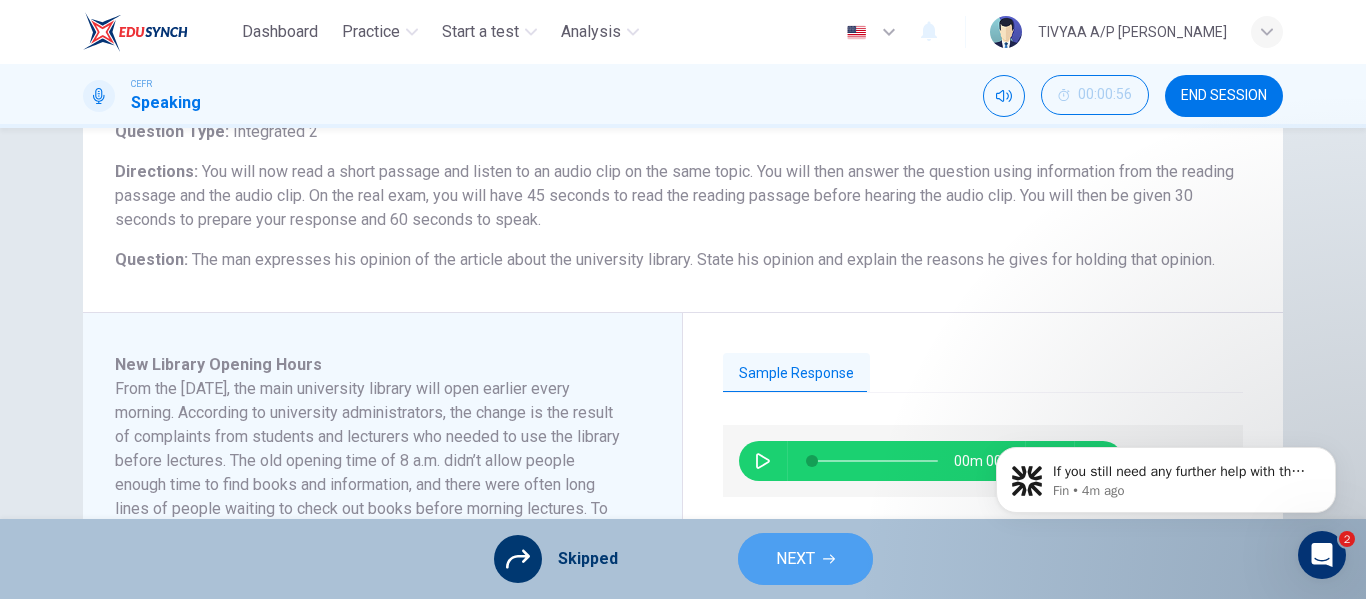 click on "NEXT" at bounding box center (805, 559) 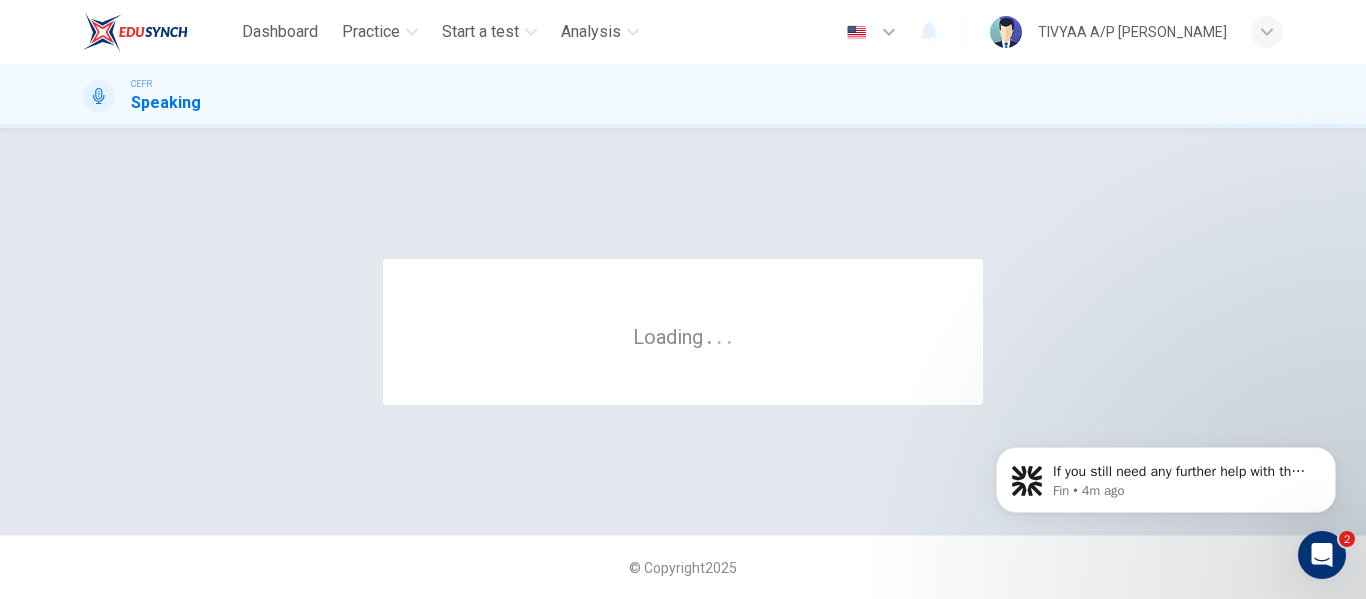 scroll, scrollTop: 0, scrollLeft: 0, axis: both 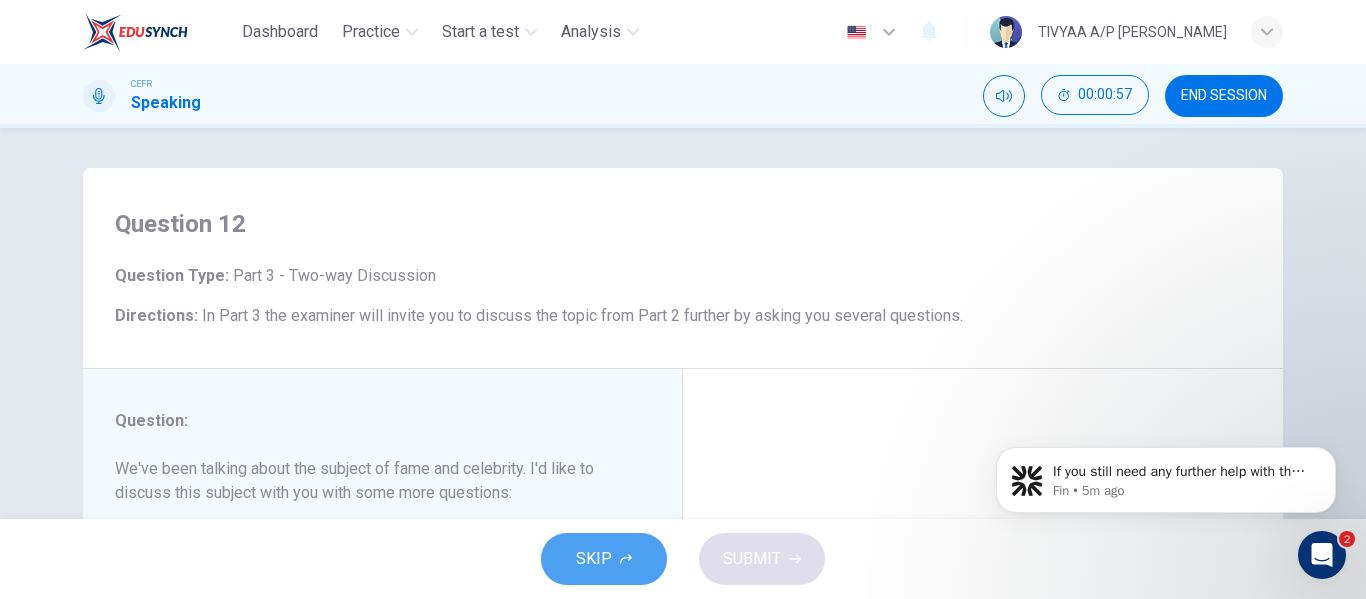 click on "SKIP" at bounding box center [604, 559] 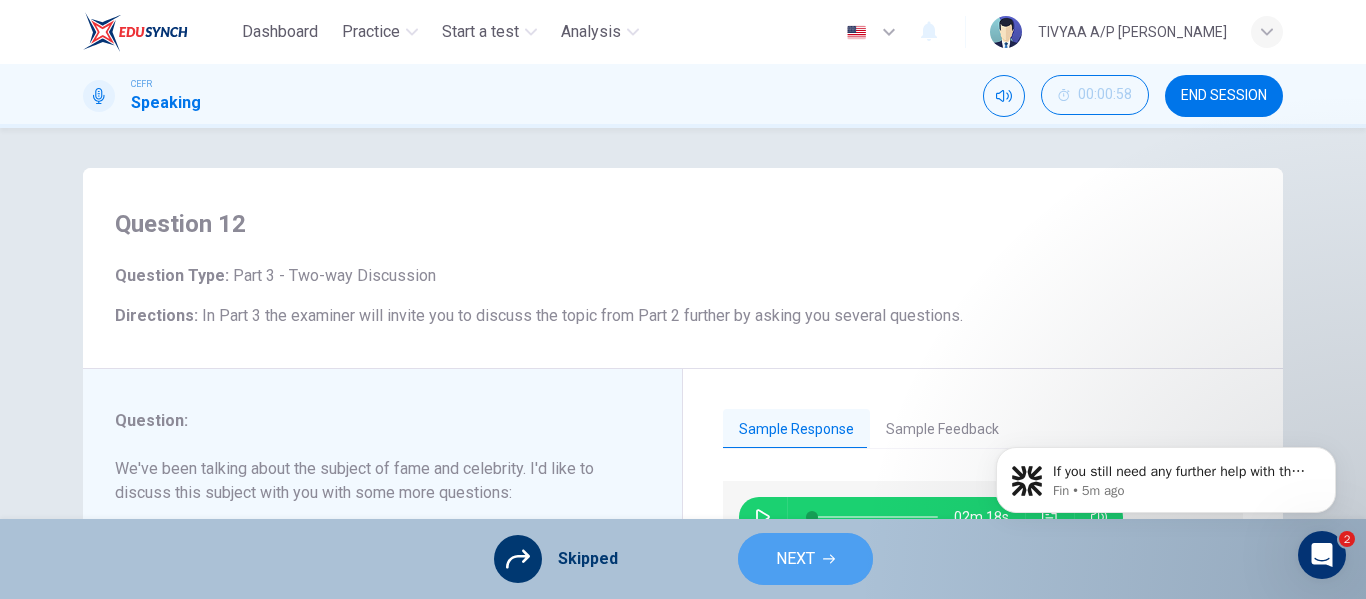 click on "NEXT" at bounding box center (795, 559) 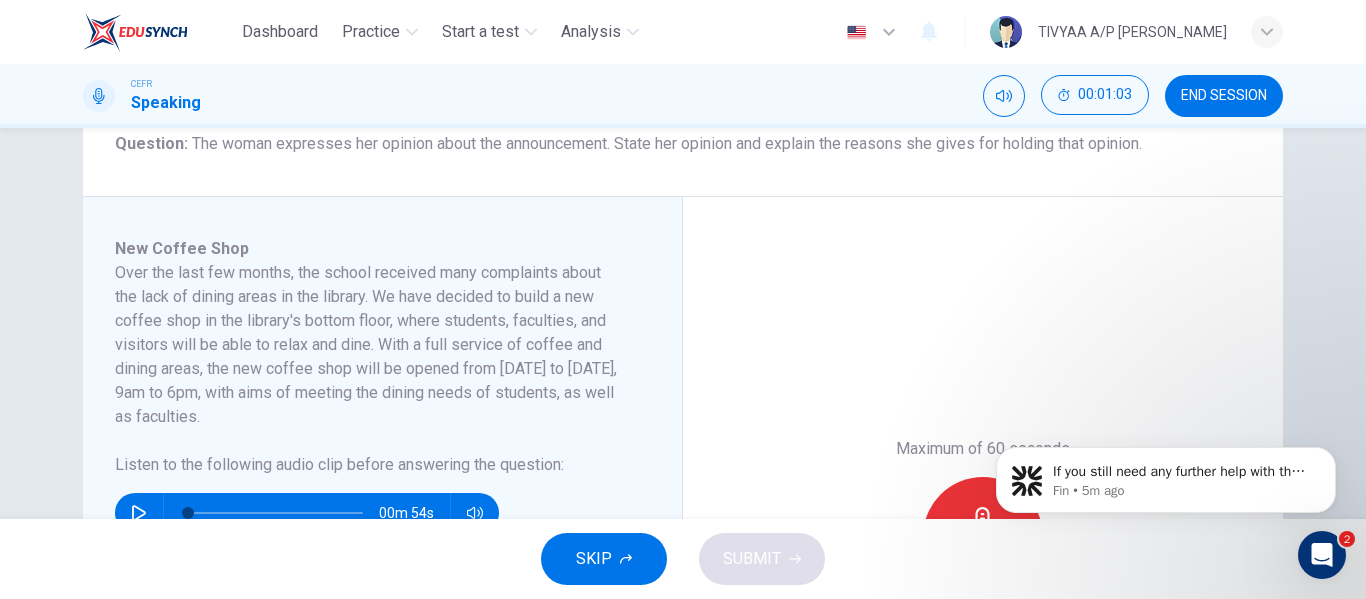 scroll, scrollTop: 261, scrollLeft: 0, axis: vertical 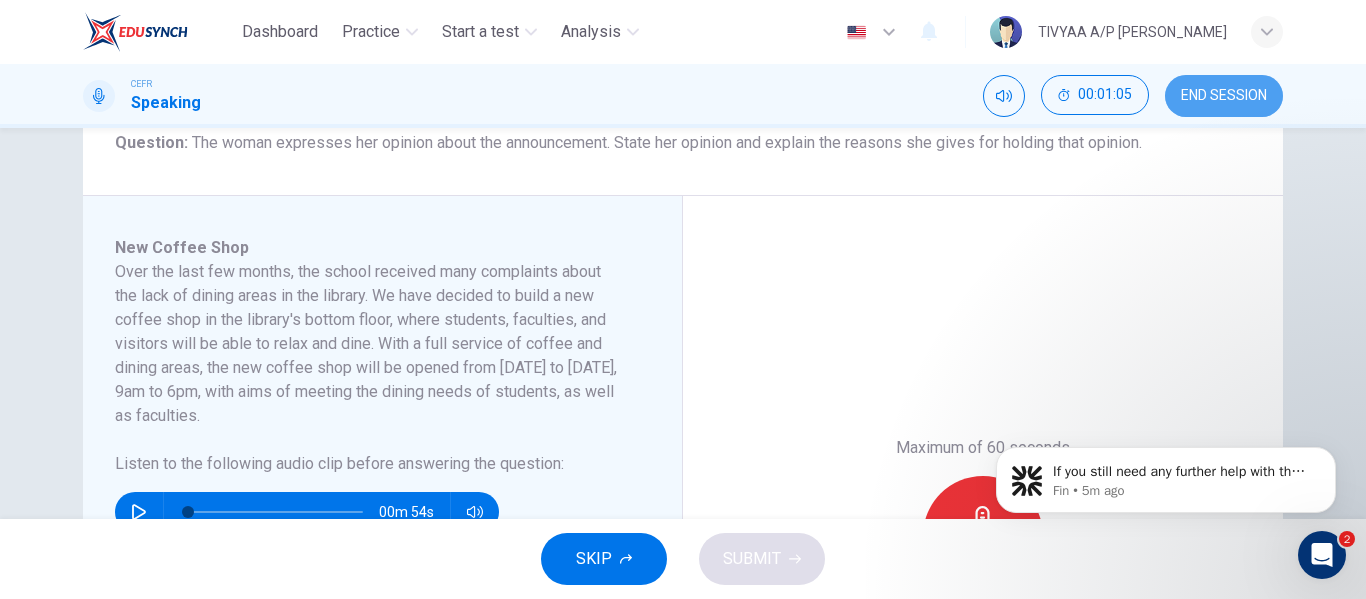 click on "END SESSION" at bounding box center (1224, 96) 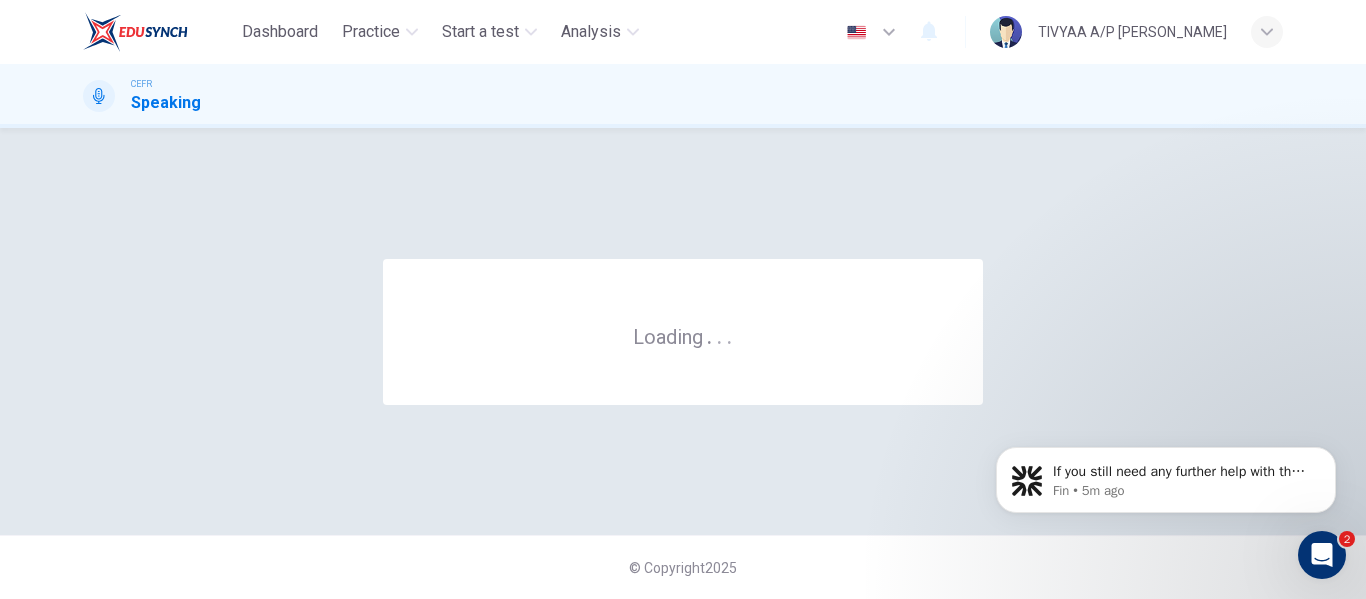 scroll, scrollTop: 0, scrollLeft: 0, axis: both 